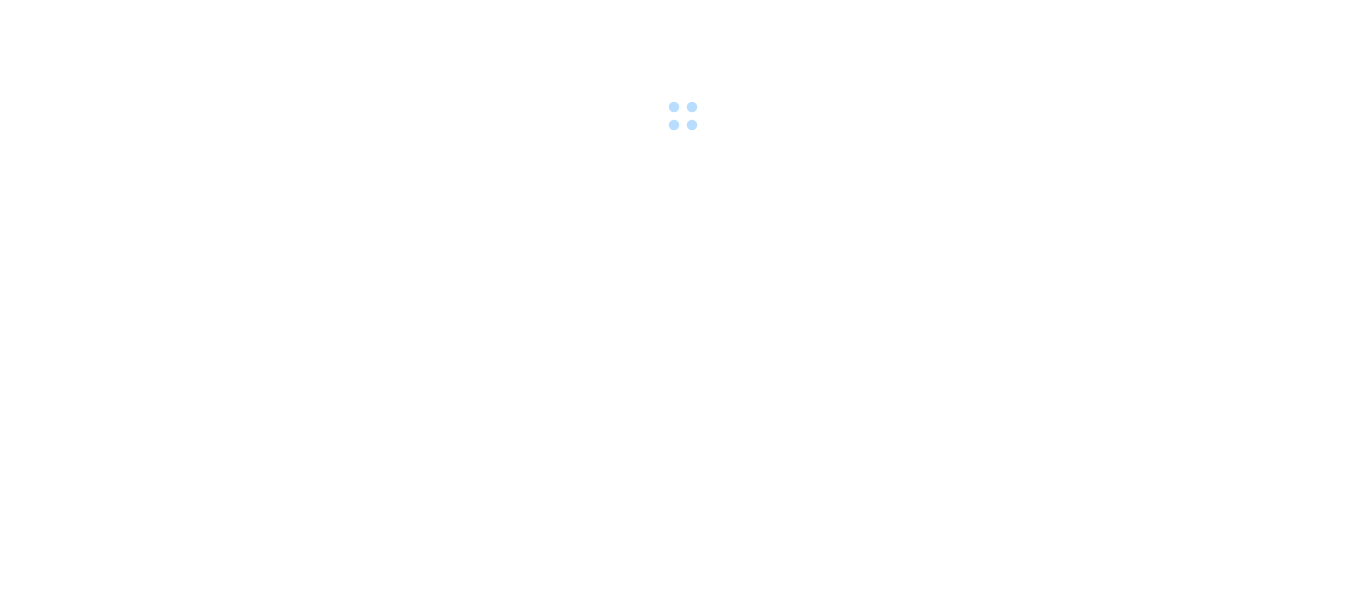 scroll, scrollTop: 0, scrollLeft: 0, axis: both 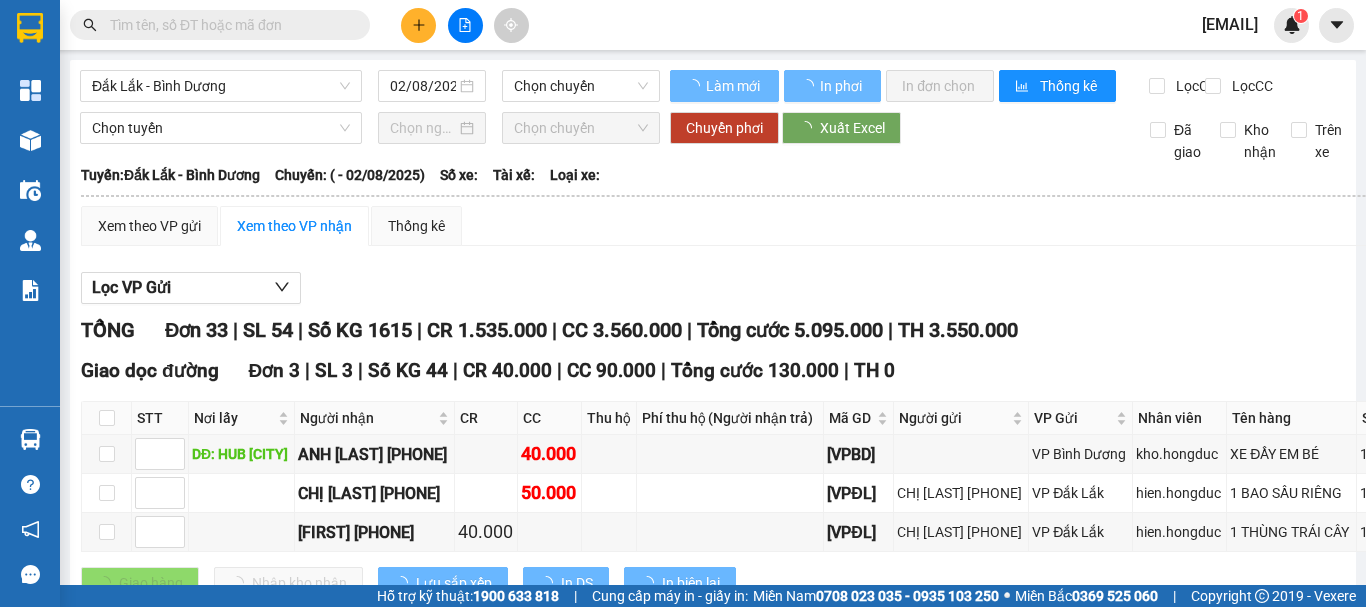 type on "01/08/2025" 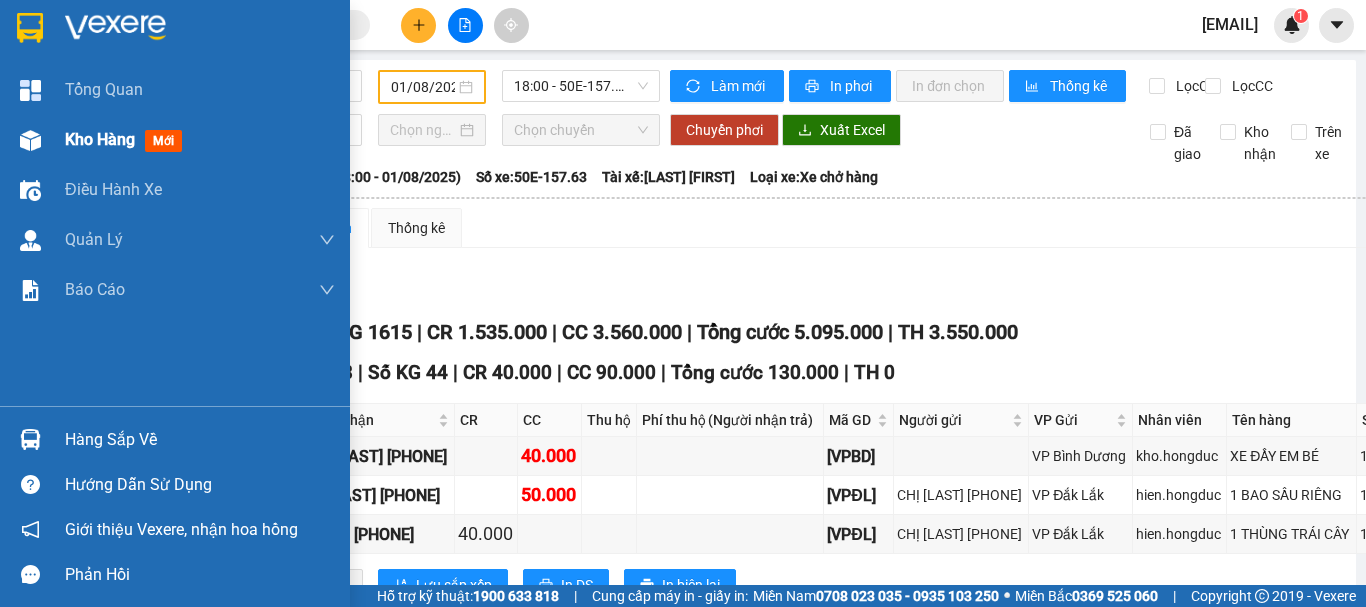 click on "Kho hàng" at bounding box center [100, 139] 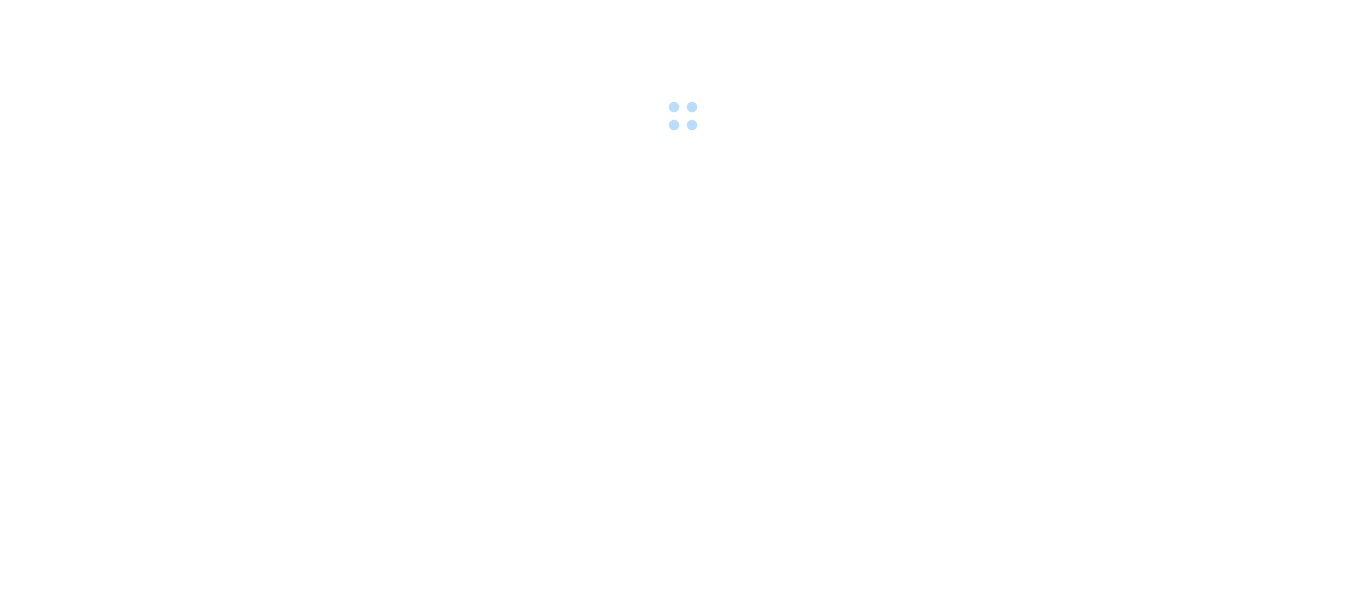 scroll, scrollTop: 0, scrollLeft: 0, axis: both 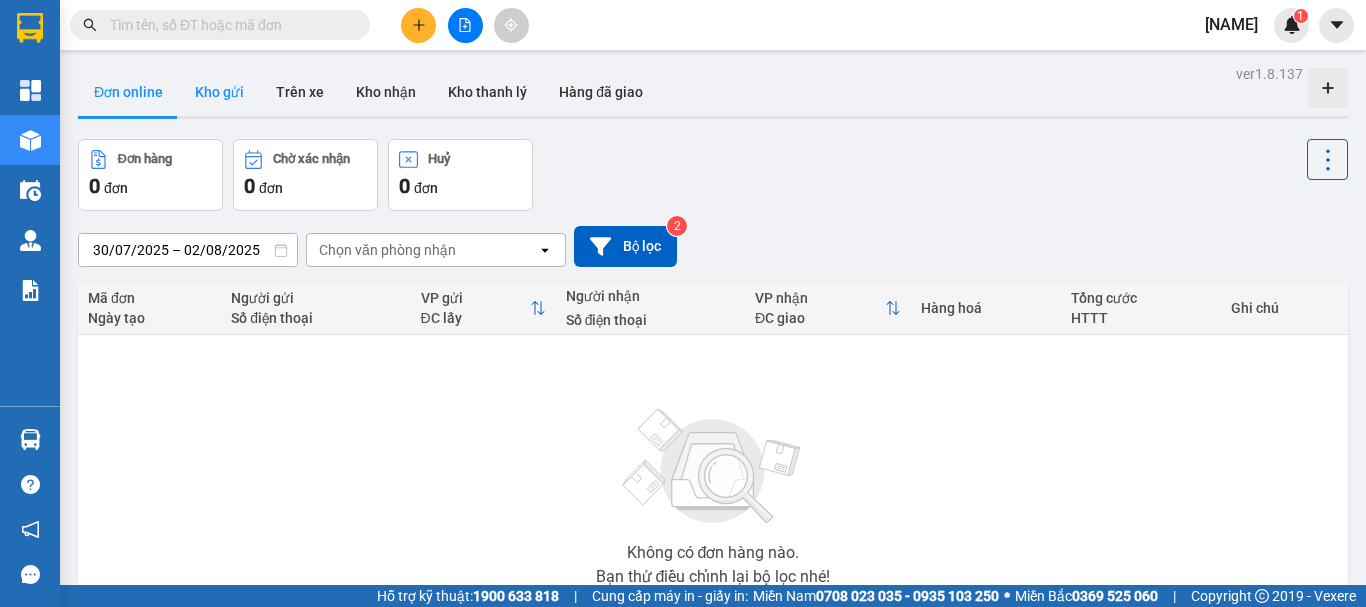 click on "Kho gửi" at bounding box center [219, 92] 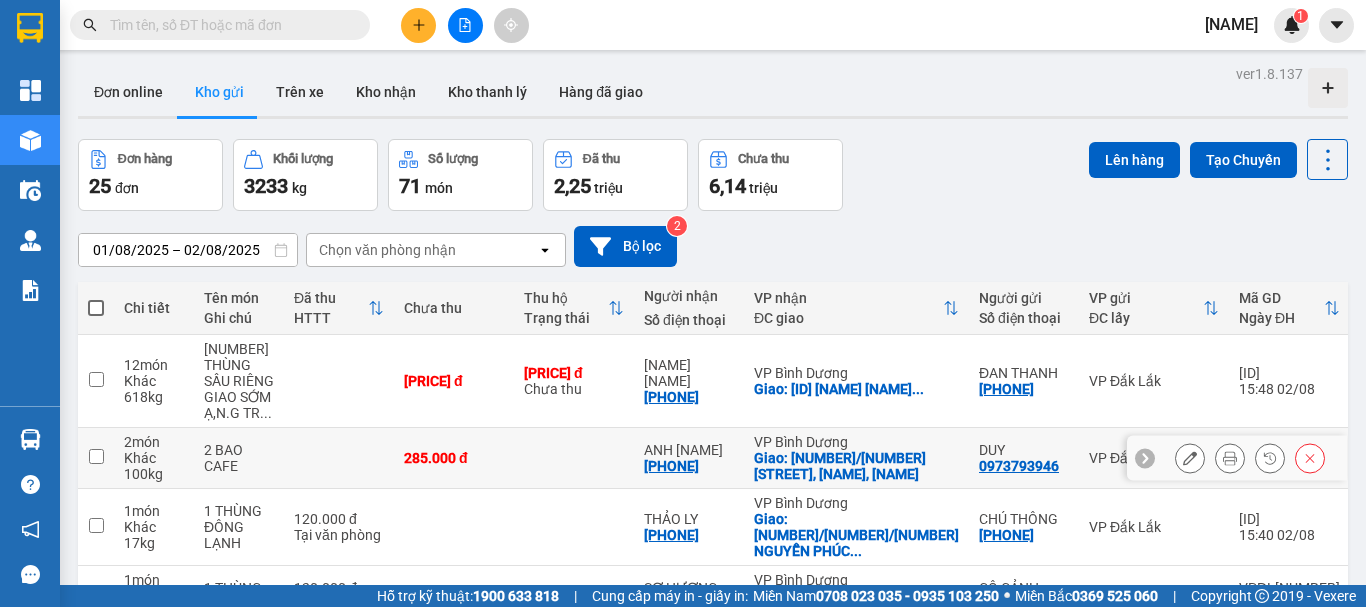 scroll, scrollTop: 466, scrollLeft: 0, axis: vertical 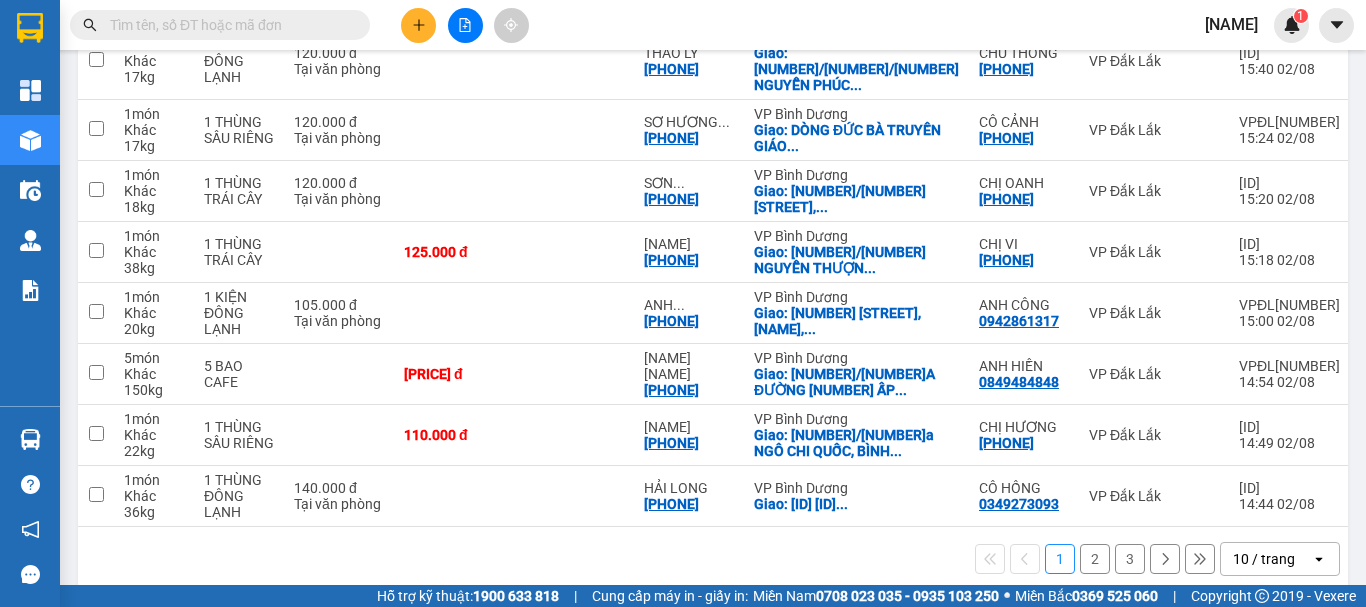 click on "10 / trang" at bounding box center (1266, 559) 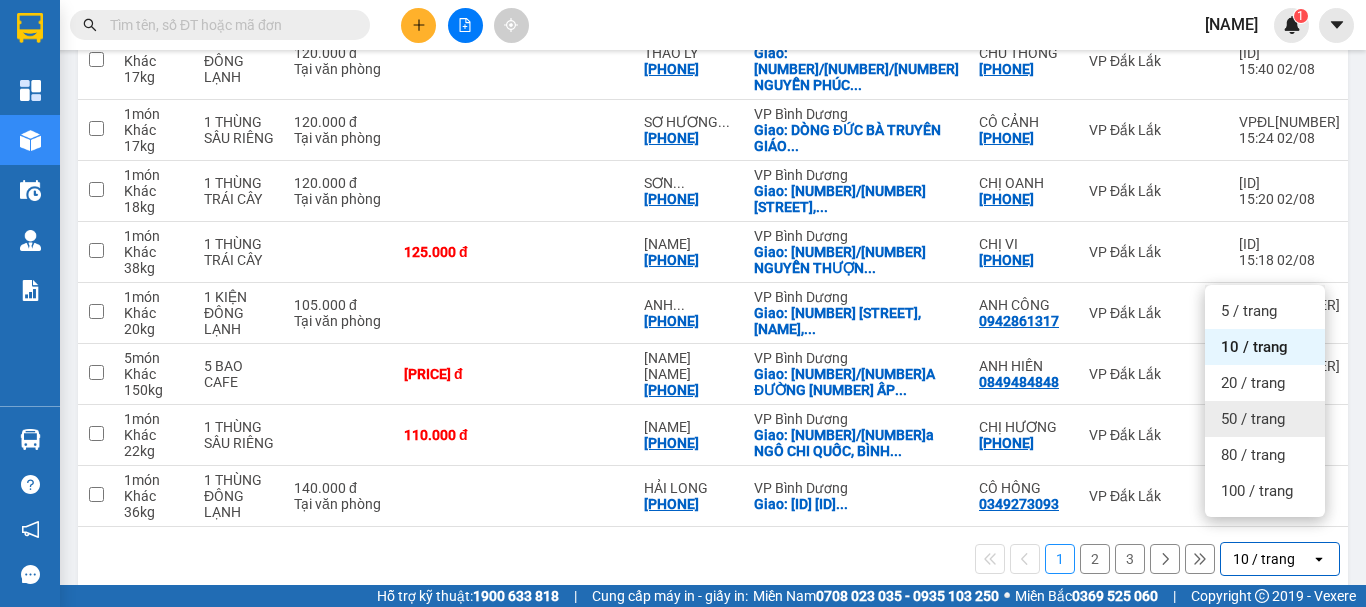 click on "50 / trang" at bounding box center [1253, 419] 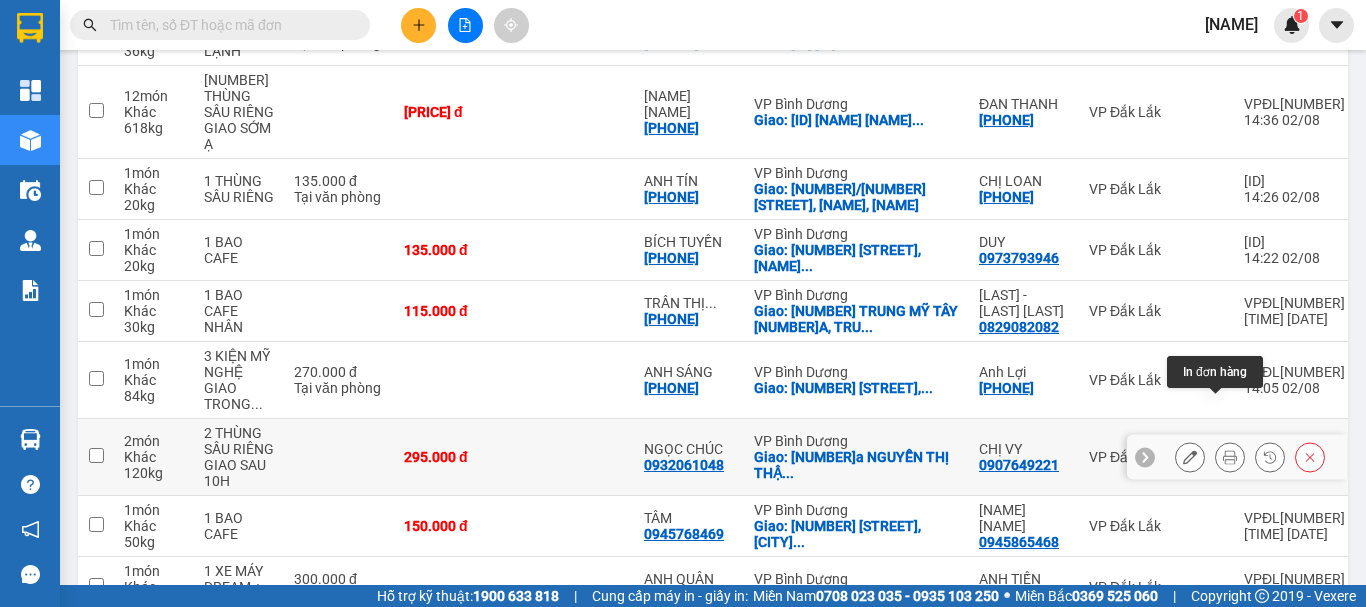 scroll, scrollTop: 1445, scrollLeft: 0, axis: vertical 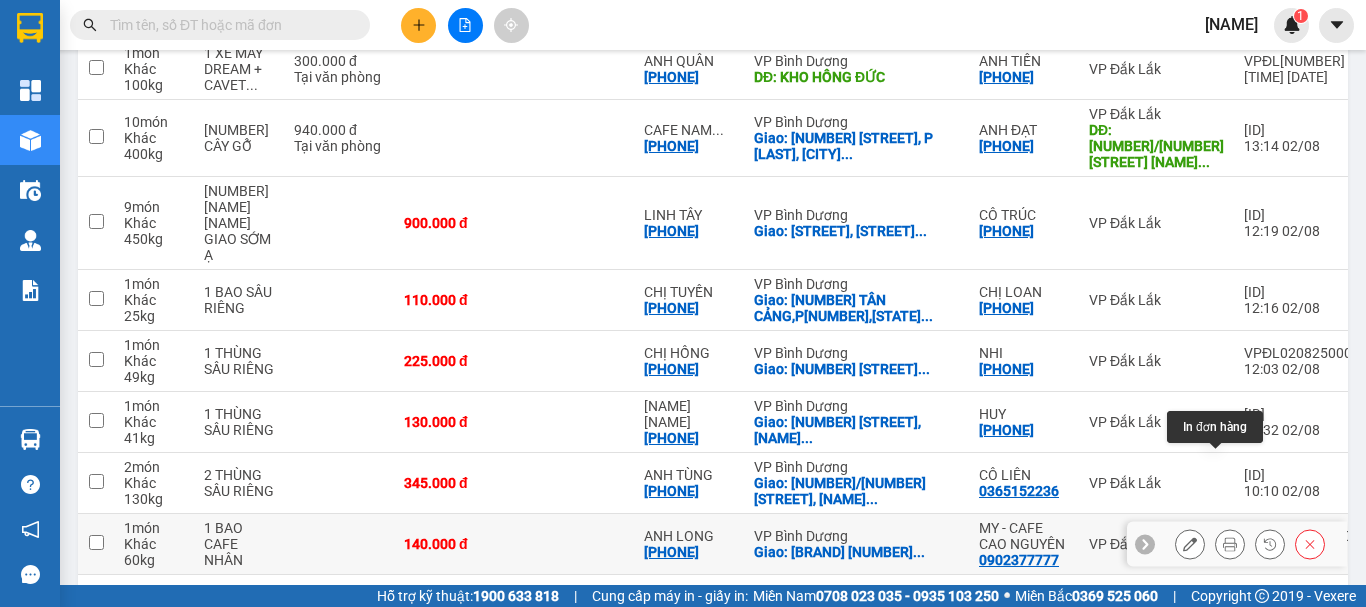 click 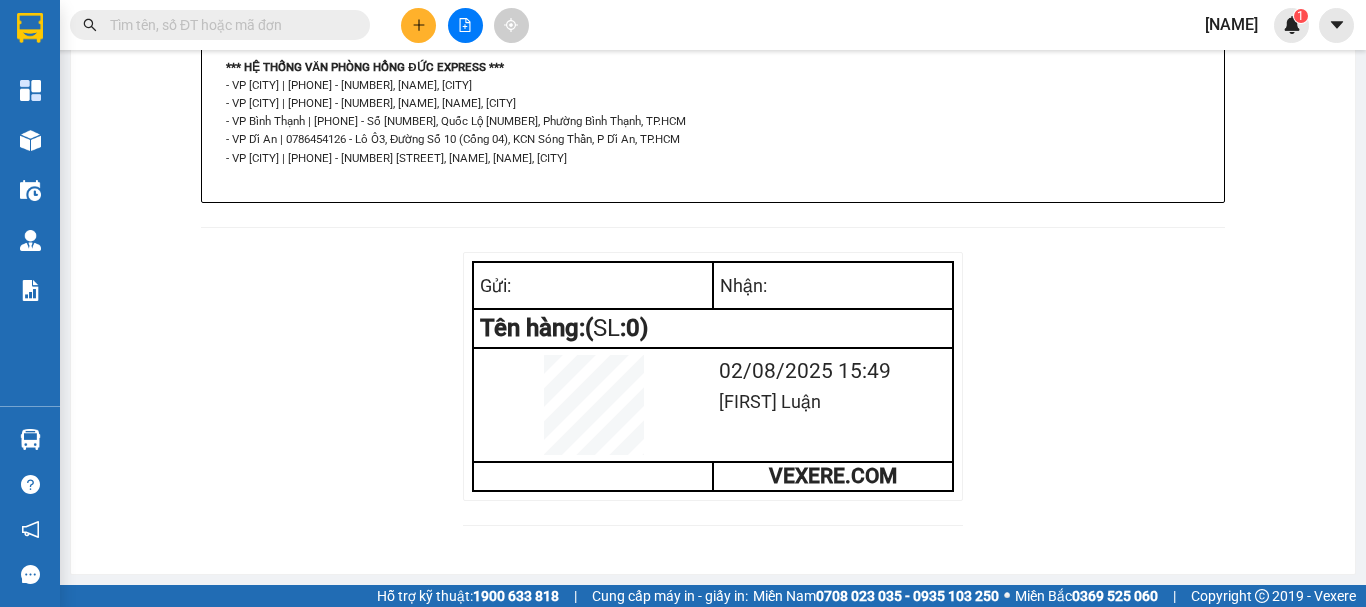 scroll, scrollTop: 0, scrollLeft: 0, axis: both 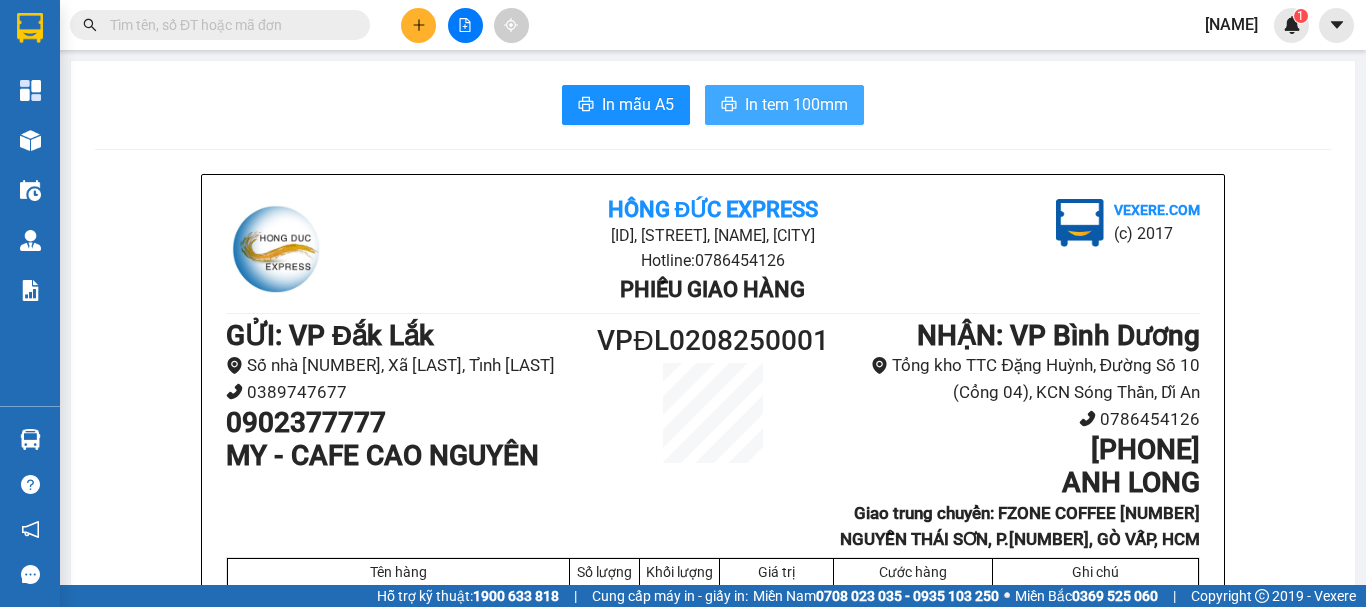 drag, startPoint x: 742, startPoint y: 126, endPoint x: 752, endPoint y: 101, distance: 26.925823 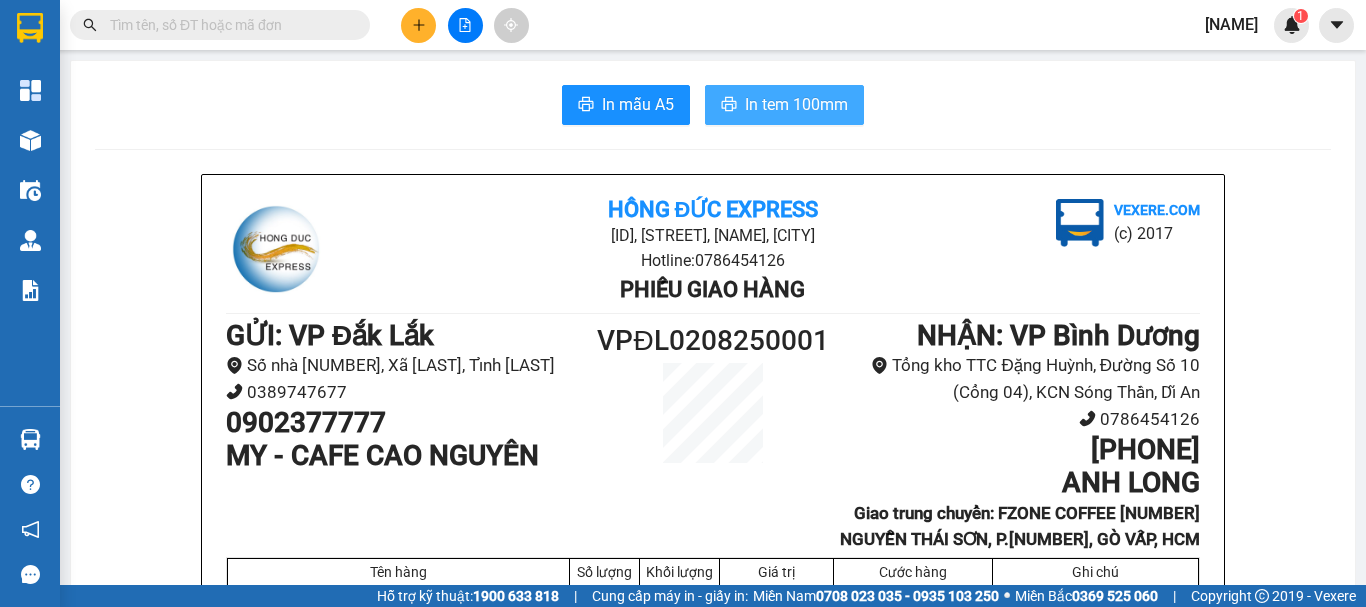 scroll, scrollTop: 0, scrollLeft: 0, axis: both 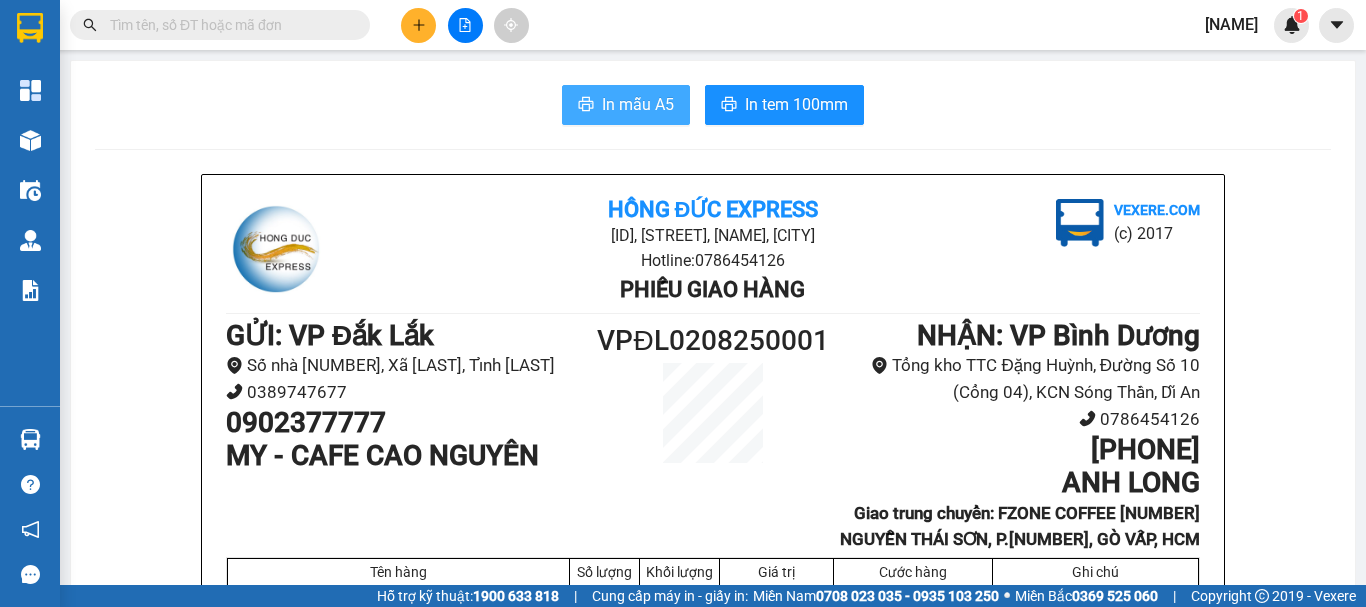 click on "In mẫu A5" at bounding box center (638, 104) 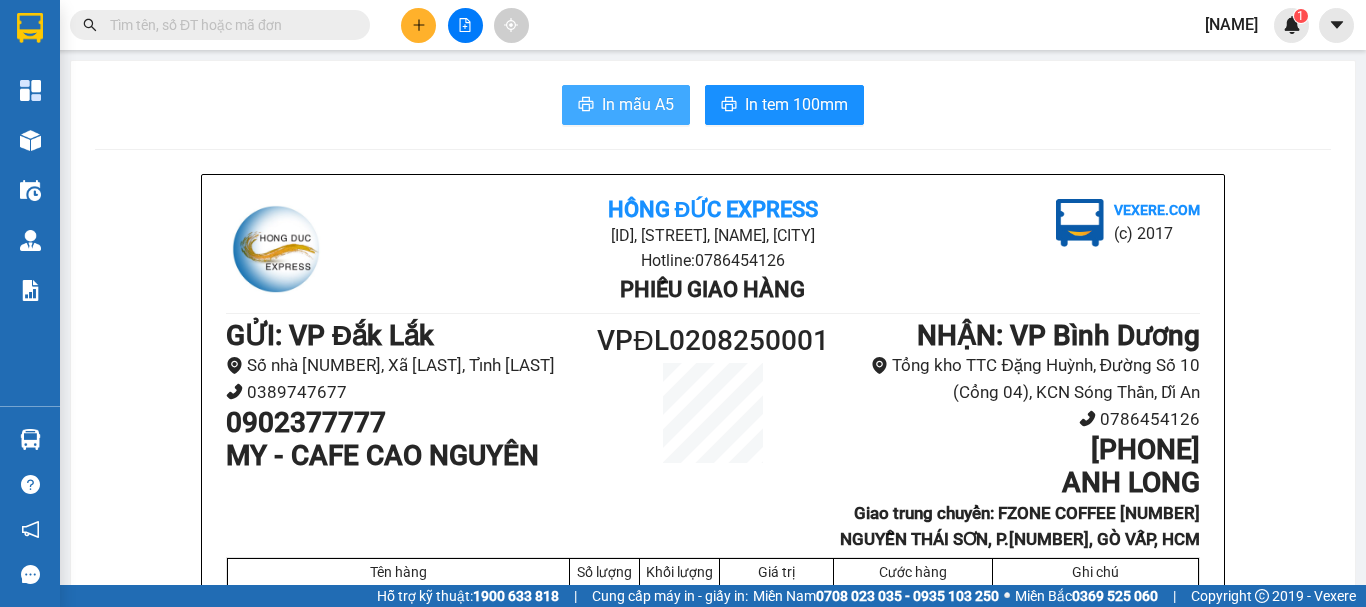 scroll, scrollTop: 0, scrollLeft: 0, axis: both 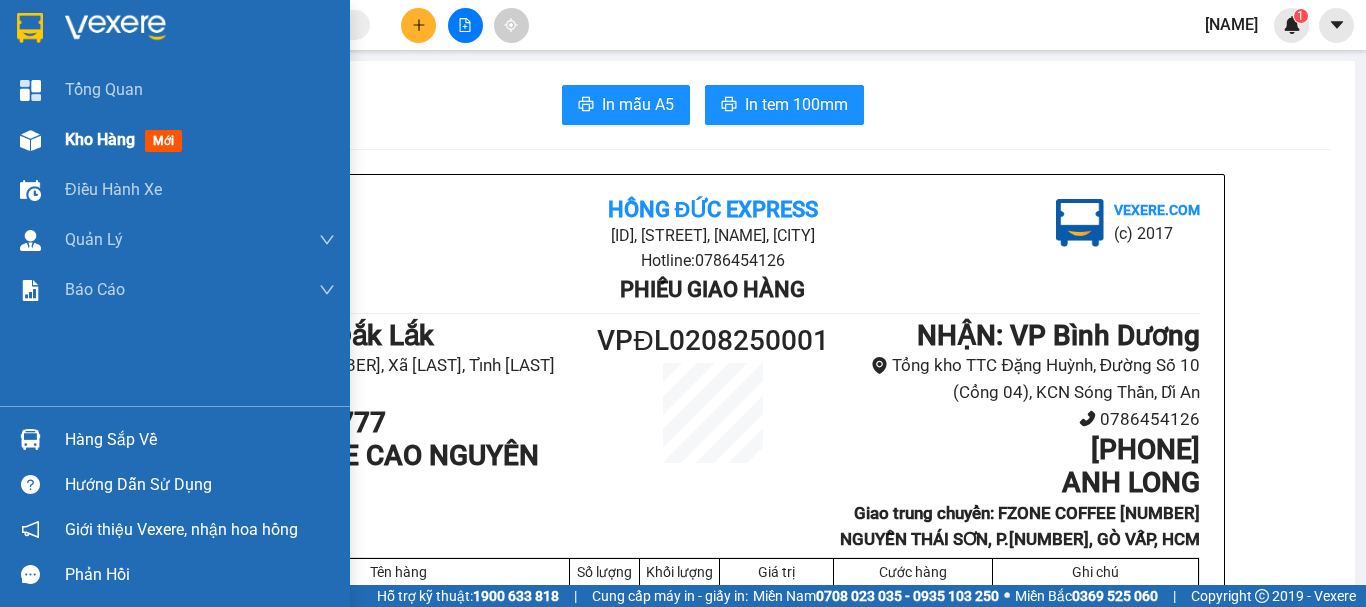 click on "Kho hàng" at bounding box center (100, 139) 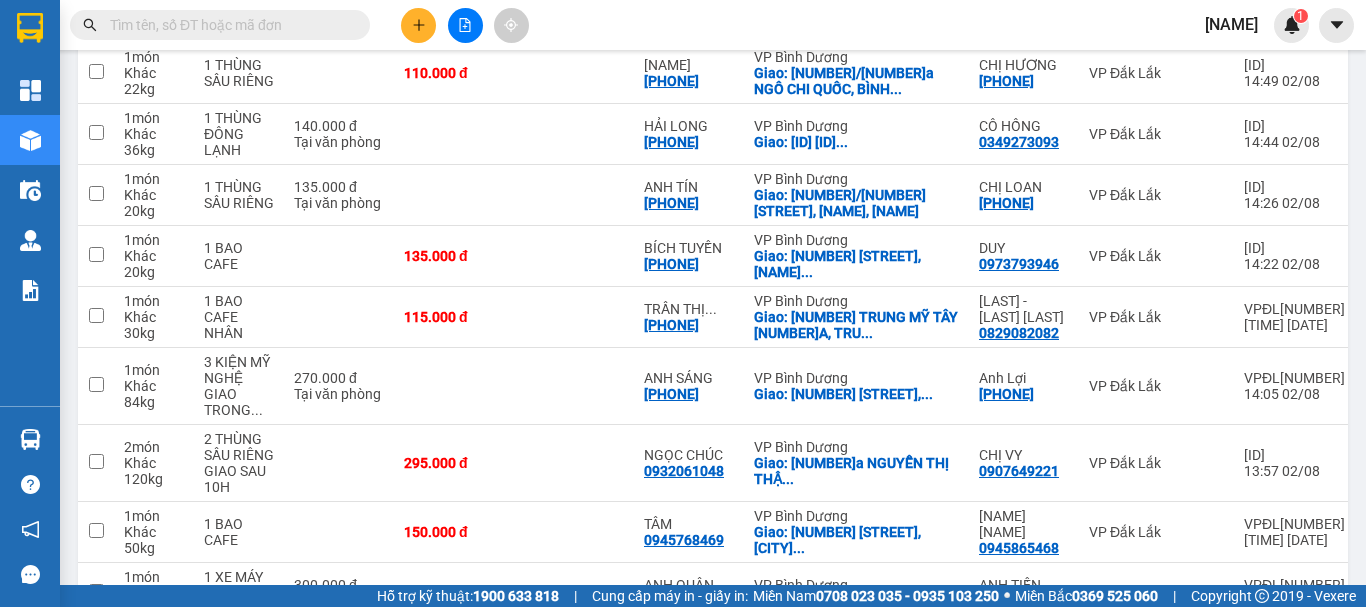 scroll, scrollTop: 816, scrollLeft: 0, axis: vertical 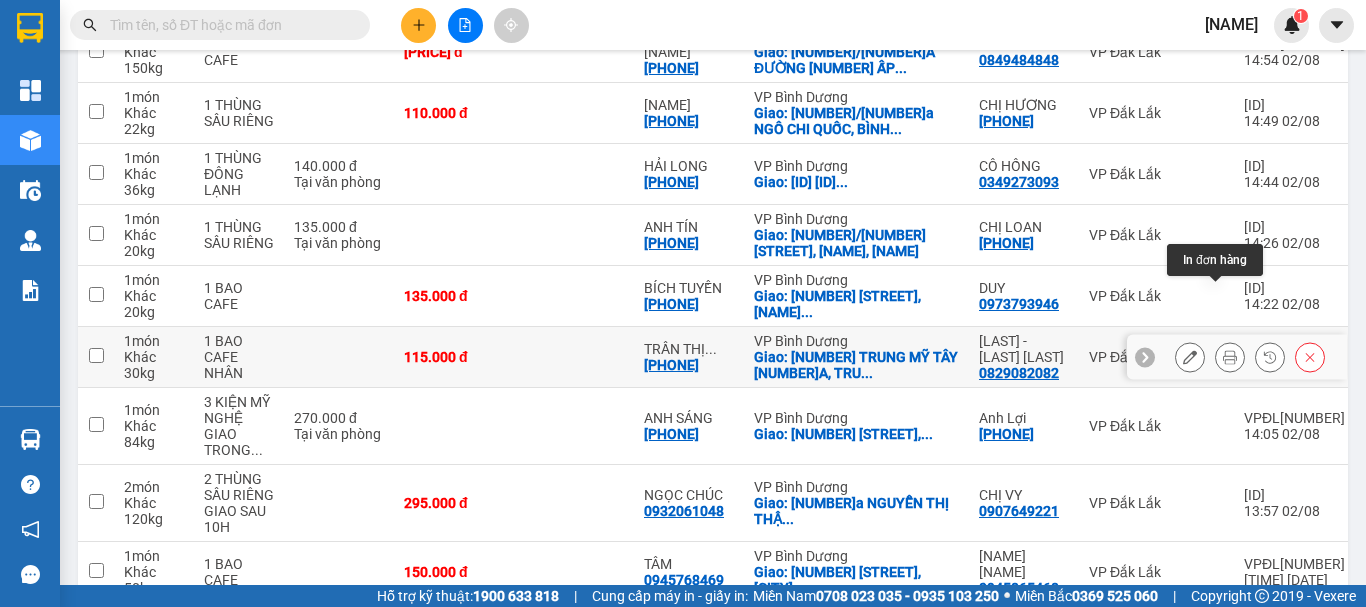 click 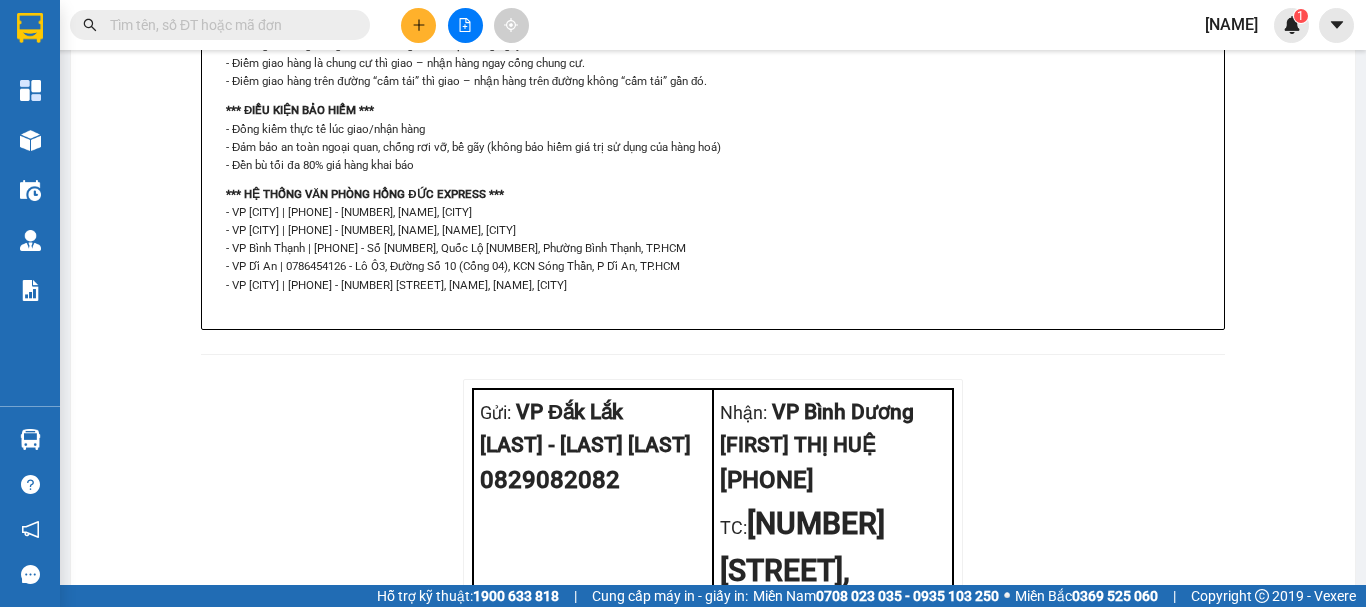 scroll, scrollTop: 0, scrollLeft: 0, axis: both 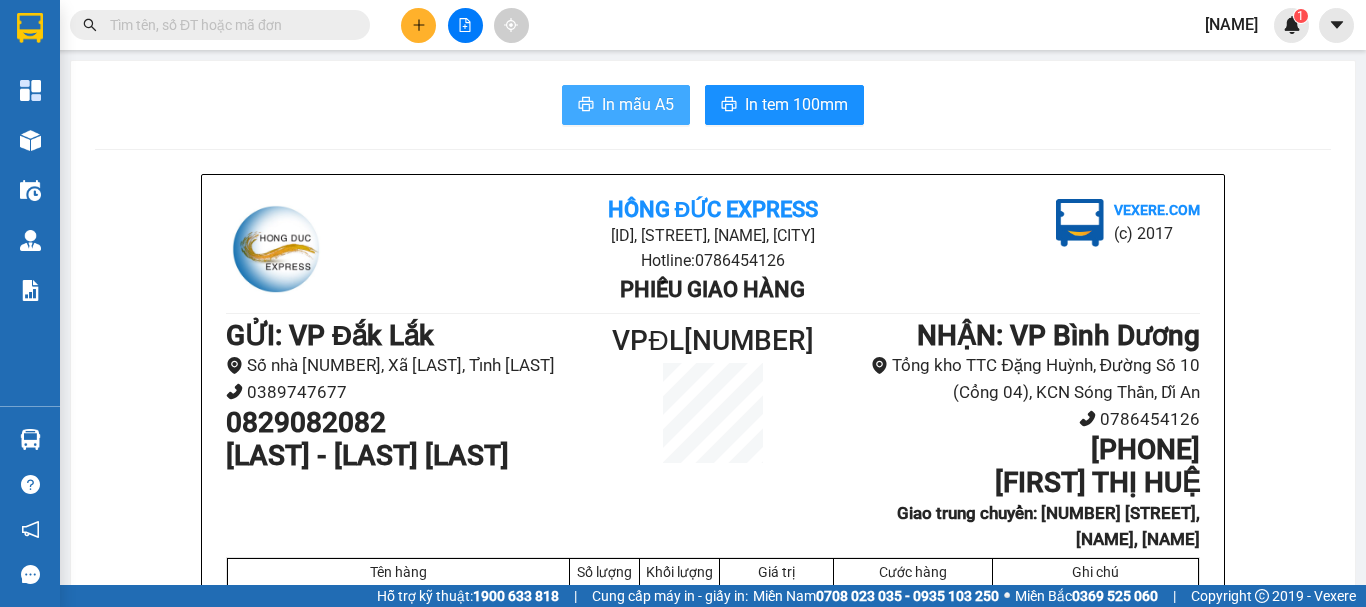 click on "In mẫu A5" at bounding box center (626, 105) 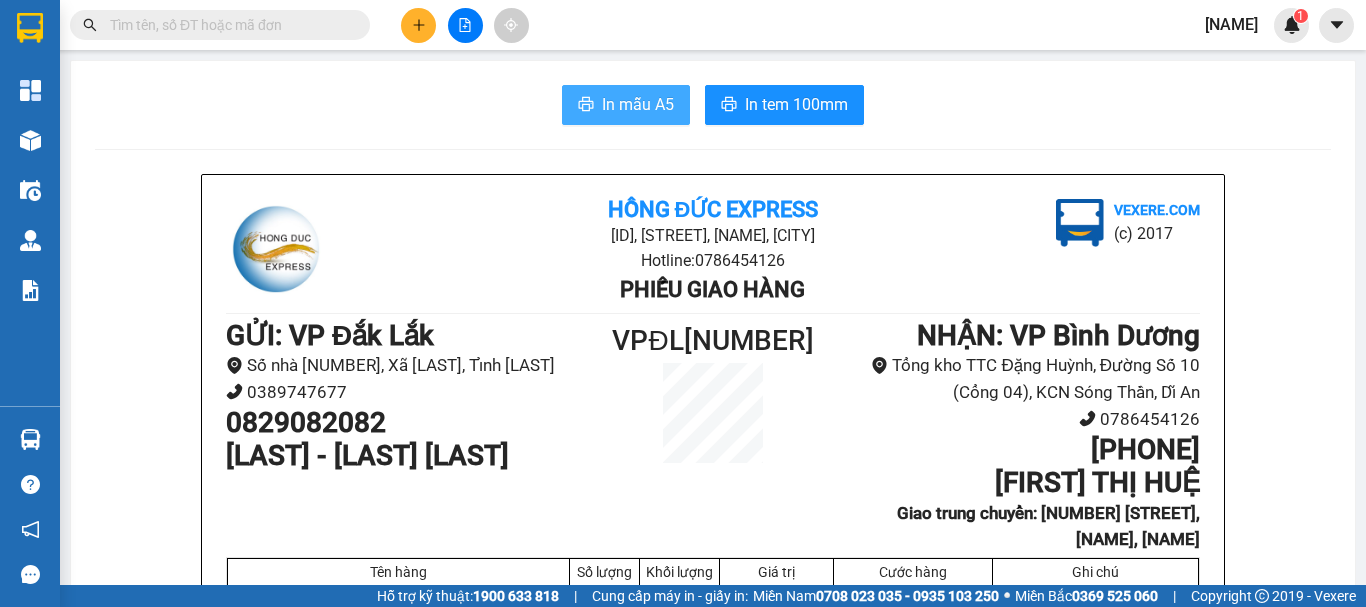 scroll, scrollTop: 0, scrollLeft: 0, axis: both 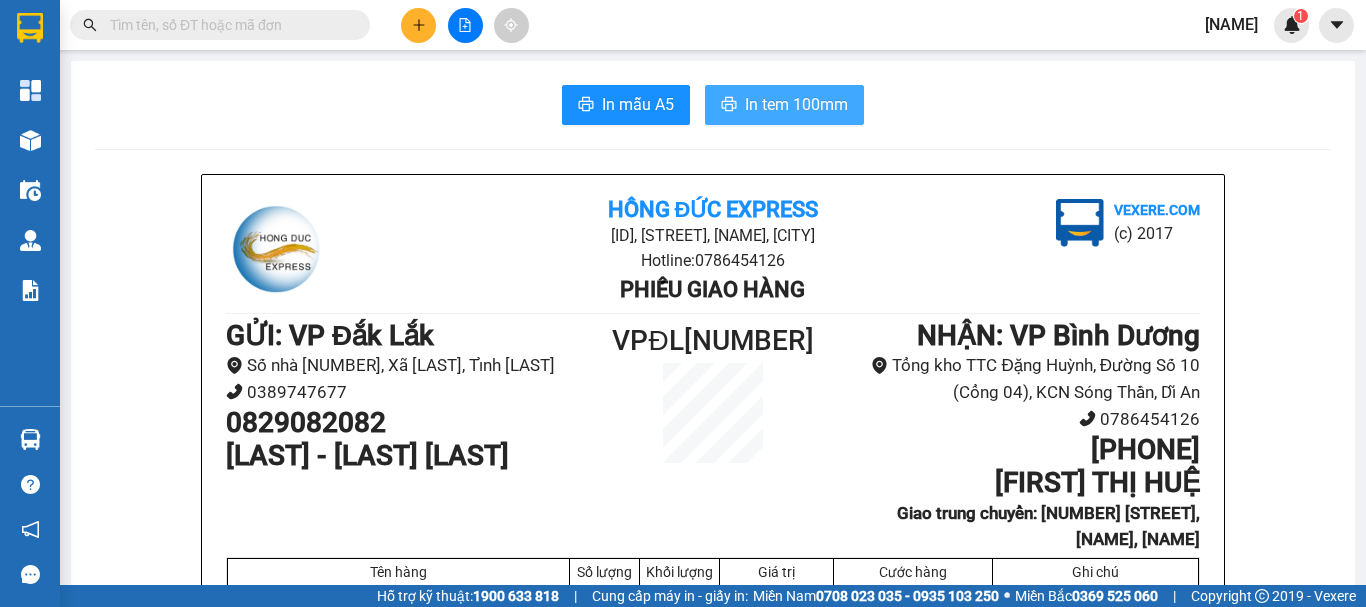 click on "In tem 100mm" at bounding box center (784, 105) 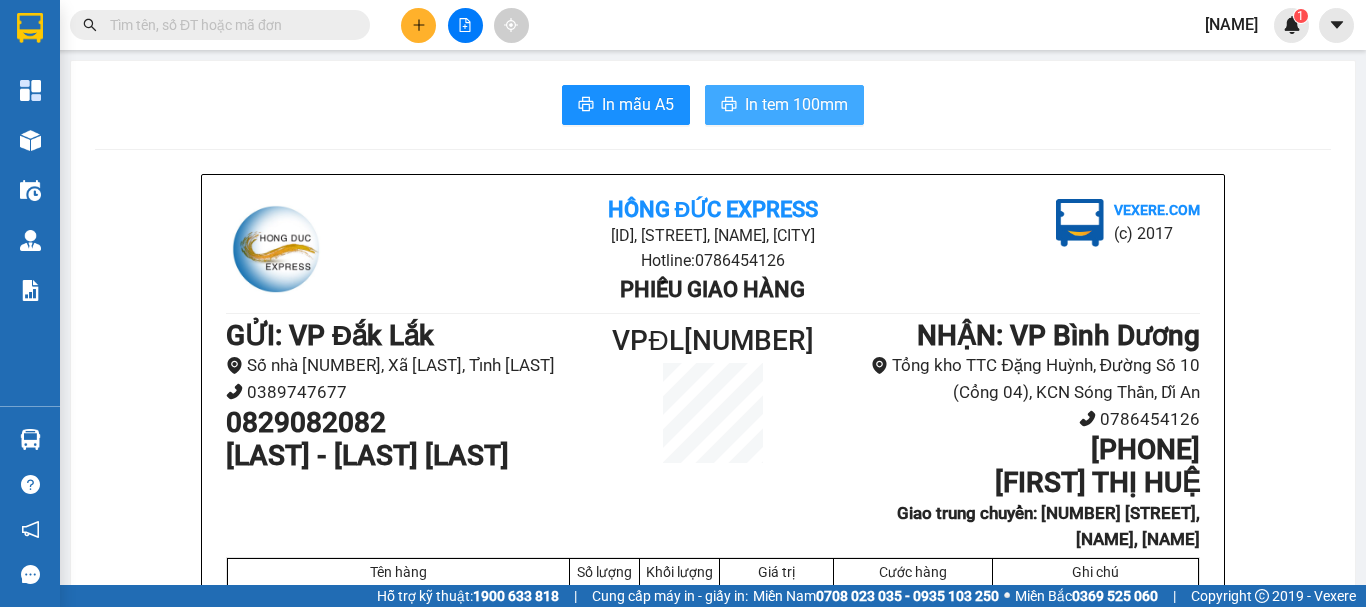 scroll, scrollTop: 0, scrollLeft: 0, axis: both 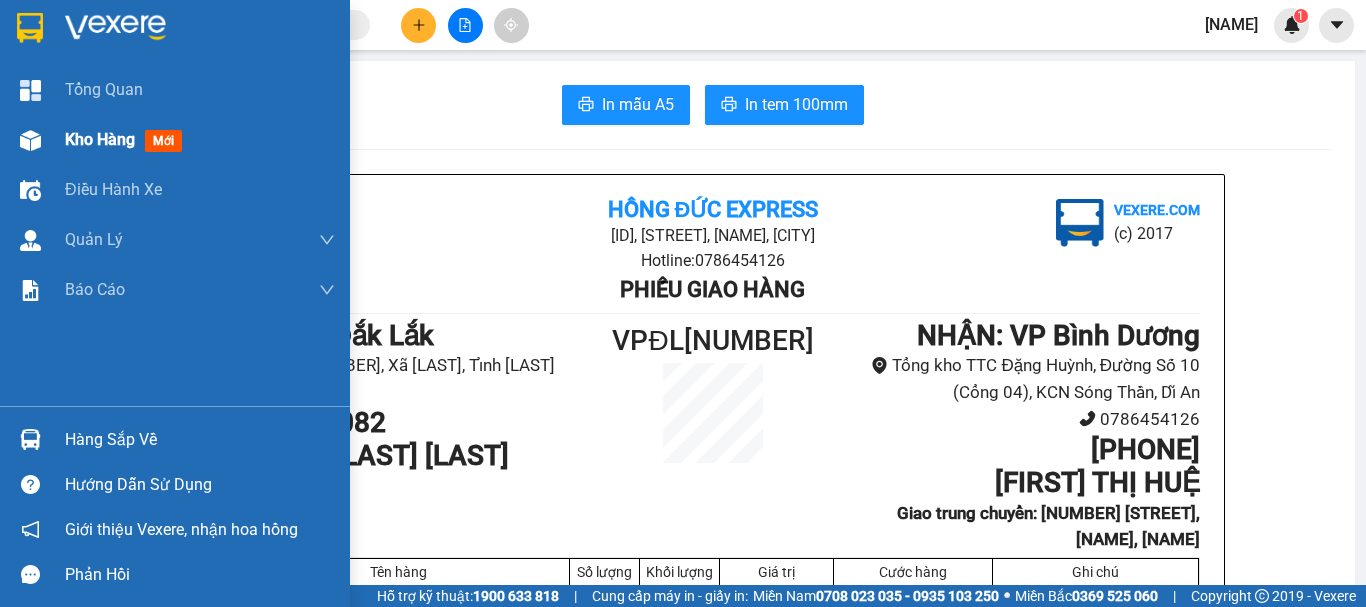 click on "Kho hàng mới" at bounding box center (200, 140) 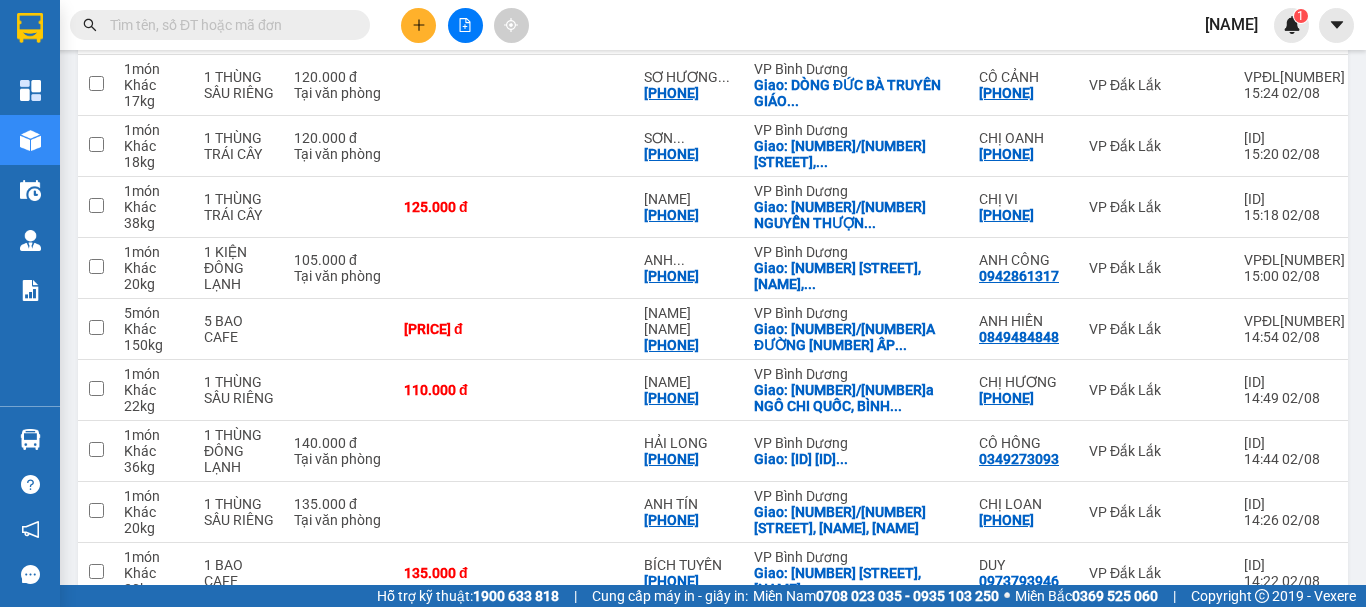 scroll, scrollTop: 536, scrollLeft: 0, axis: vertical 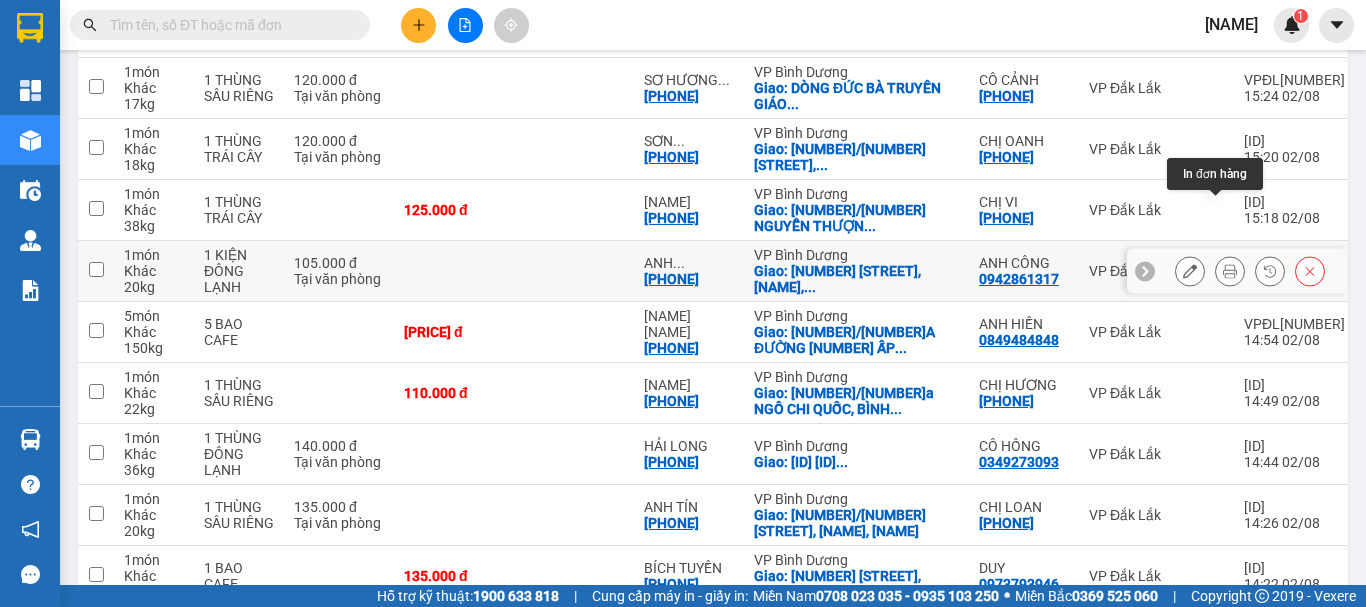 click 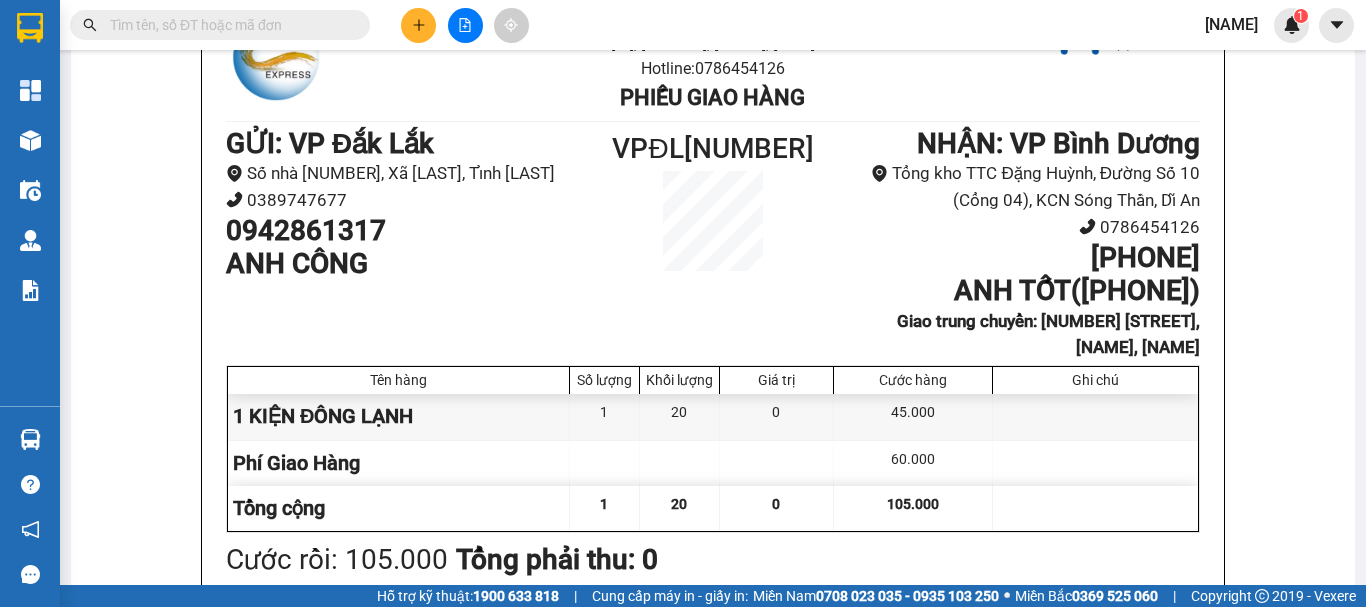 scroll, scrollTop: 0, scrollLeft: 0, axis: both 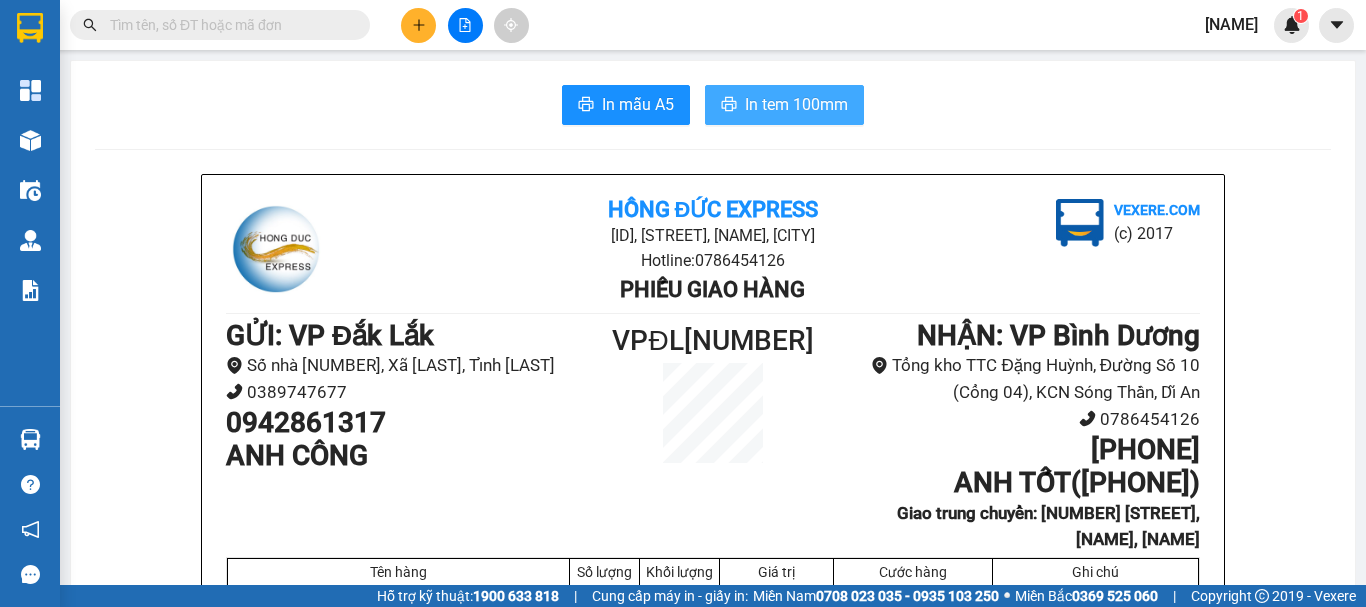click on "In tem 100mm" at bounding box center [784, 105] 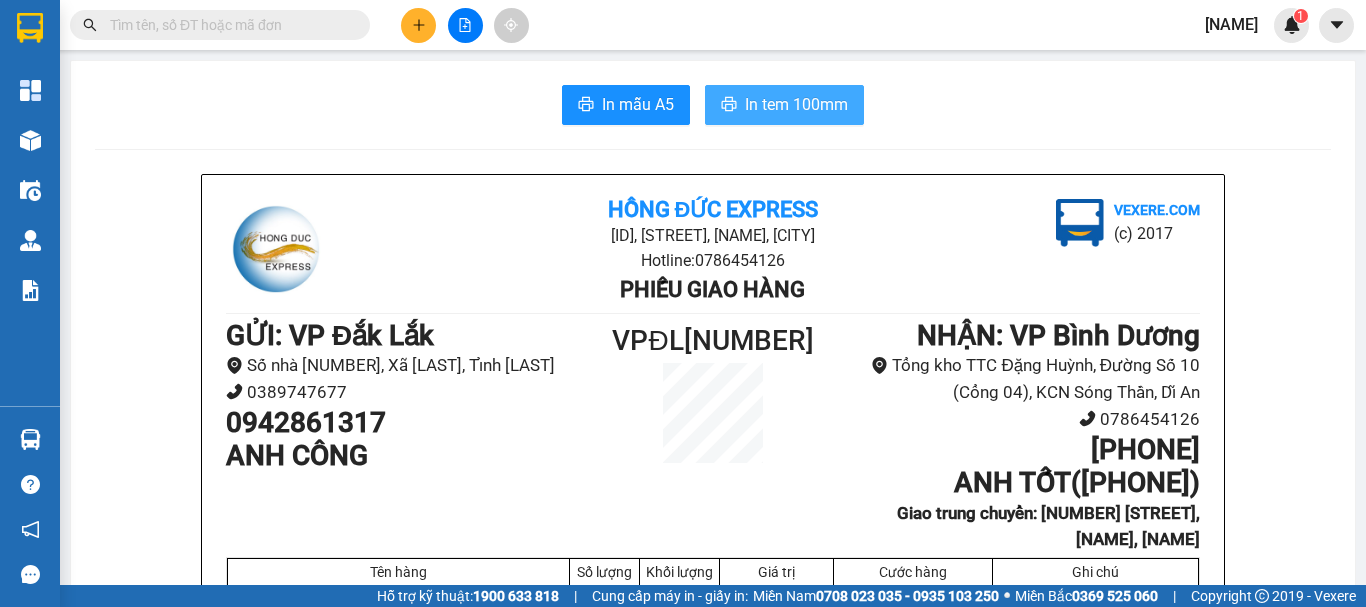 scroll, scrollTop: 0, scrollLeft: 0, axis: both 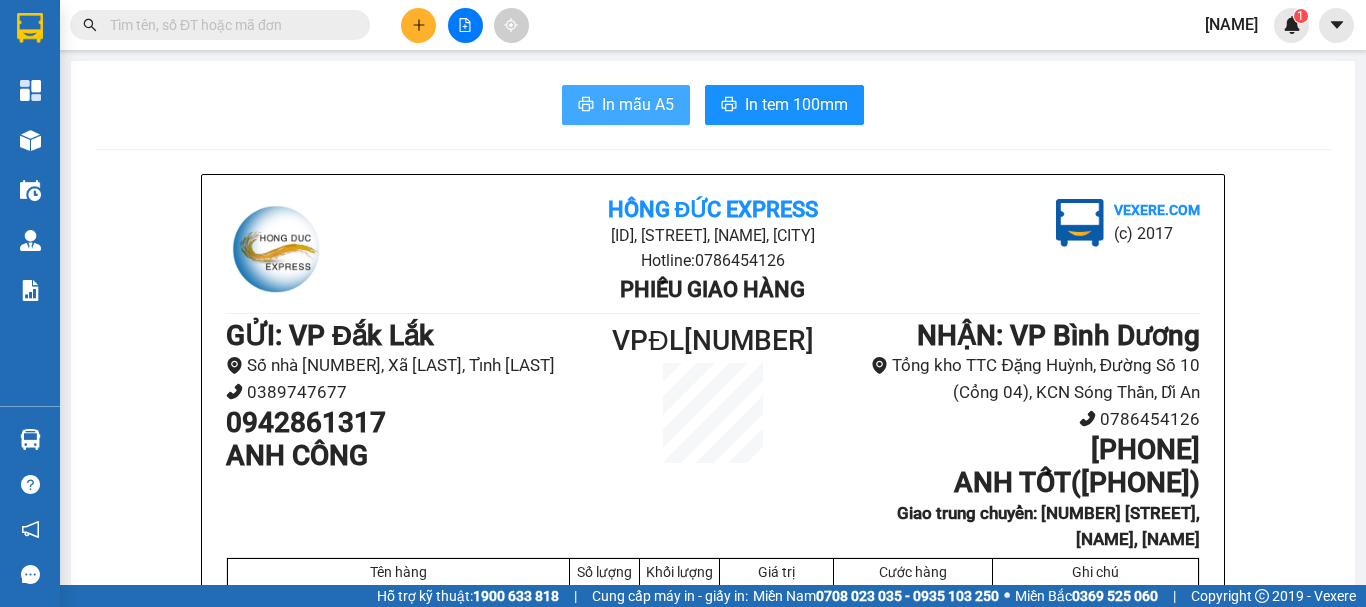 click on "In mẫu A5" at bounding box center (638, 104) 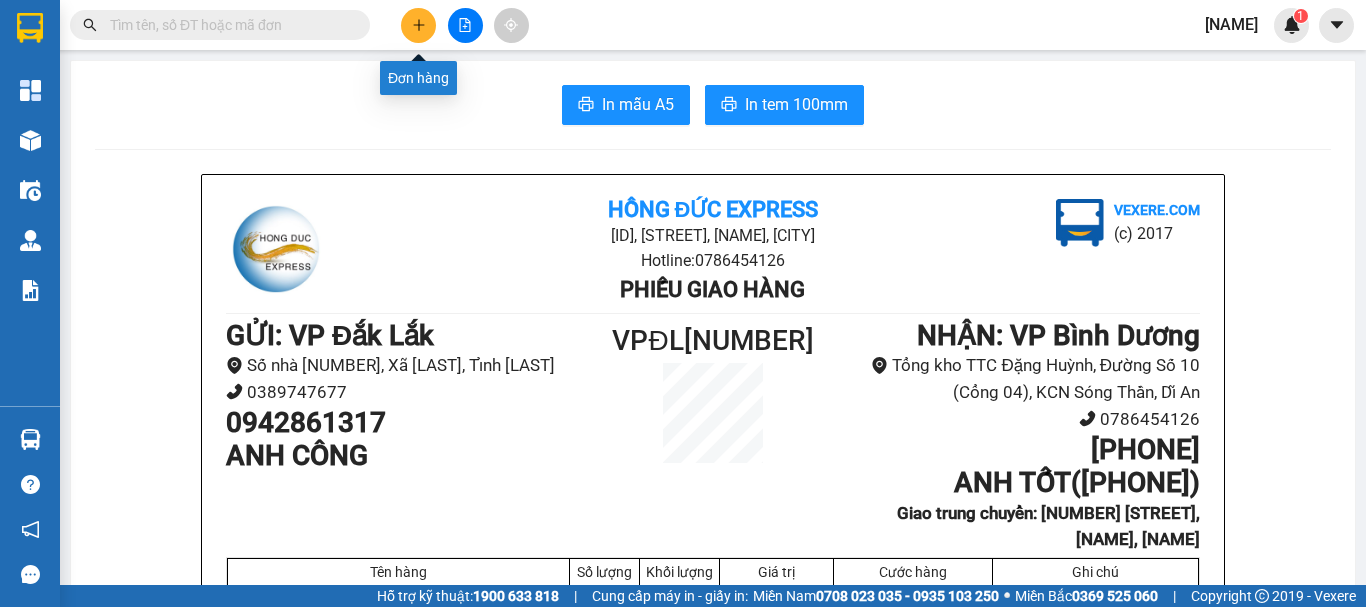 click 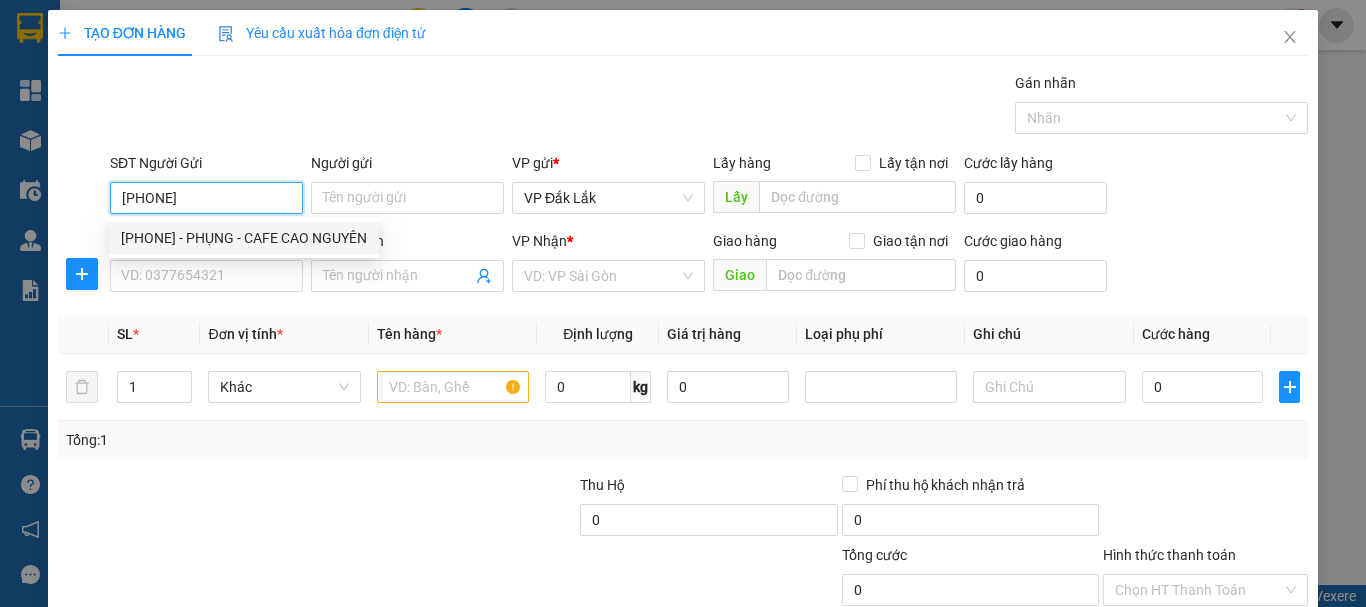 click on "[PHONE] - PHỤNG - CAFE CAO NGUYÊN" at bounding box center [244, 238] 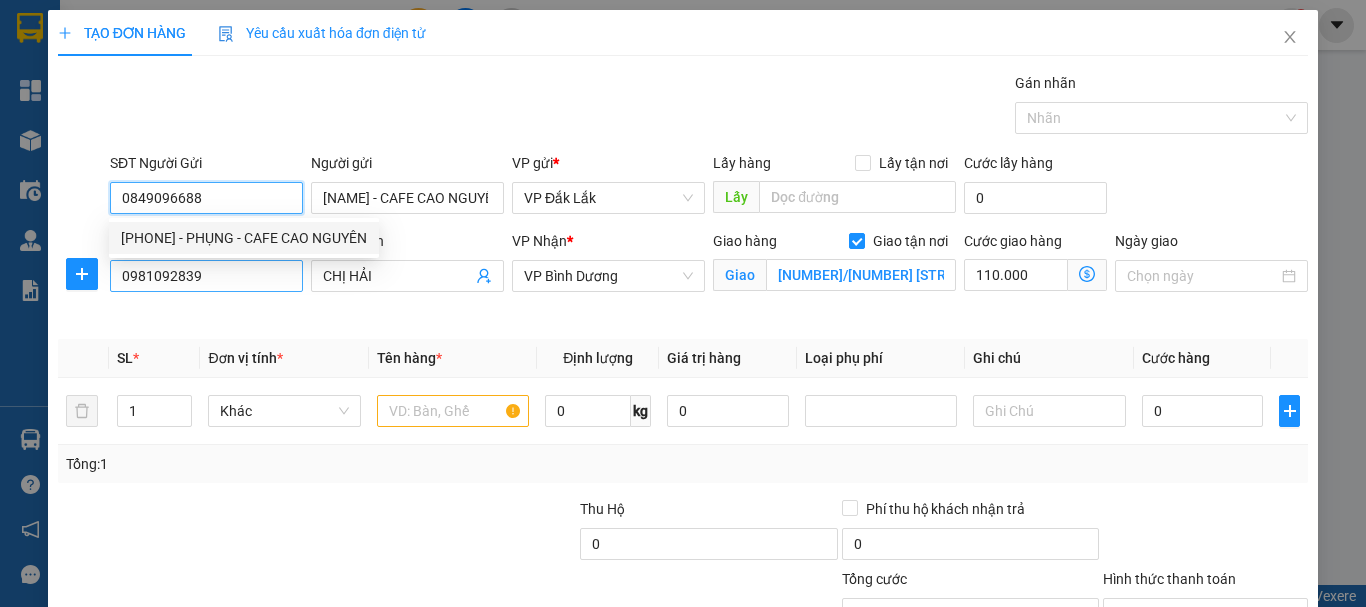 type on "265.000" 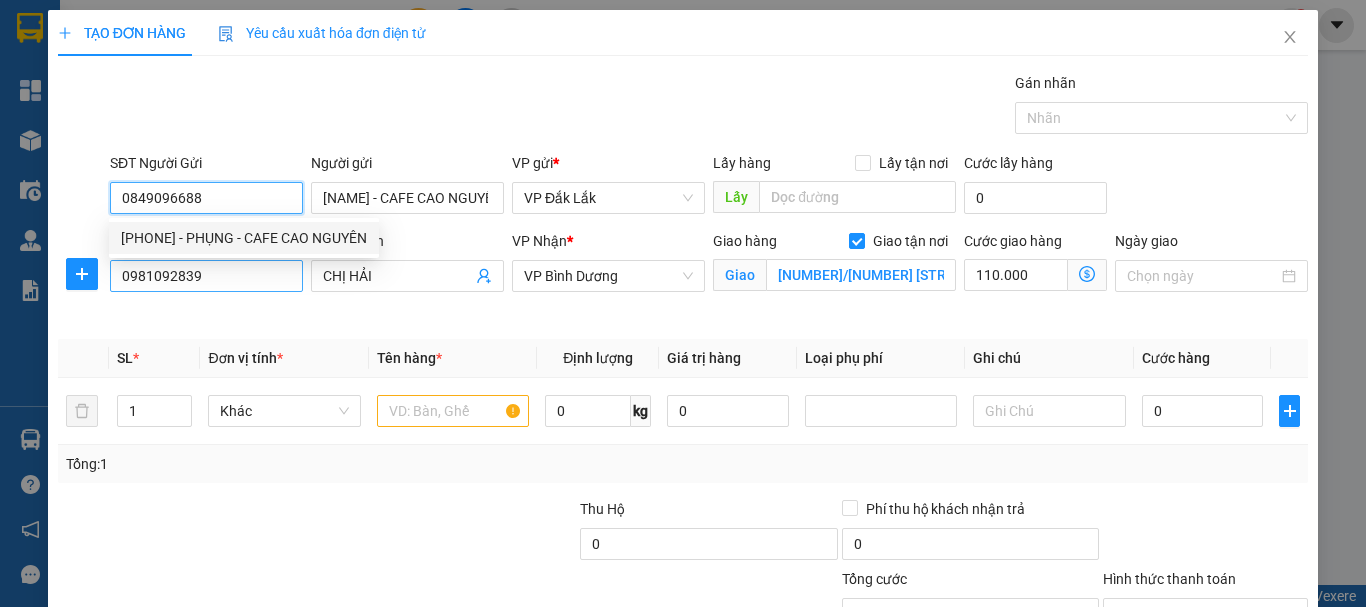 type on "265.000" 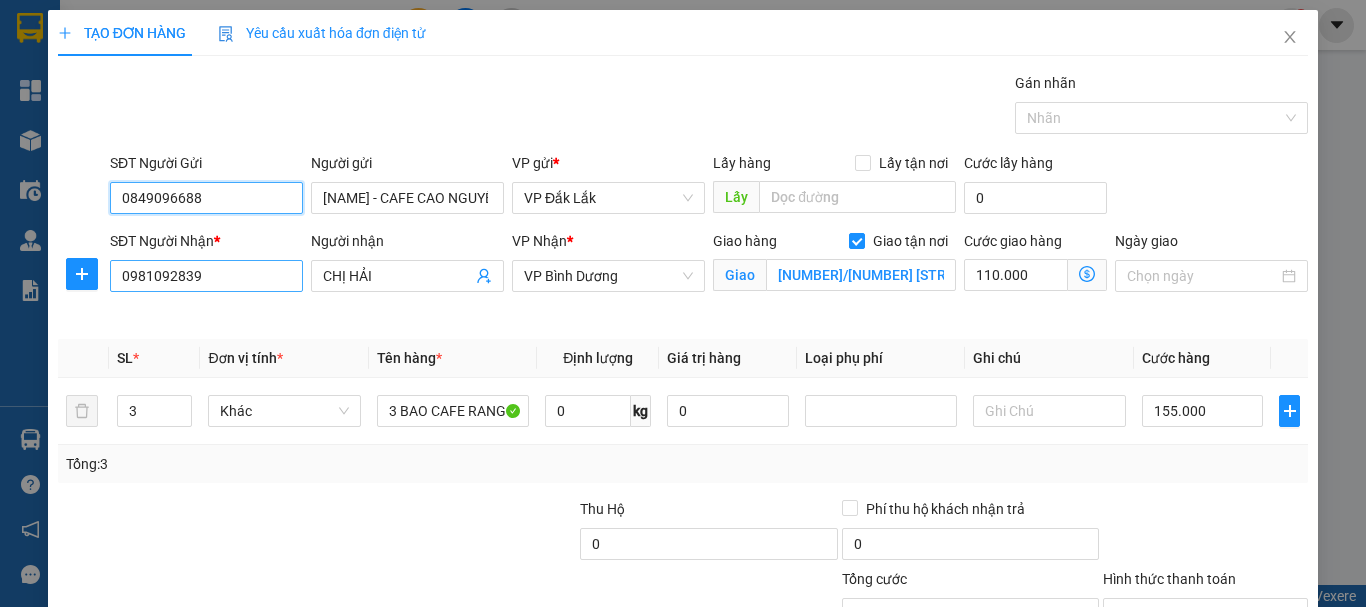 type on "0849096688" 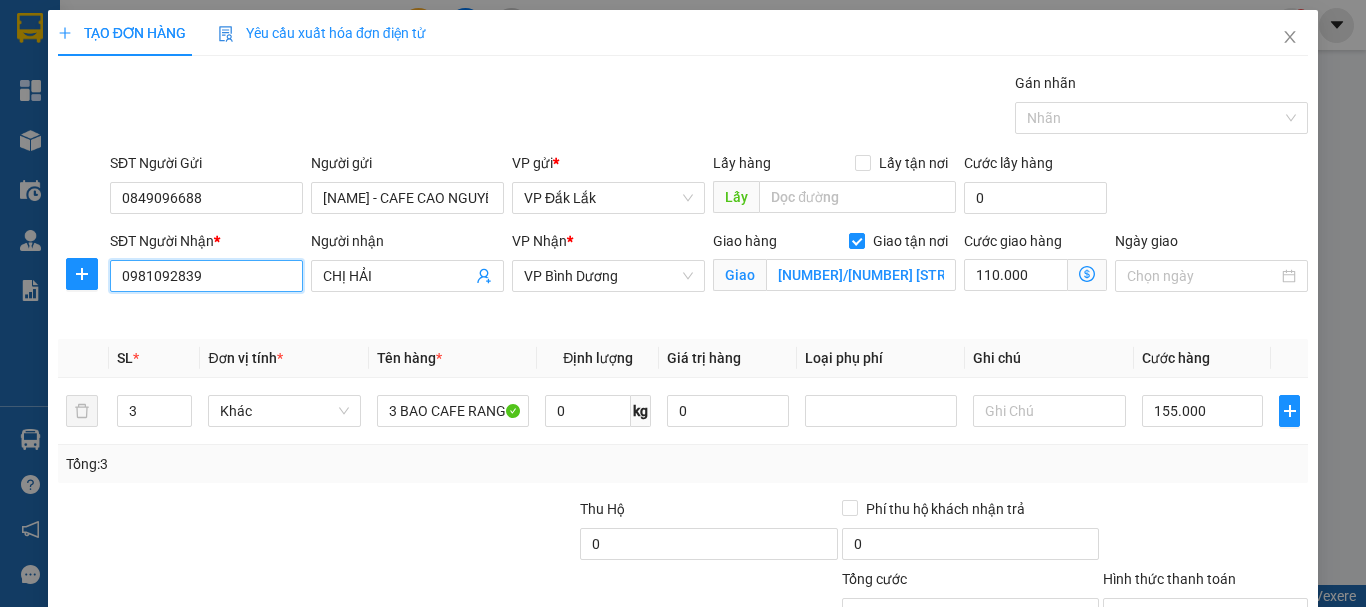 click on "0981092839" at bounding box center [206, 276] 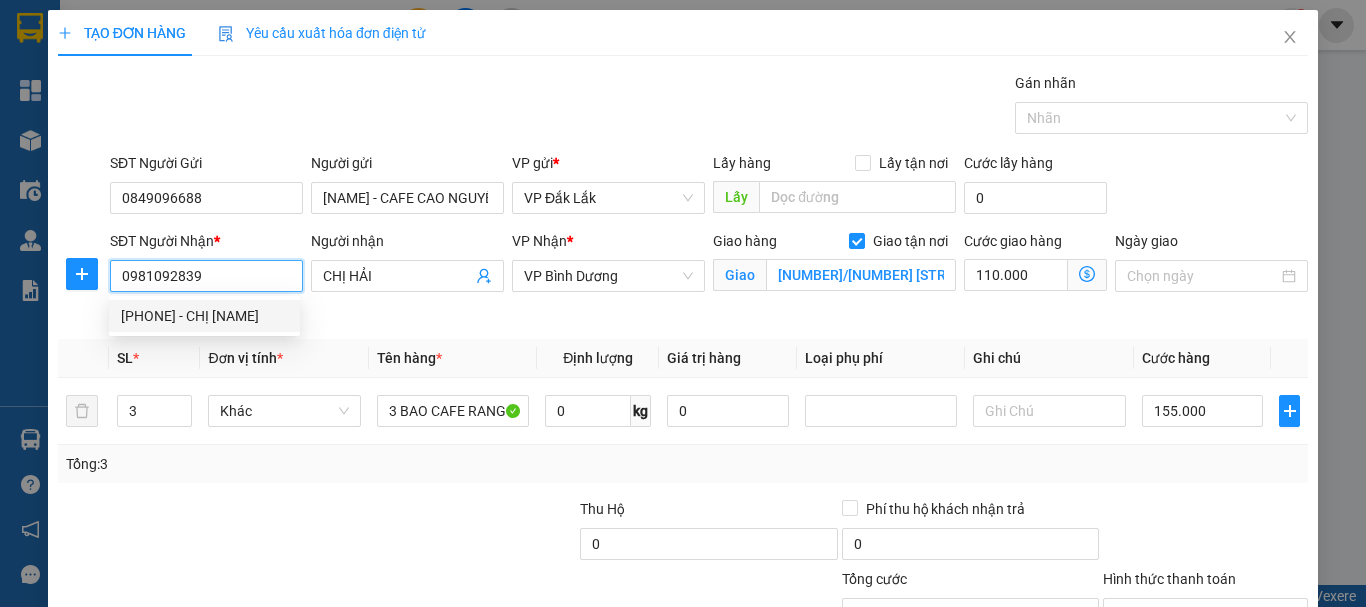 drag, startPoint x: 242, startPoint y: 310, endPoint x: 265, endPoint y: 267, distance: 48.76474 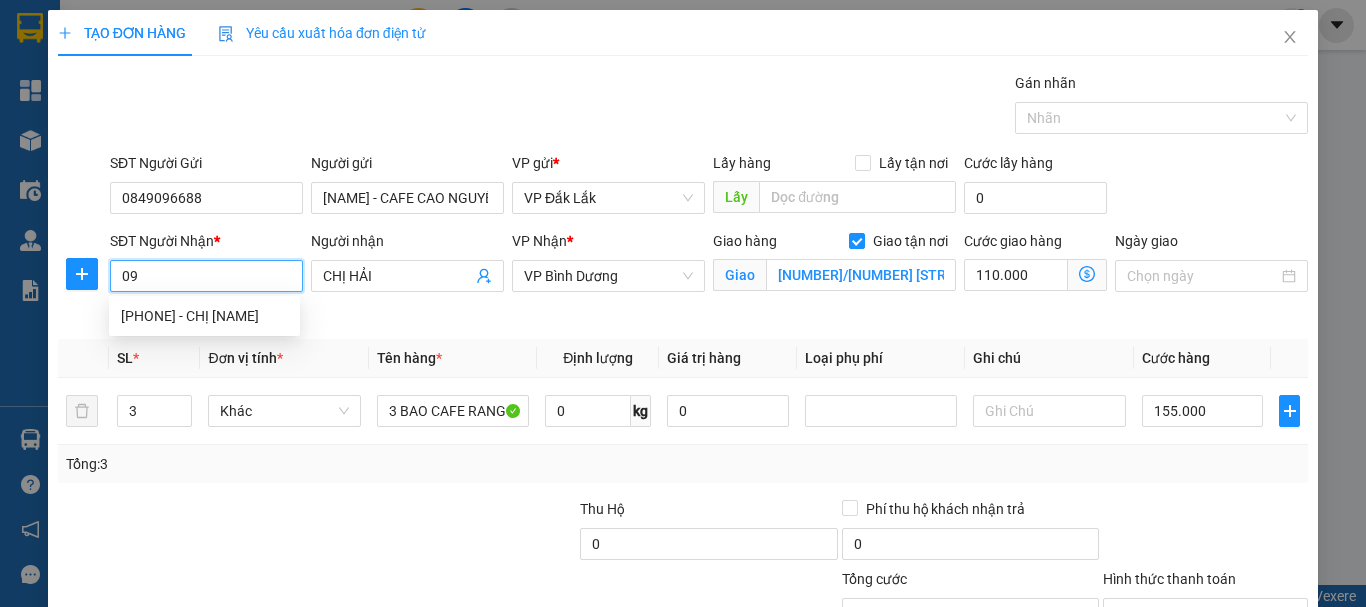 type on "0" 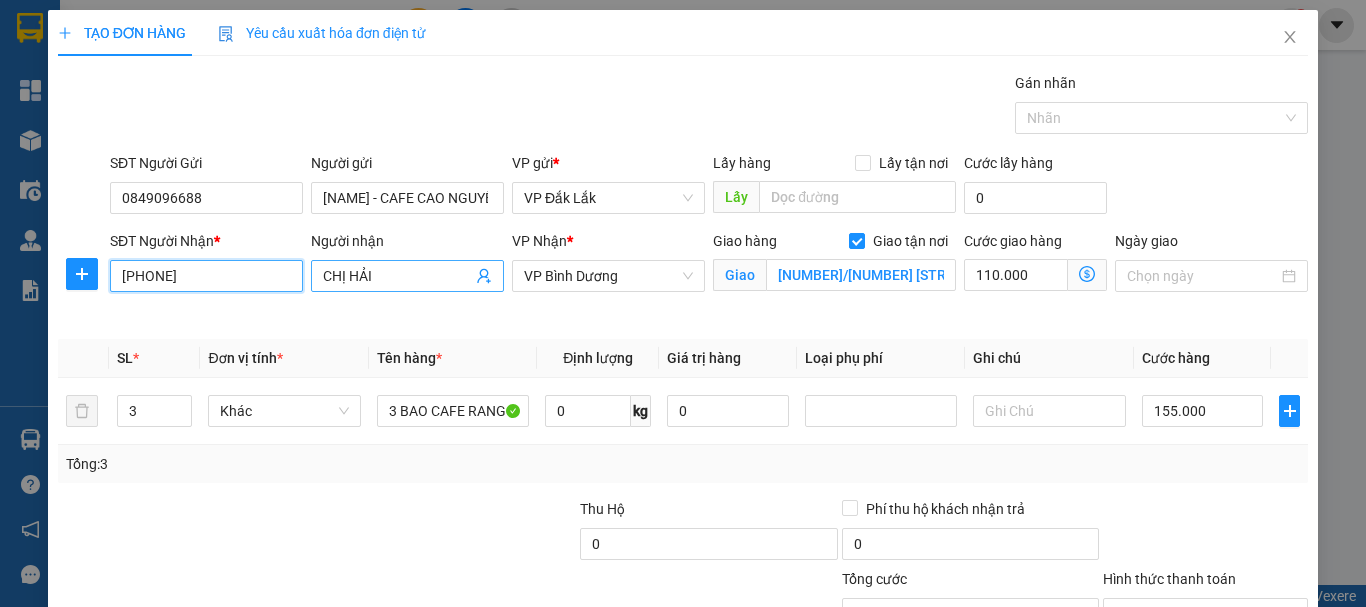 type on "[PHONE]" 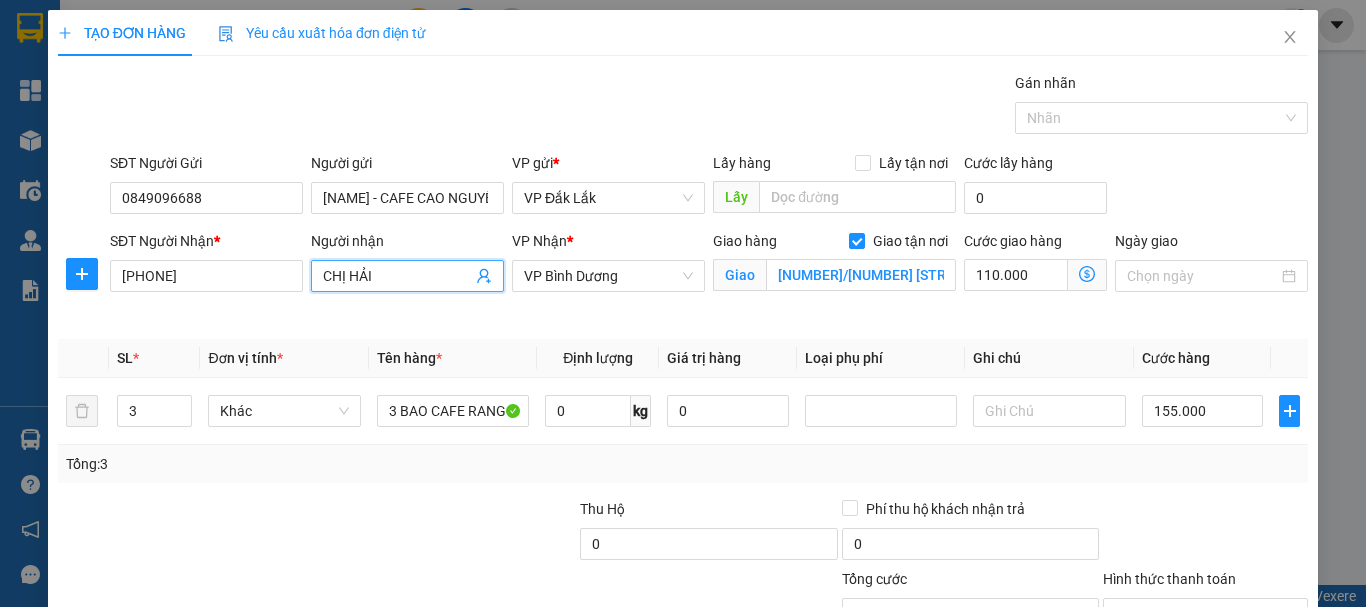 click on "CHỊ HẢI" at bounding box center [397, 276] 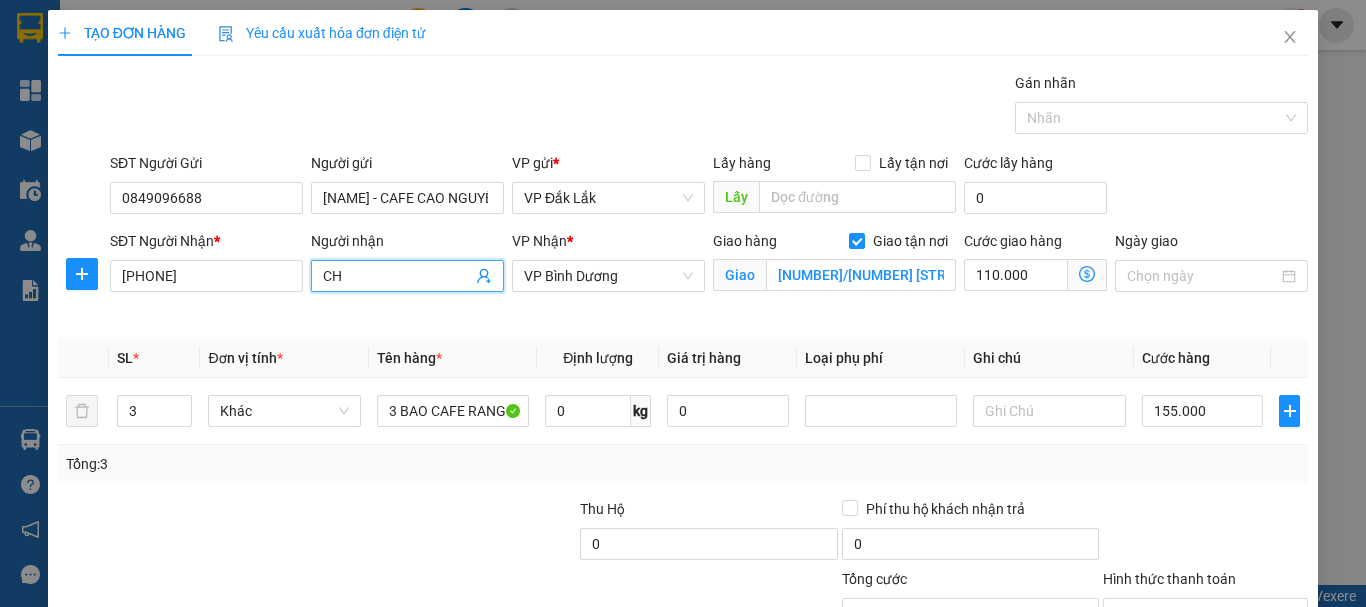 type on "C" 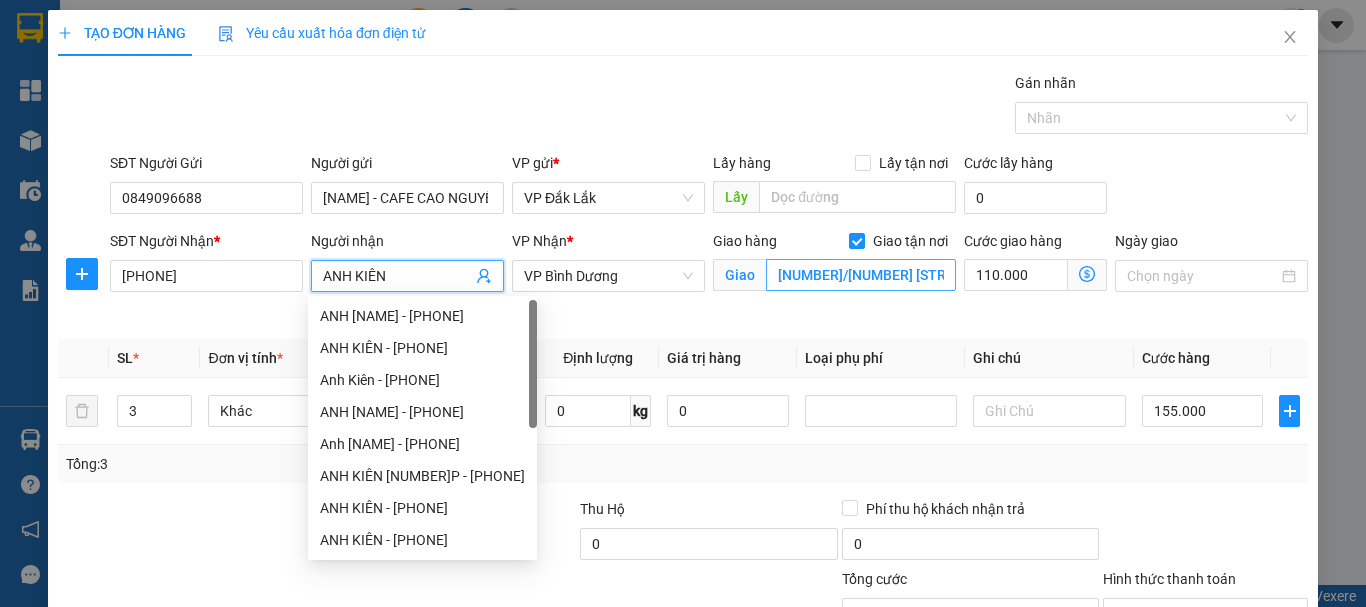 type on "ANH KIÊN" 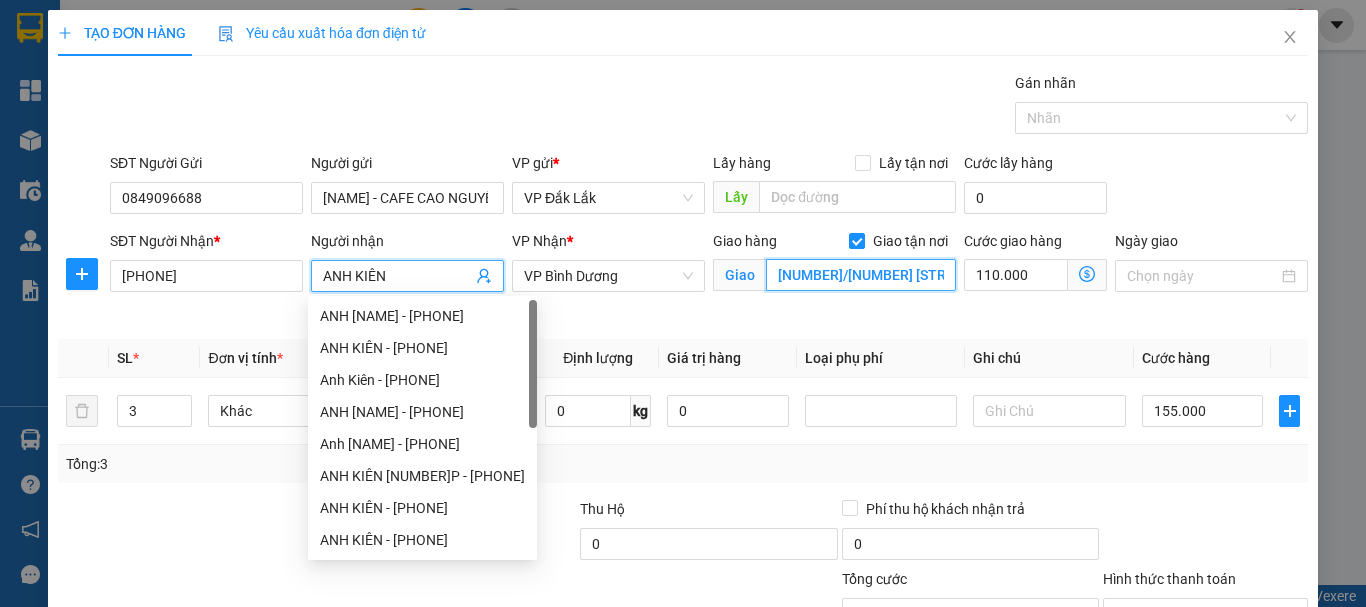 click on "[NUMBER]/[NUMBER] [STREET], P [LAST], [DISTRICT], [CITY]" at bounding box center (861, 275) 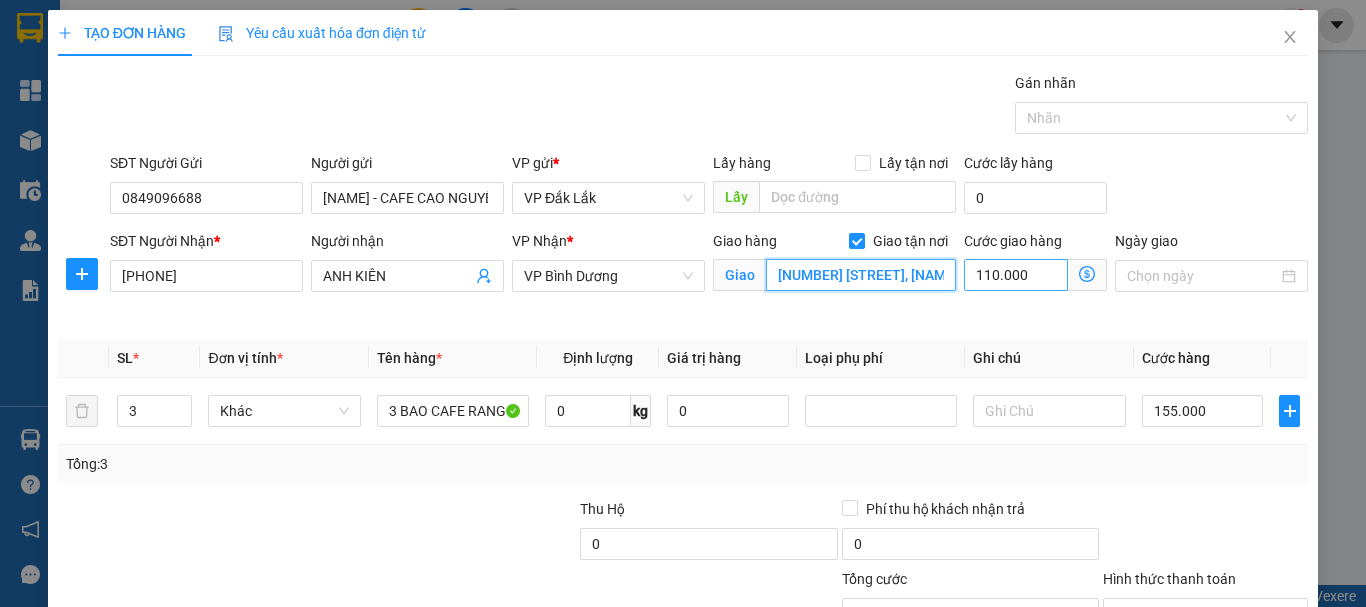 type on "[NUMBER] [STREET], [NAME], [NAME], [NAME], [CITY]" 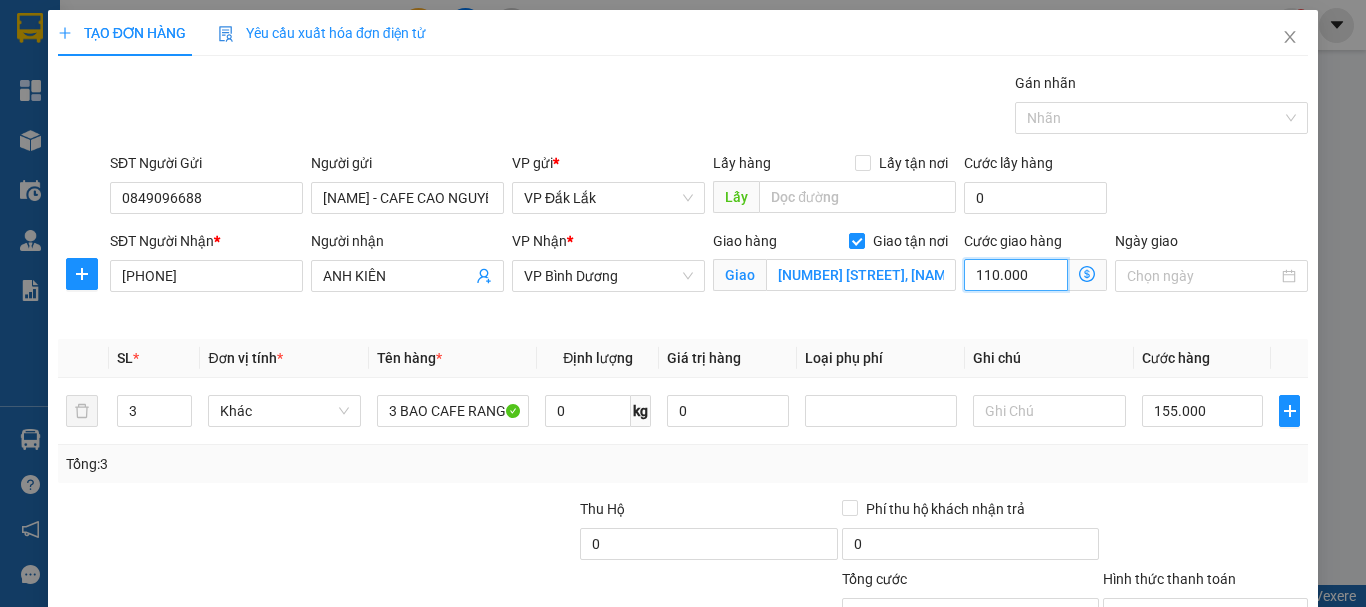 click on "110.000" at bounding box center (1016, 275) 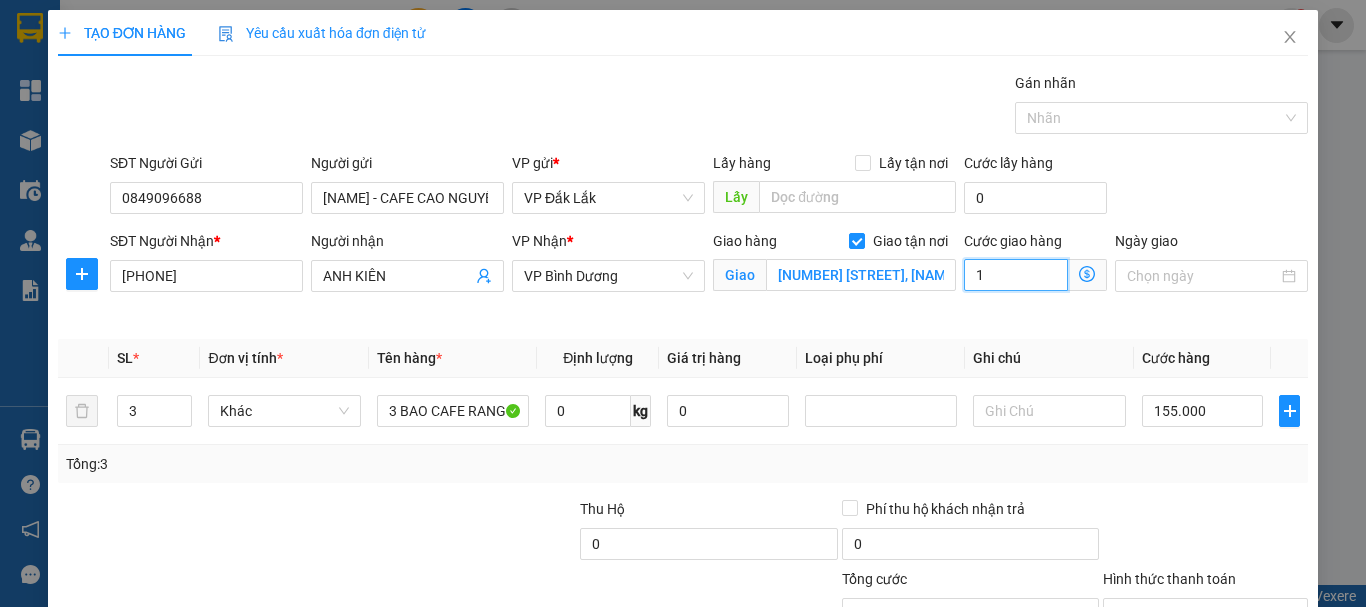 type on "[NUMBER].[NUMBER]" 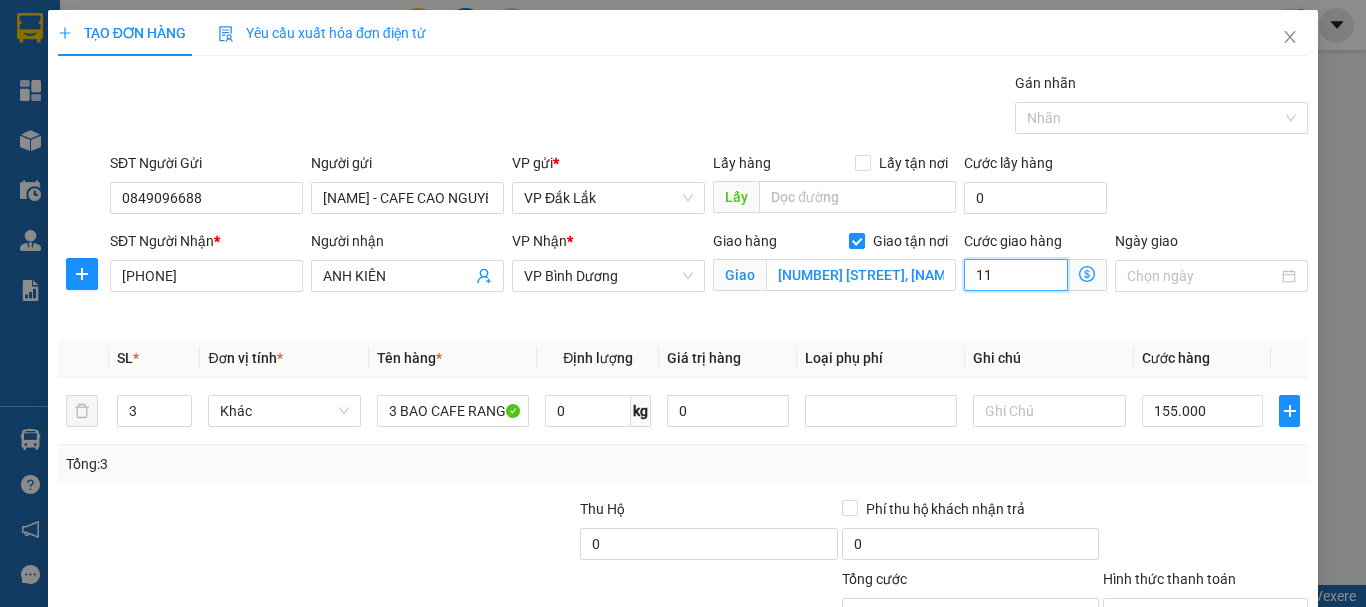 type on "[NUMBER].[NUMBER]" 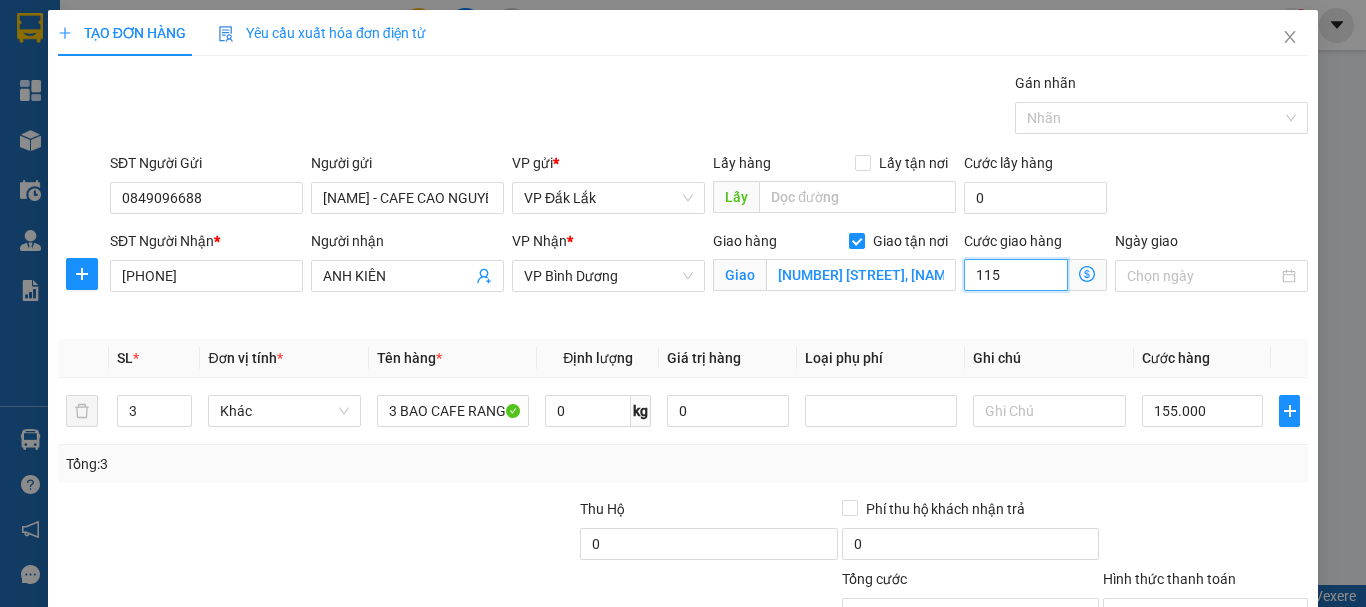 type on "1.150" 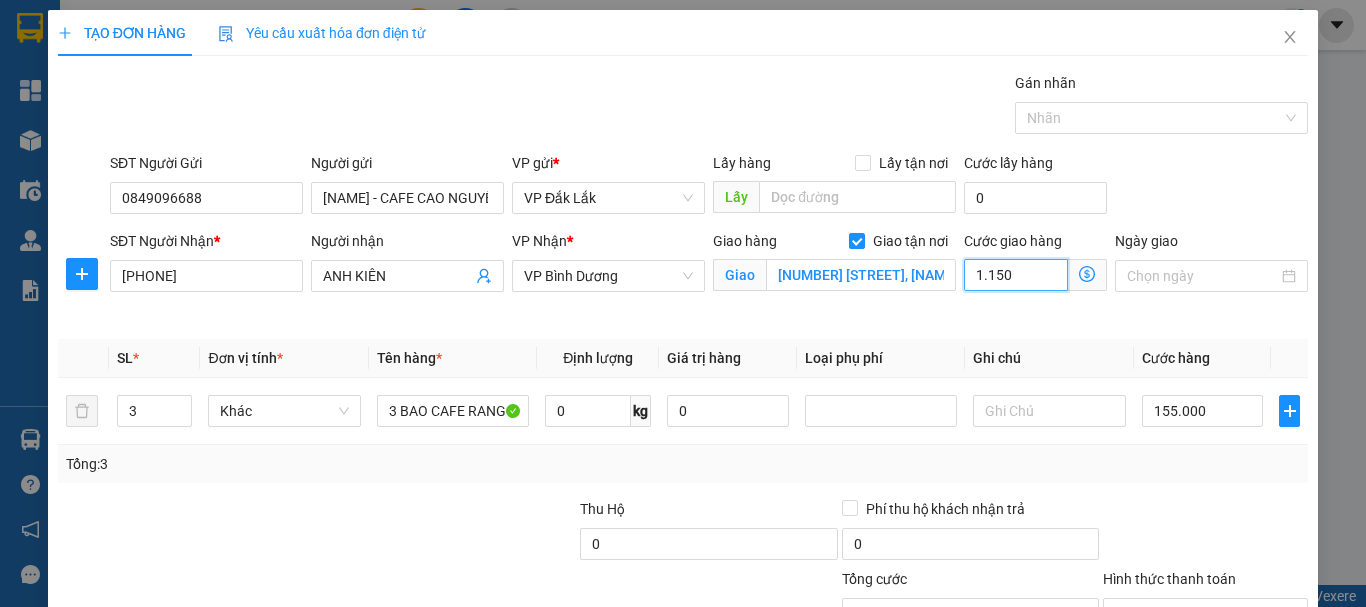 type on "156.150" 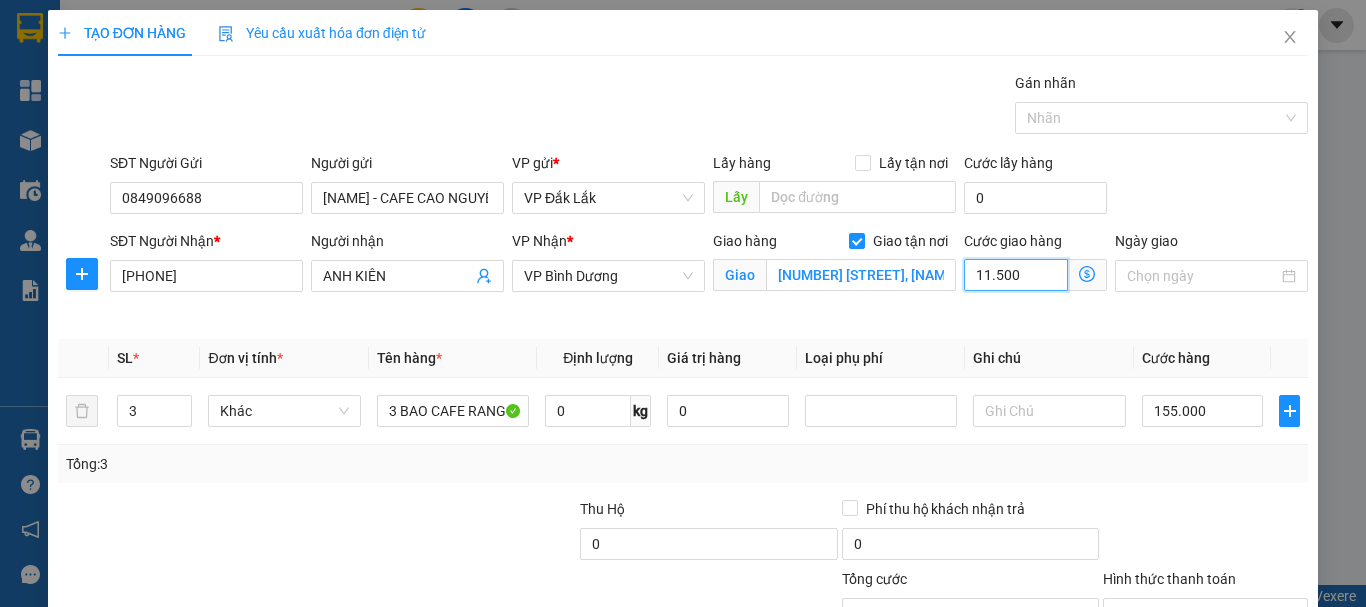 type on "166.500" 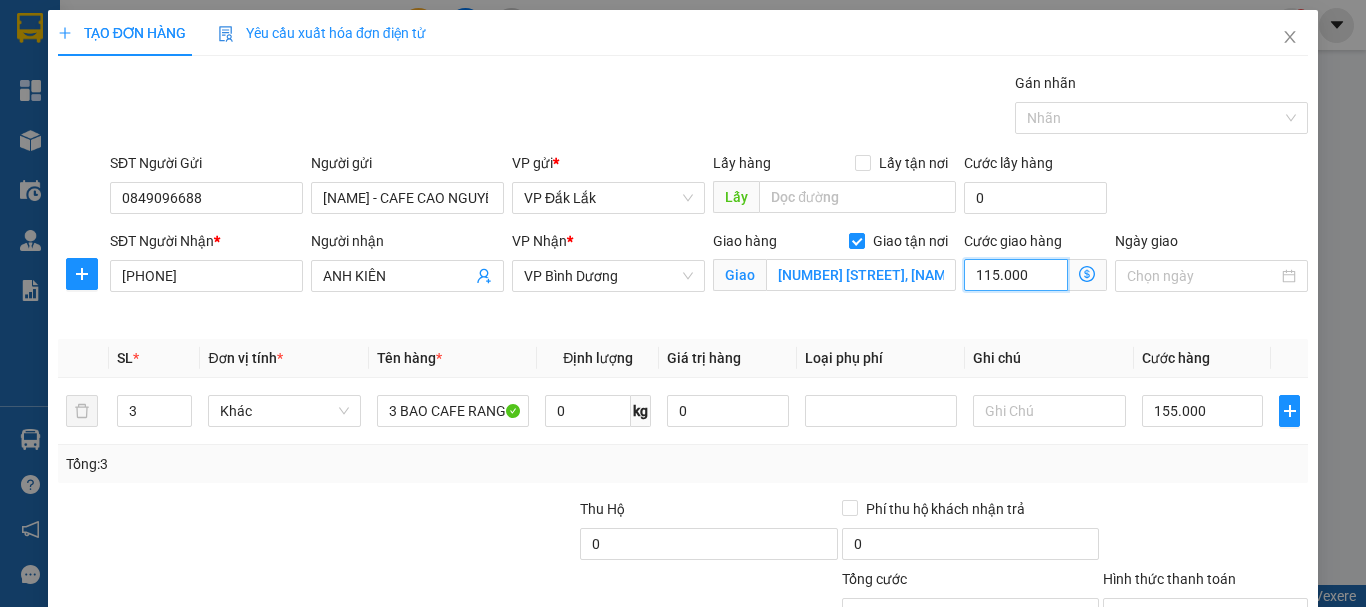type on "270.000" 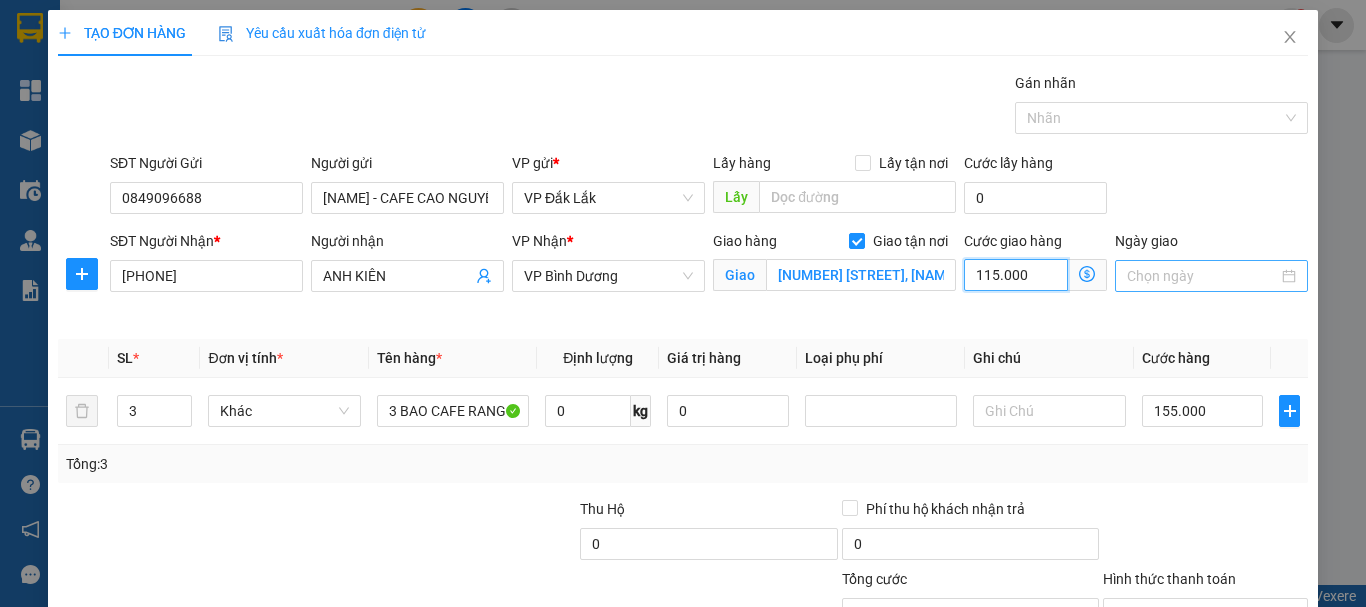 type on "115.000" 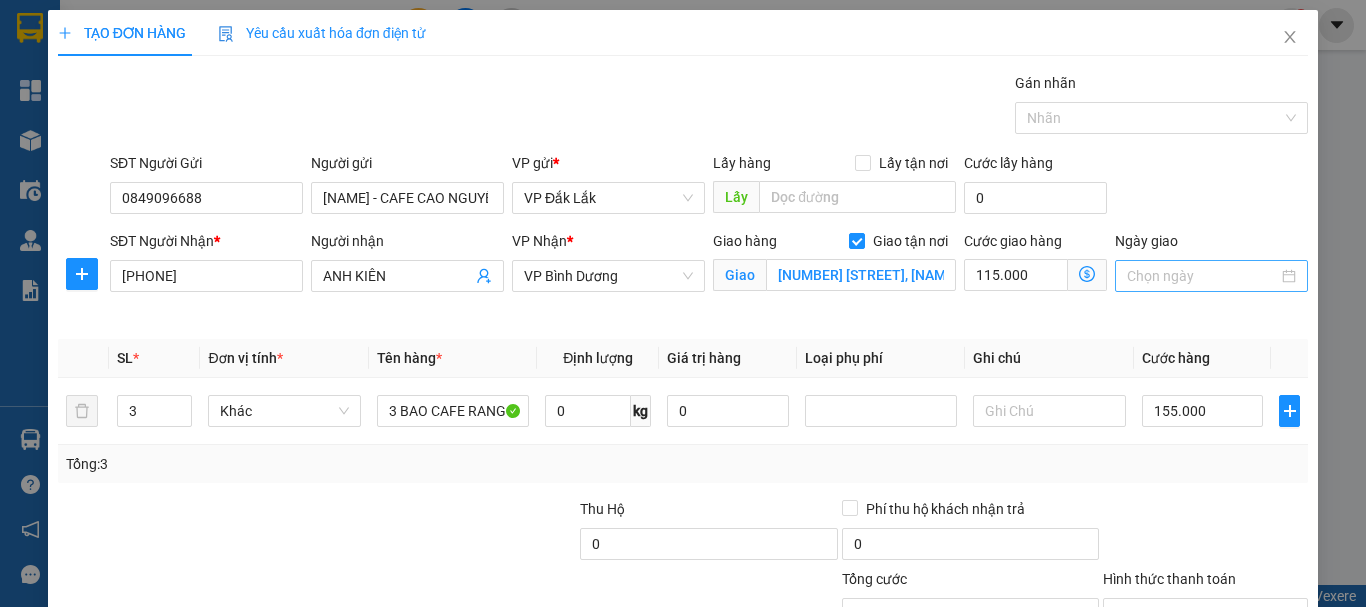 click on "Ngày giao" at bounding box center (1202, 276) 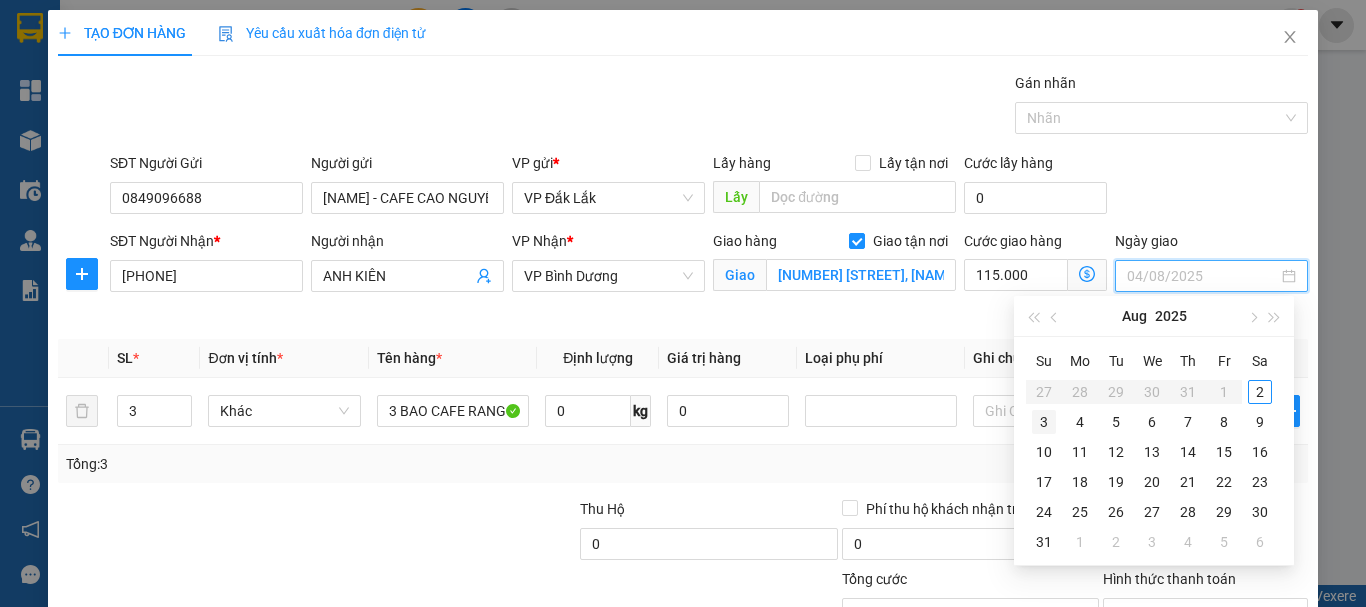type on "03/08/2025" 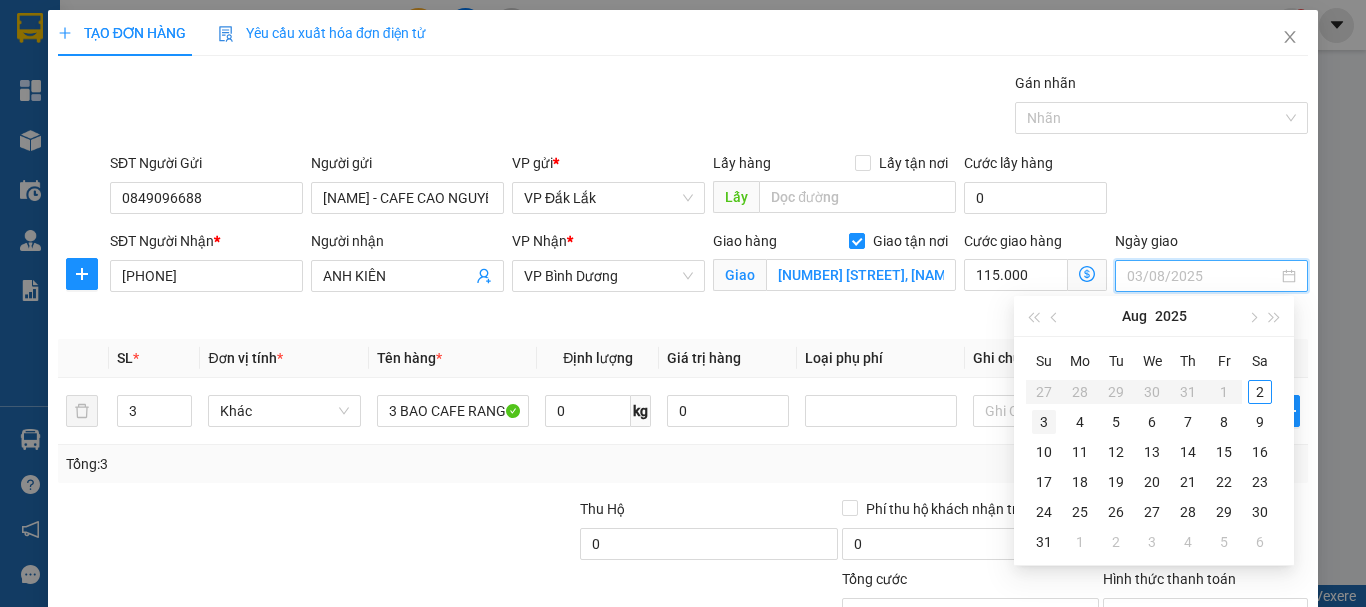 click on "3" at bounding box center (1044, 422) 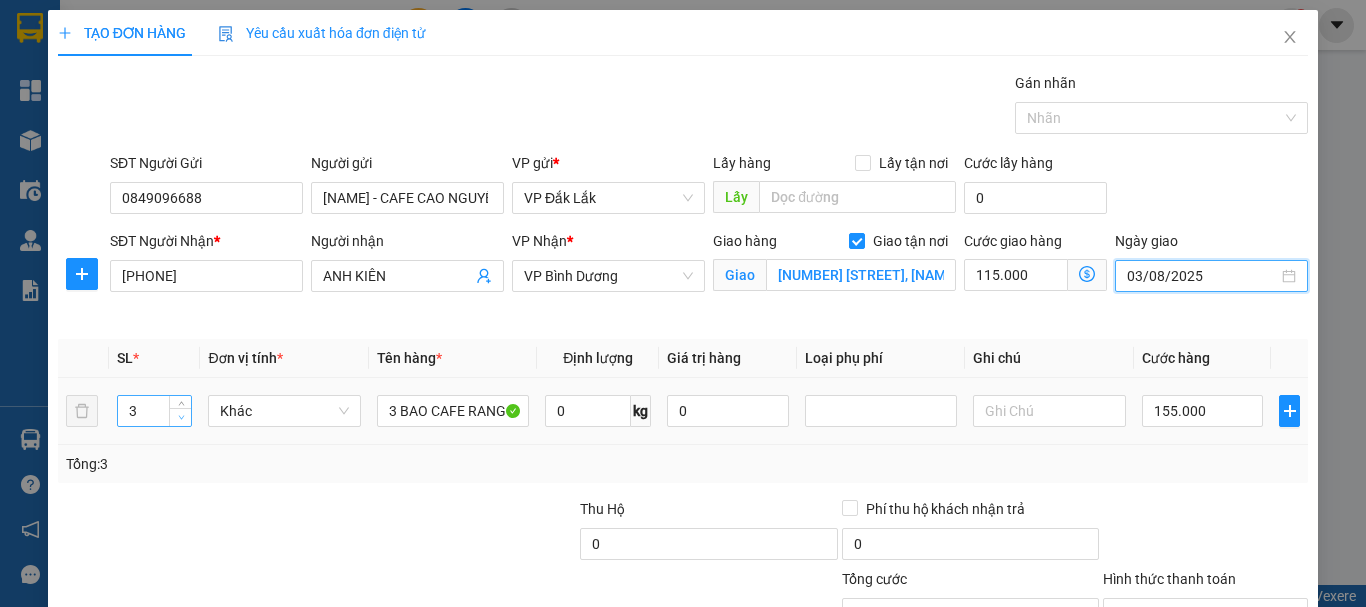 type on "2" 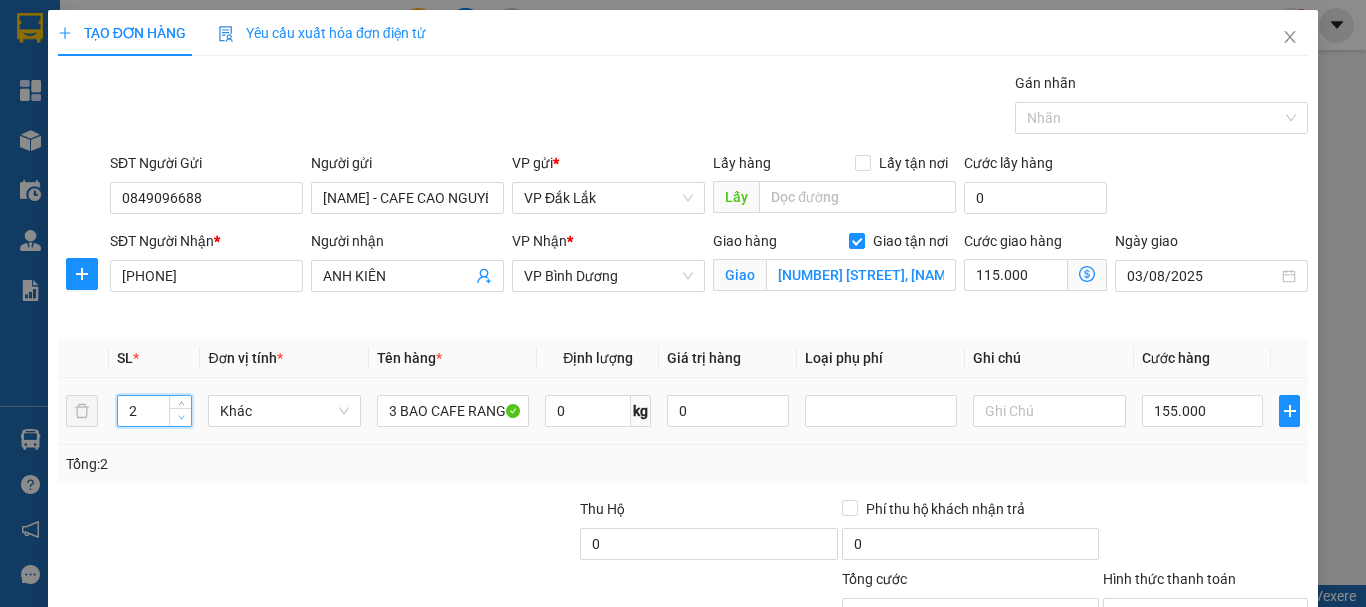 click at bounding box center (181, 418) 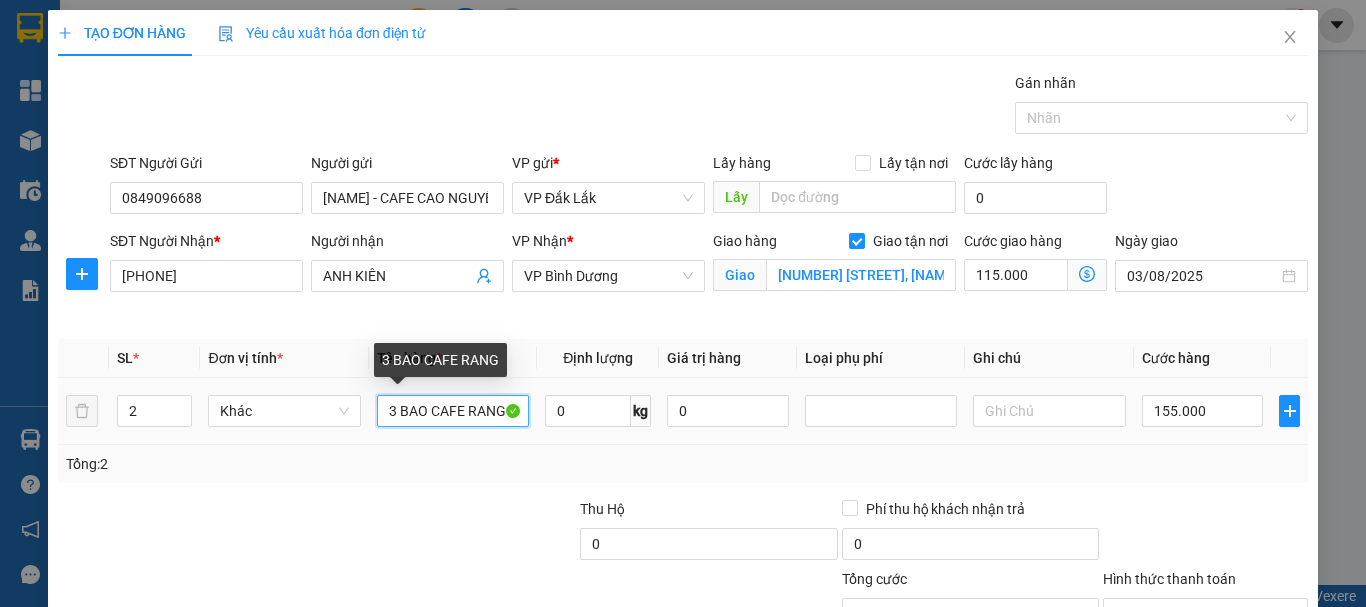 click on "3 BAO CAFE RANG" at bounding box center (453, 411) 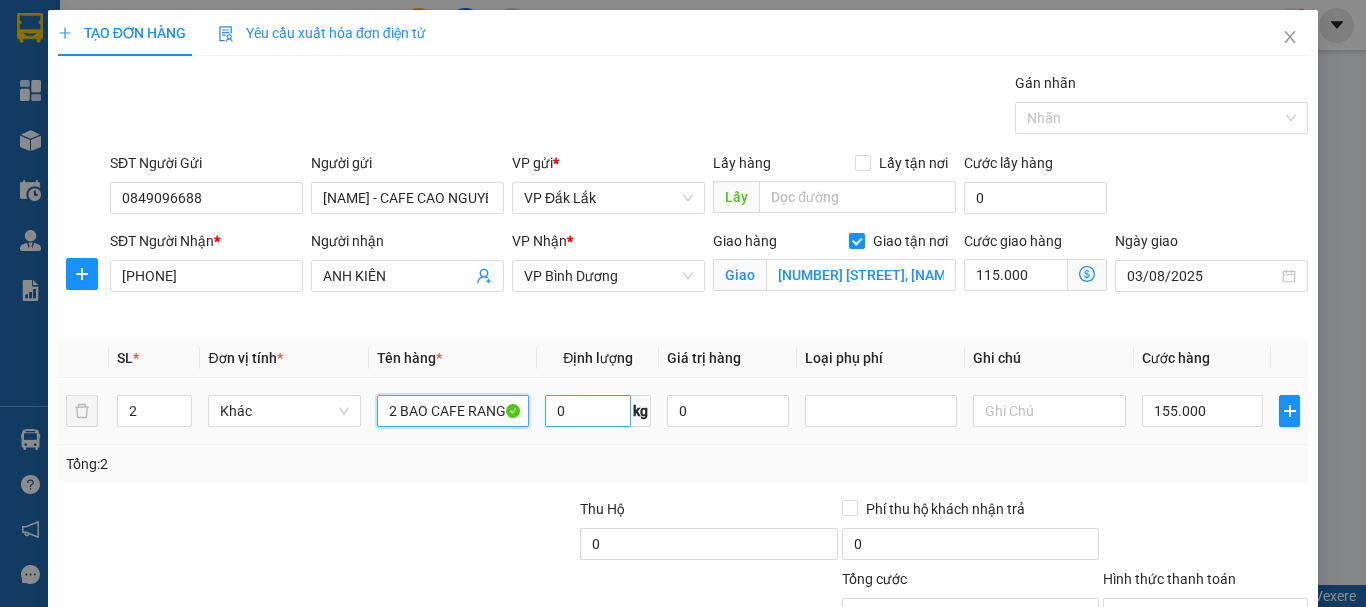 type on "2 BAO CAFE RANG" 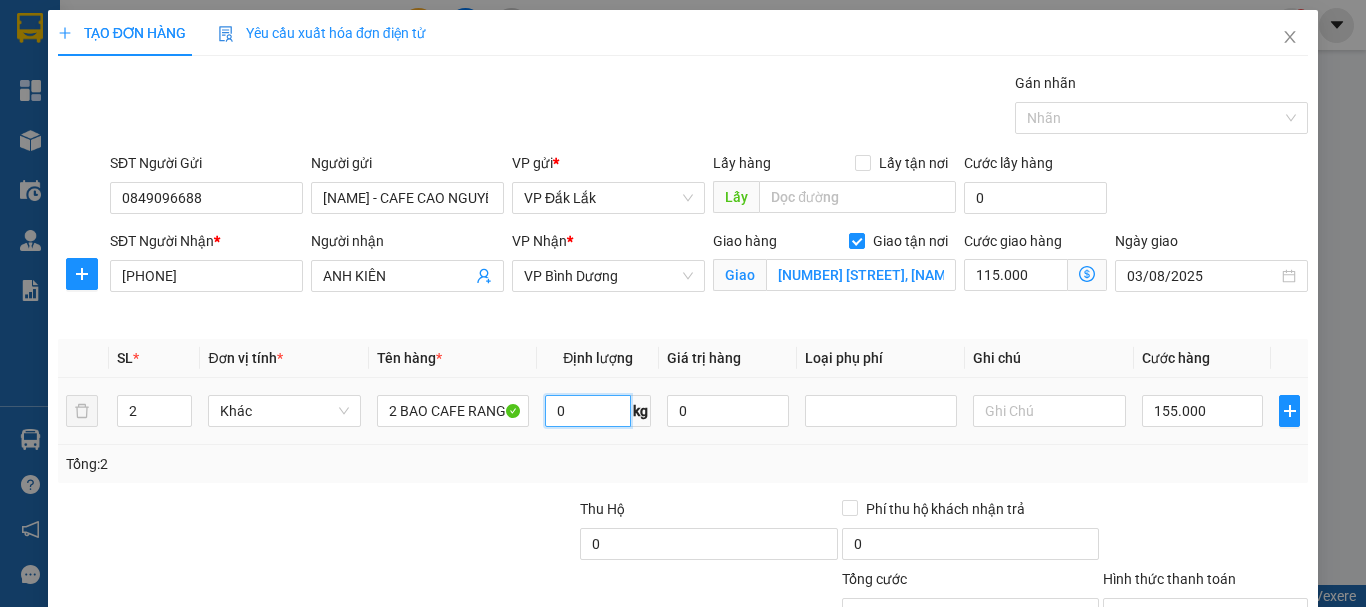 click on "0" at bounding box center (588, 411) 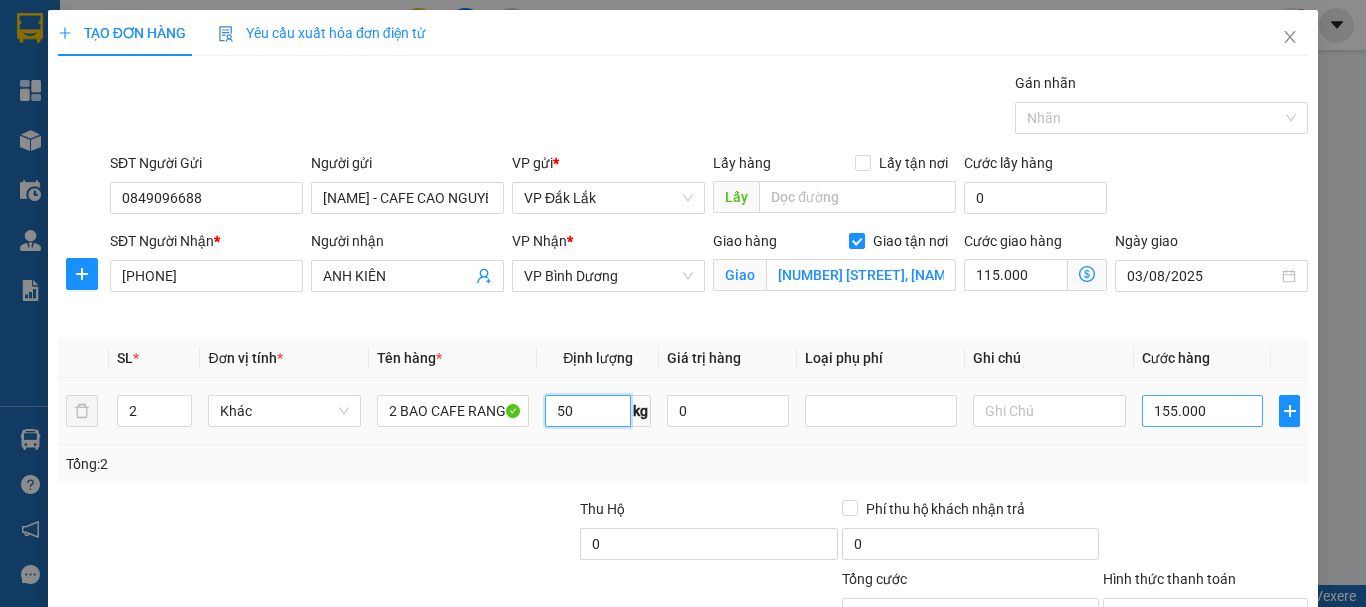 type on "50" 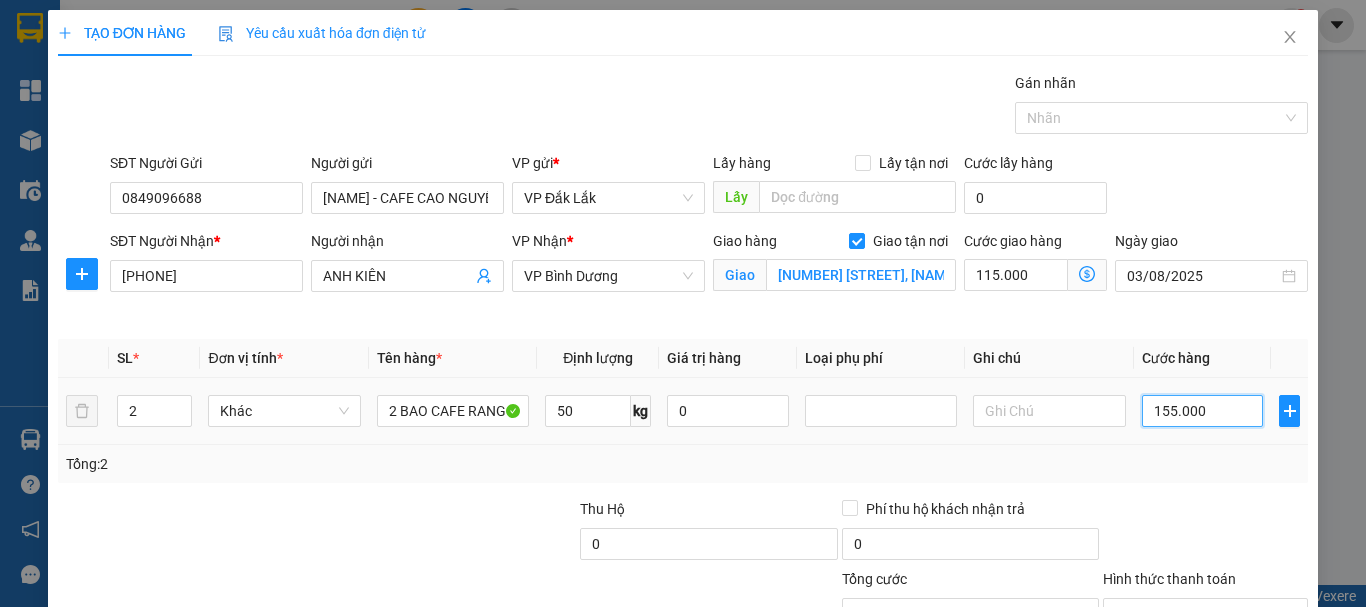 click on "155.000" at bounding box center [1203, 411] 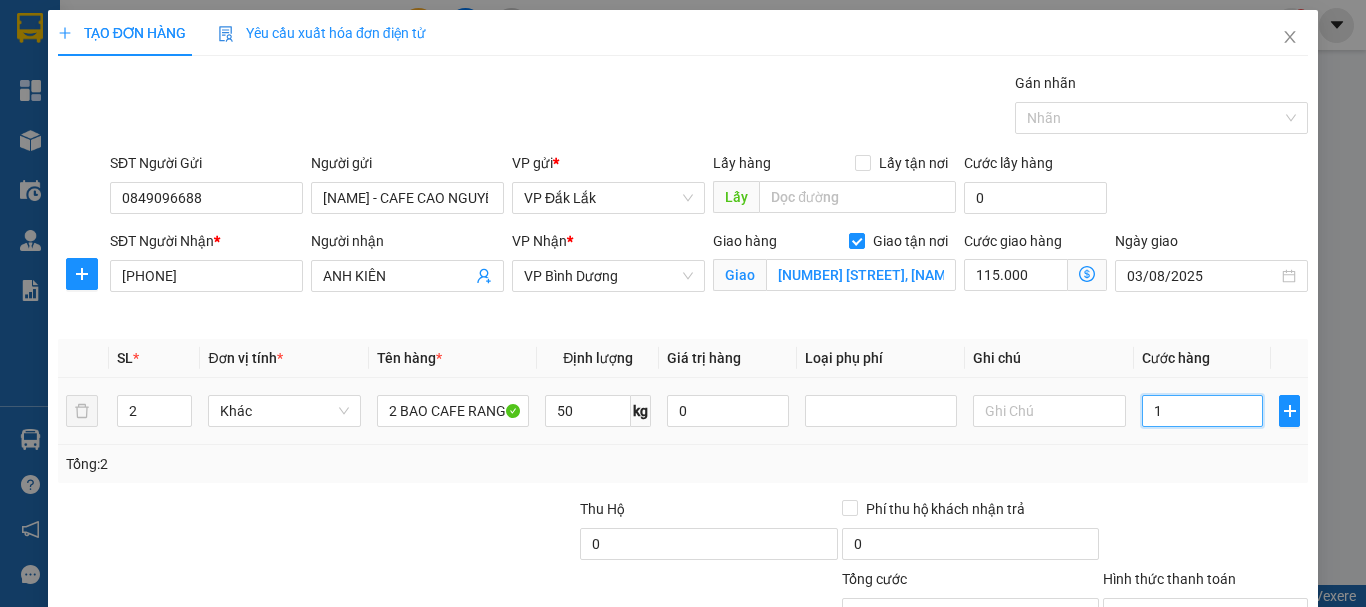 type on "115.001" 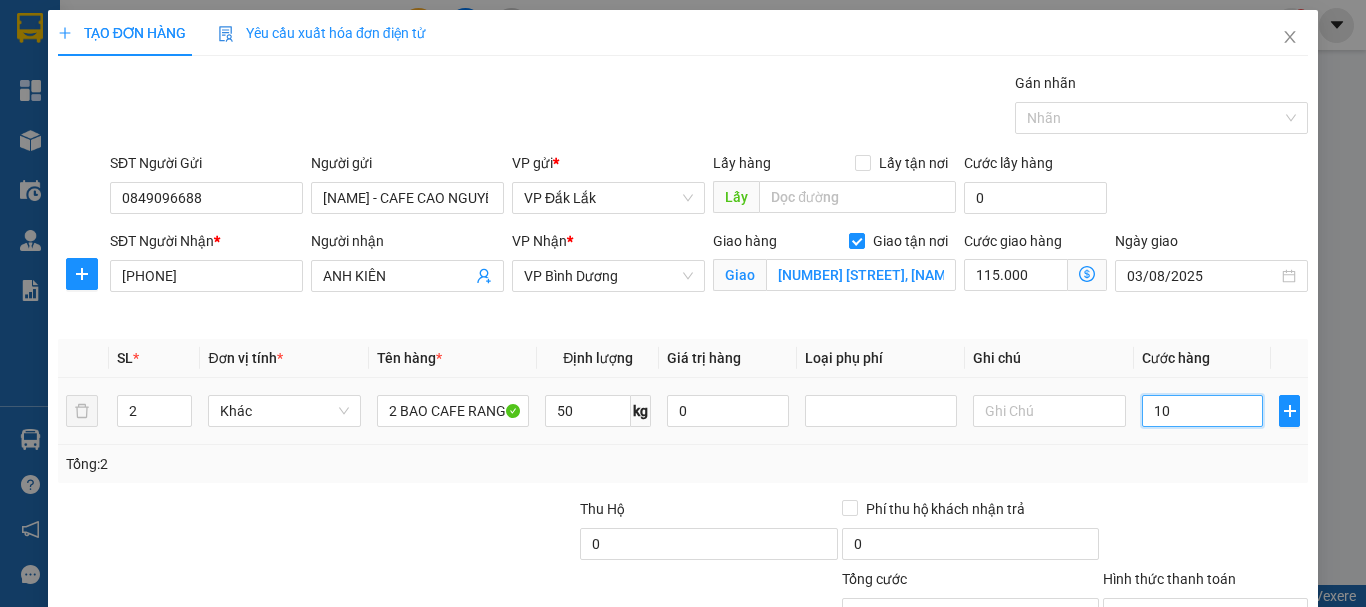type on "115.010" 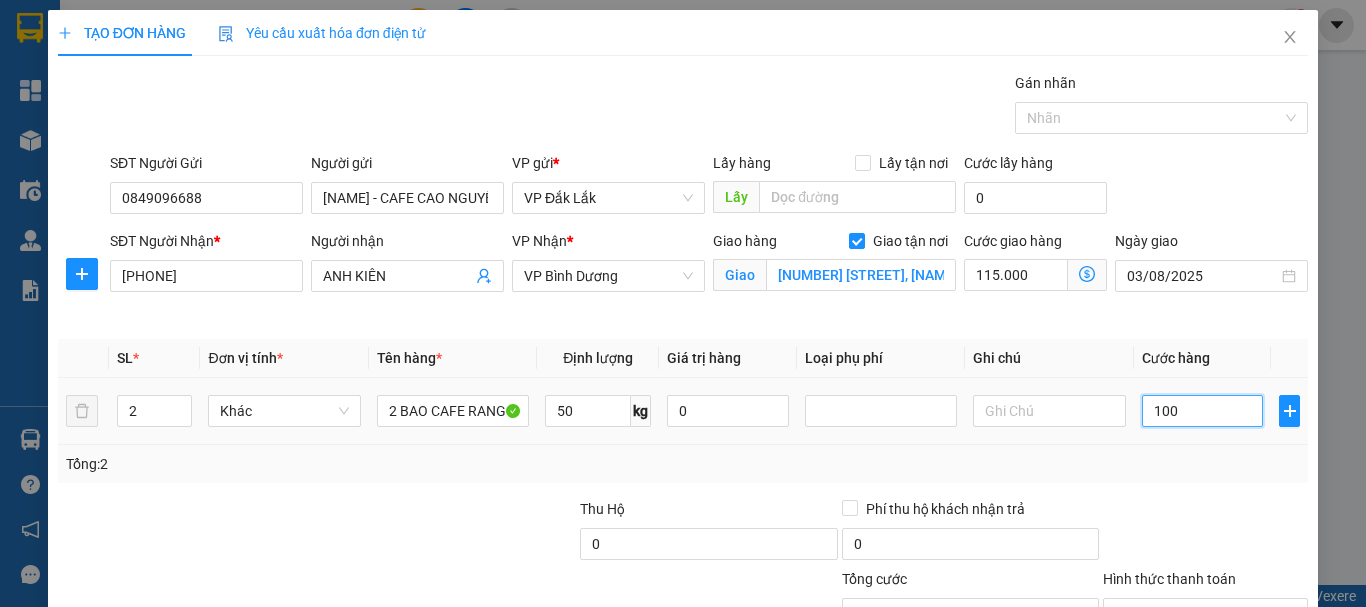 type on "[ID]" 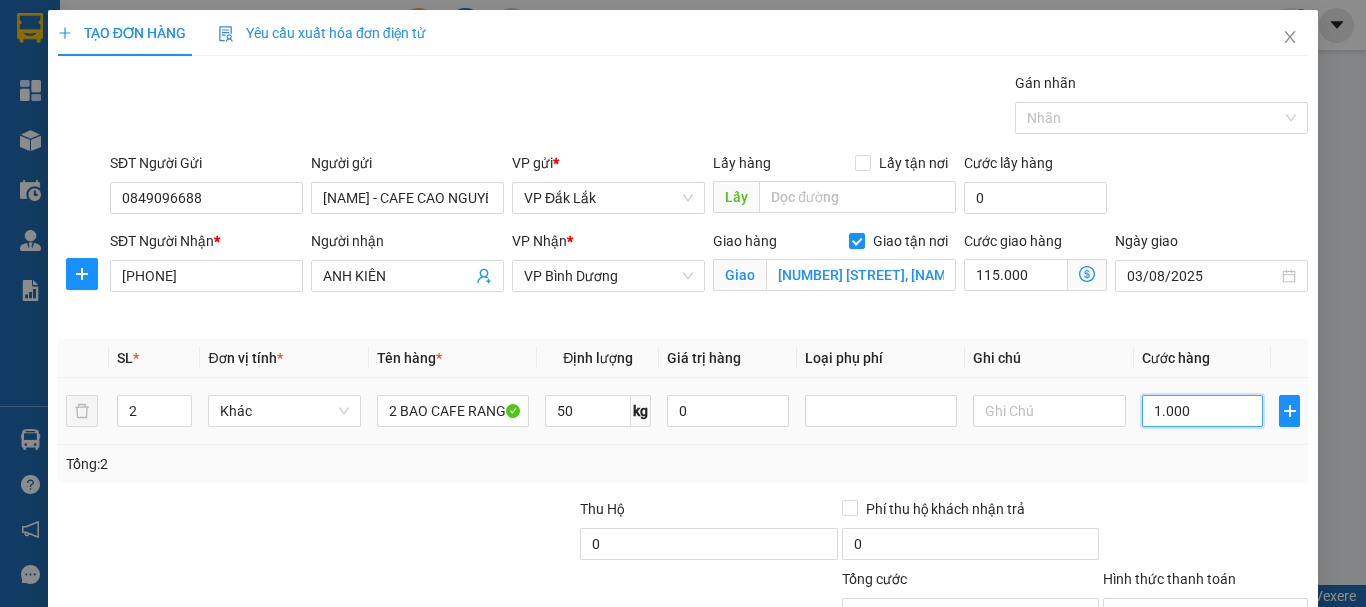 type on "116.000" 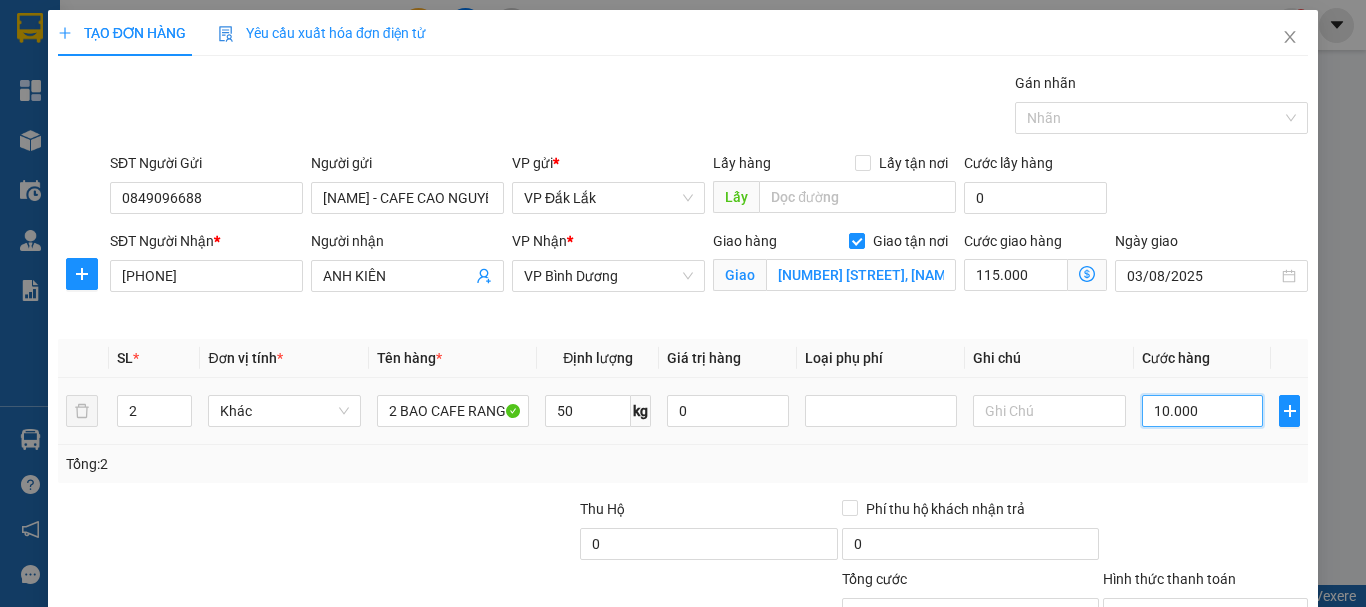 type on "125.000" 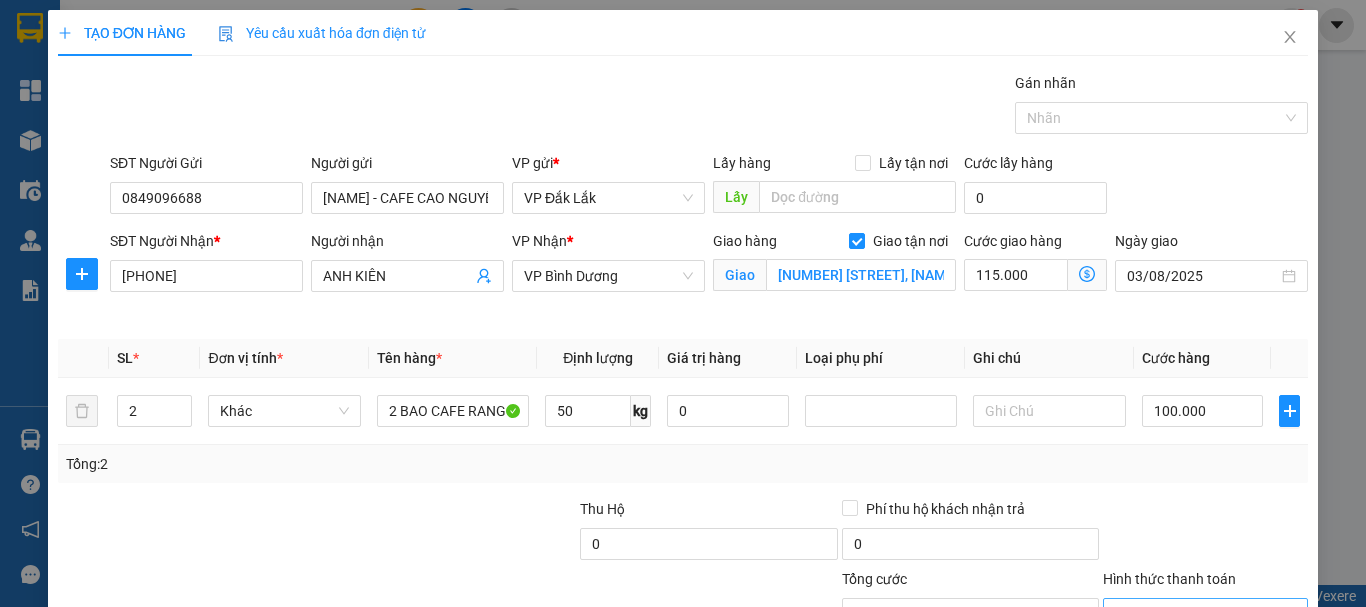 click on "Hình thức thanh toán" at bounding box center (1198, 614) 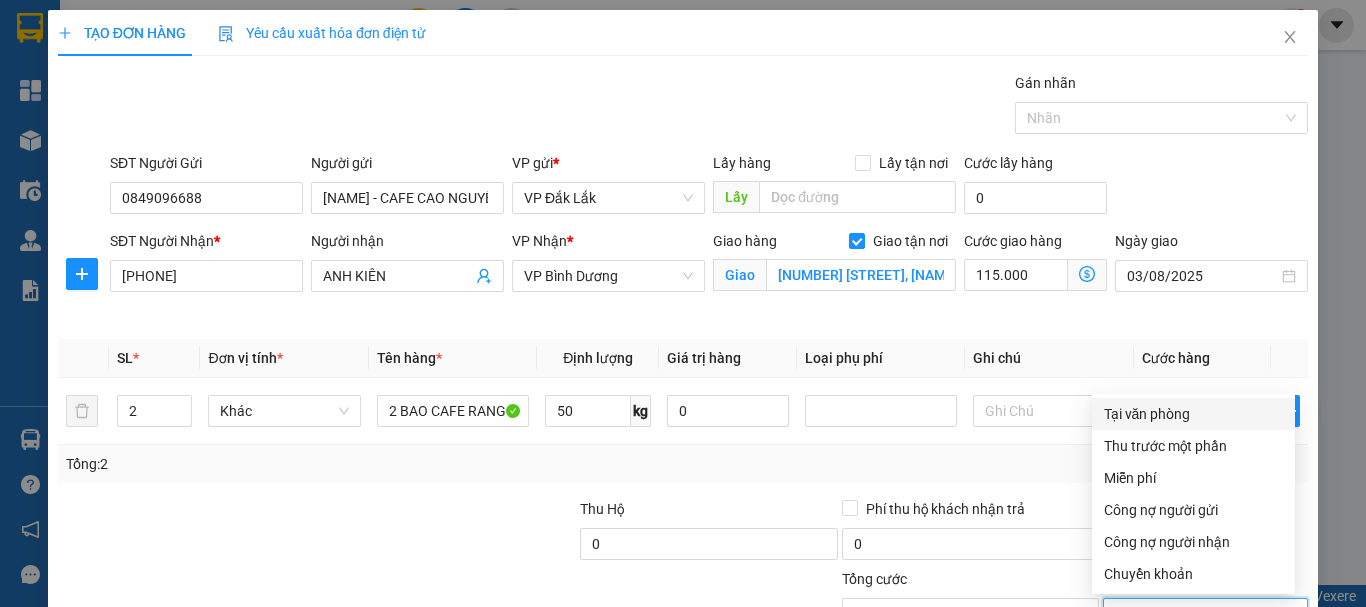 click on "Tại văn phòng" at bounding box center (1193, 414) 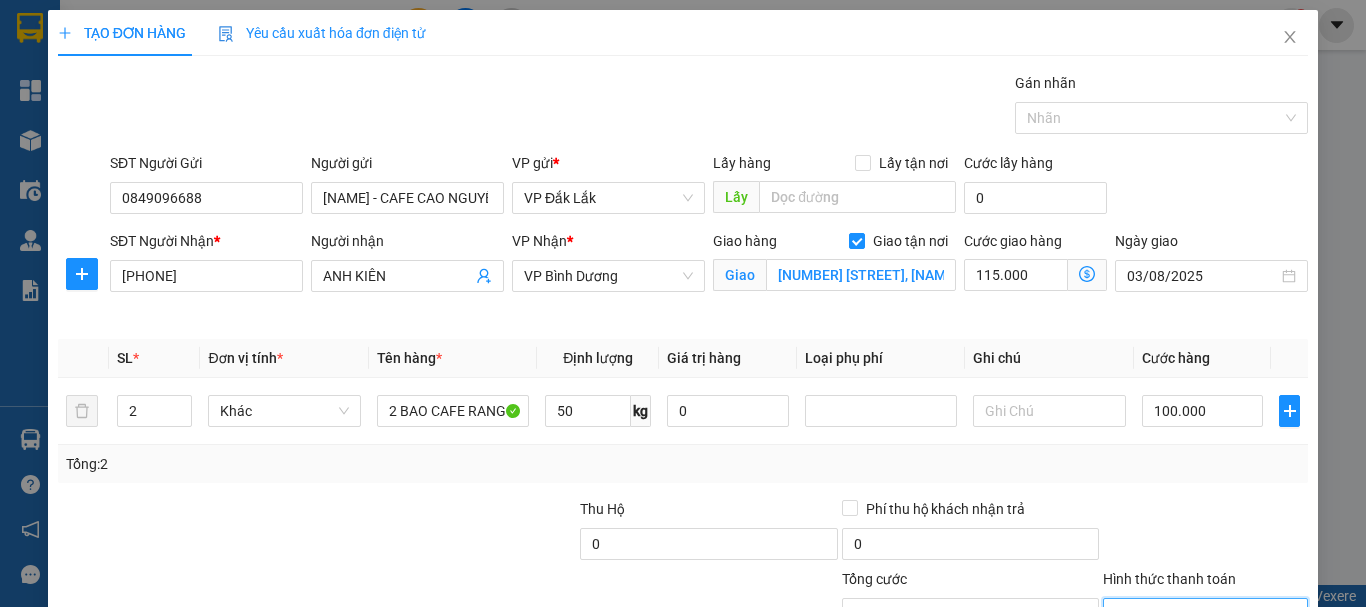 click on "Lưu và In" at bounding box center [1231, 709] 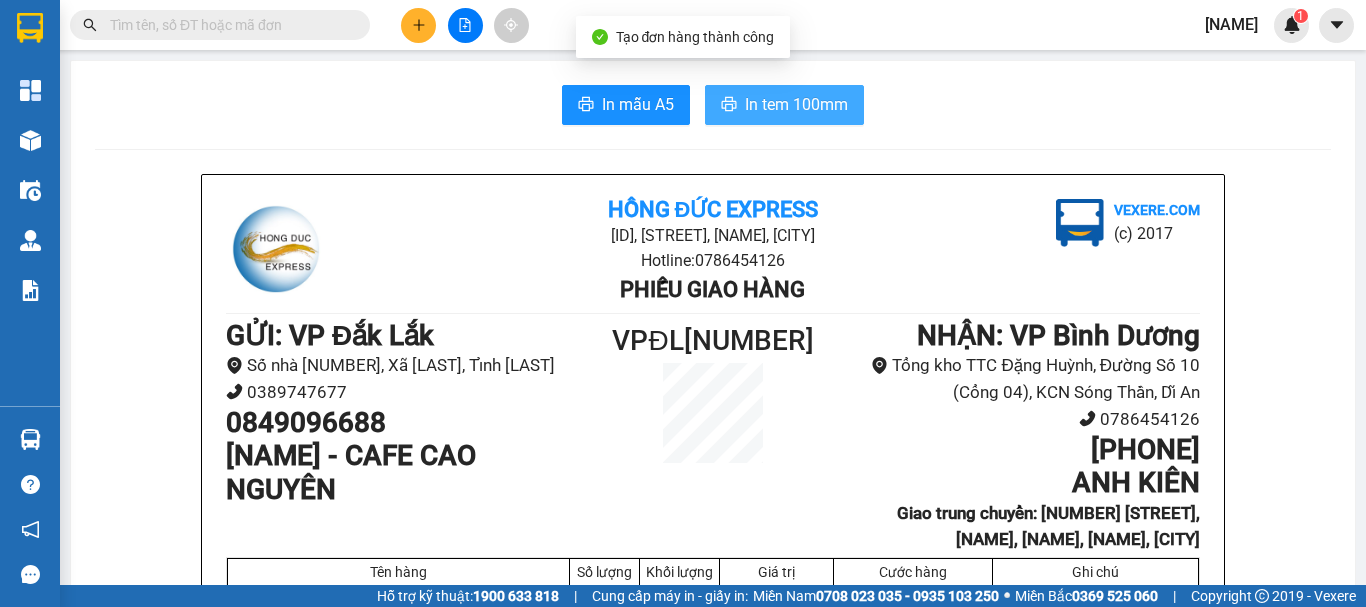 click on "In tem 100mm" at bounding box center (796, 104) 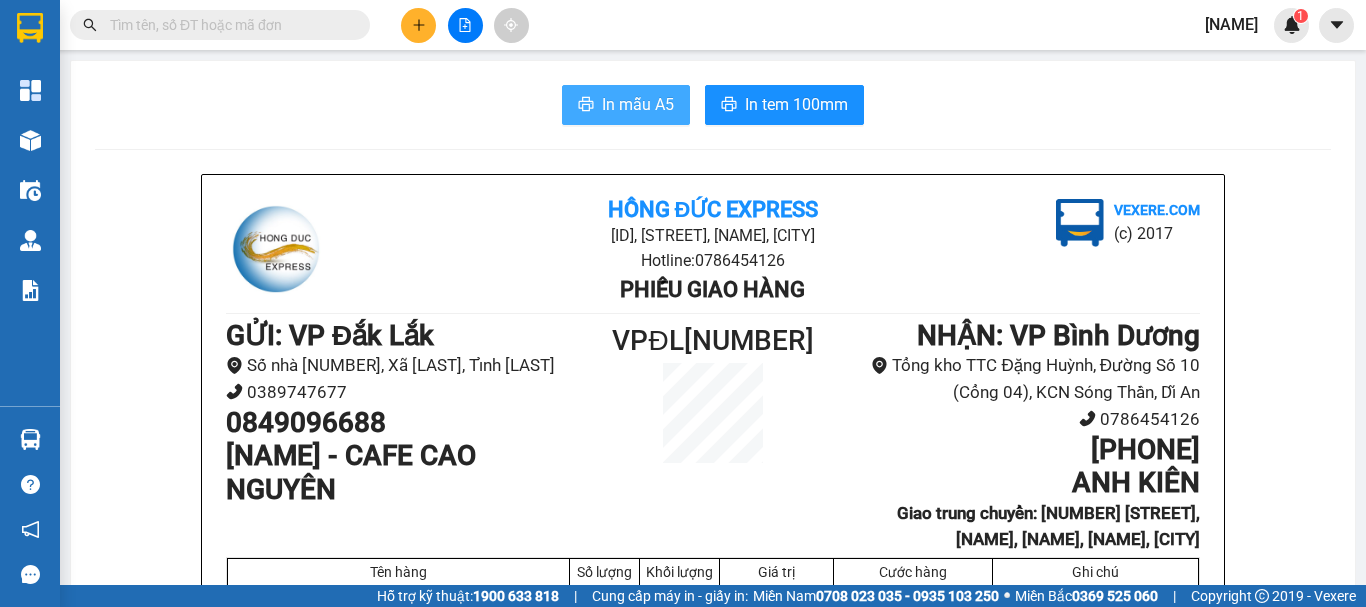 click on "In mẫu A5" at bounding box center (638, 104) 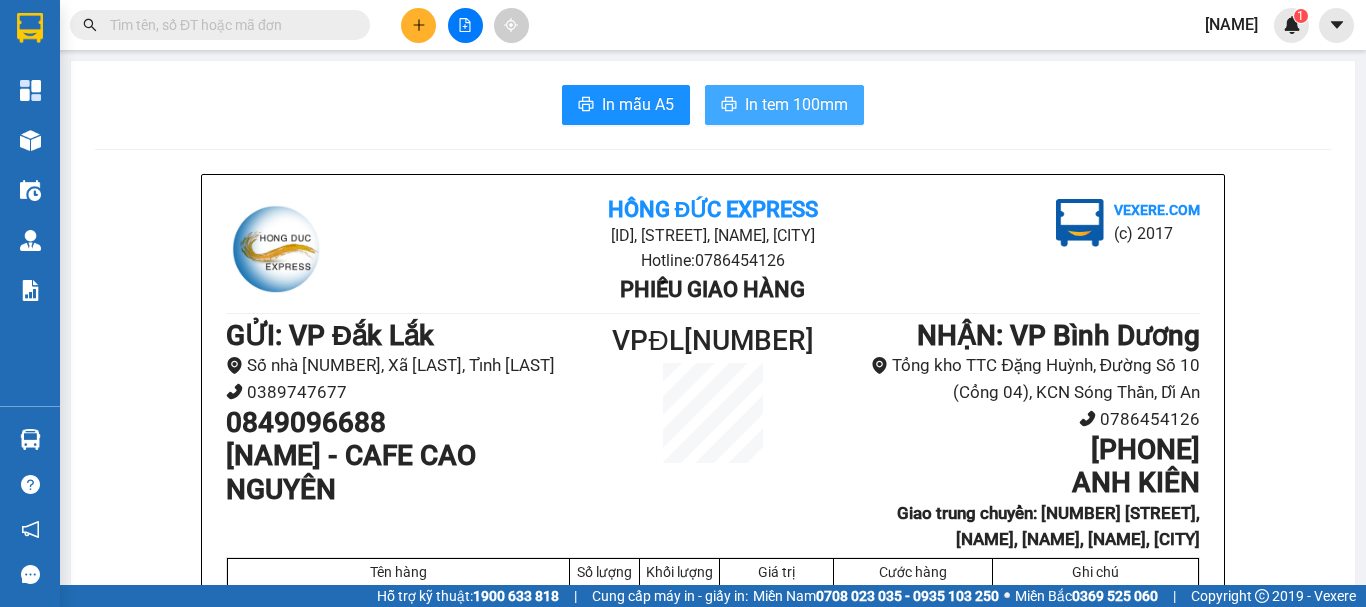 click on "In mẫu A5
In tem [NUMBER]mm
Hồng Đức Express Tổng kho TTC Đặng Huỳnh, Đường [NUMBER], KCN Sóng Thần, Dĩ An Hotline:  [PHONE] Phiếu giao hàng Vexere.com (c) [YEAR] GỬI :   VP Đắk Lắk   Số nhà [NUMBER], Xã Ea K’tur, Tỉnh Đắk Lắk   [PHONE] [PHONE] PHỤNG - CAFE CAO NGUYÊN VPĐL[NUMBER] NHẬN :   VP Bình Dương   Tổng kho TTC Đặng Huỳnh, Đường Số [NUMBER] (Cổng [NUMBER]), KCN Sóng Thần, Dĩ An   [PHONE] [PHONE] ANH KIÊN Giao trung chuyển: [NUMBER] CỐNG QUỲNH, NGUYỄN CƯ TRINH, Q.[NUMBER], HCM Tên hàng Số lượng Khối lượng Giá trị Cước hàng Ghi chú [NUMBER] BAO CAFE RANG [NUMBER] [NUMBER] [PRICE] Phí Giao Hàng [PRICE] Tổng cộng [NUMBER] [NUMBER] [PRICE] Loading... Cước rồi : [PRICE] Tổng phải thu: [PRICE] Người Gửi (Tôi đã đọc và xác nhận nội dung gửi) Nhân Viên Vận Chuyển (Ký và ghi rõ họ tên) [TIME], ngày [DAY] tháng [MONTH] năm [YEAR] Nhân Viên Nhận Hàng (Ký và ghi rõ họ tên) Sỹ Luận Người Nhận :" at bounding box center (713, 1051) 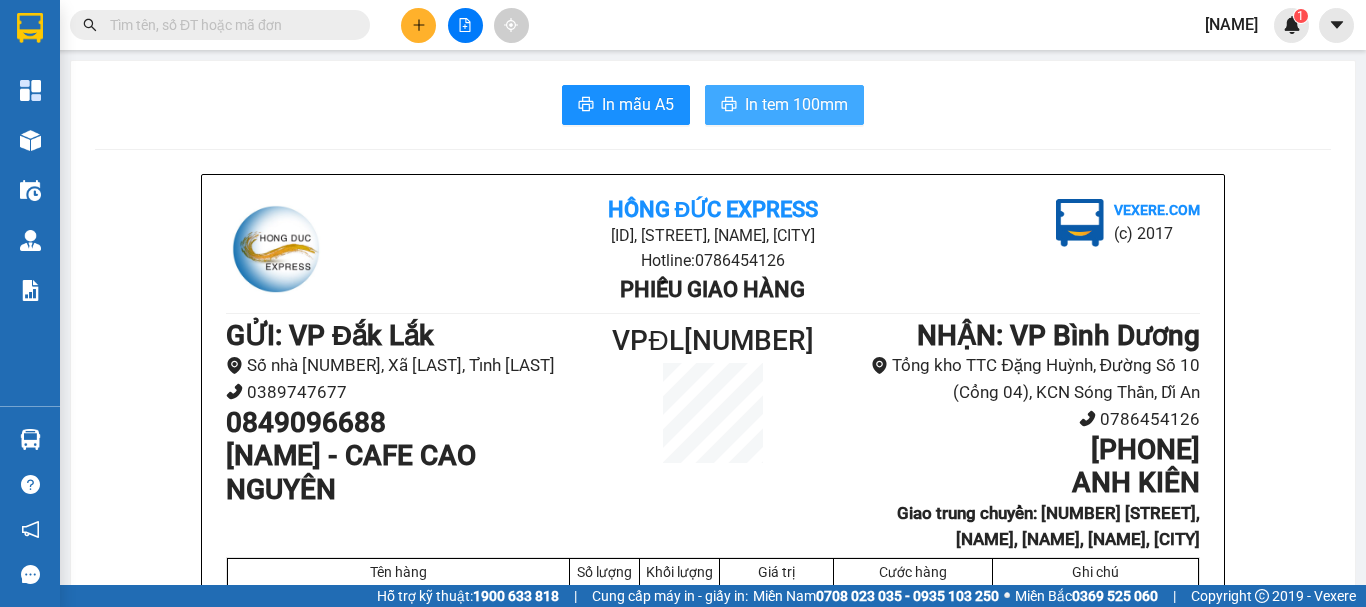 click on "In tem 100mm" at bounding box center [784, 105] 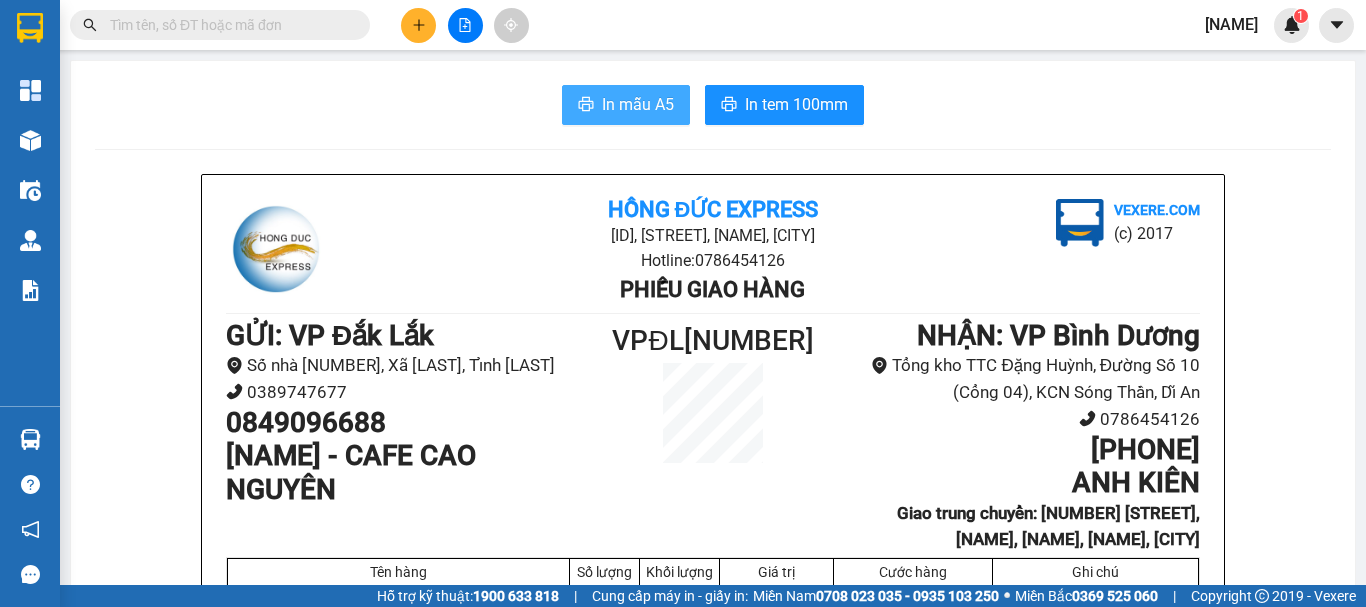 click on "In mẫu A5" at bounding box center [638, 104] 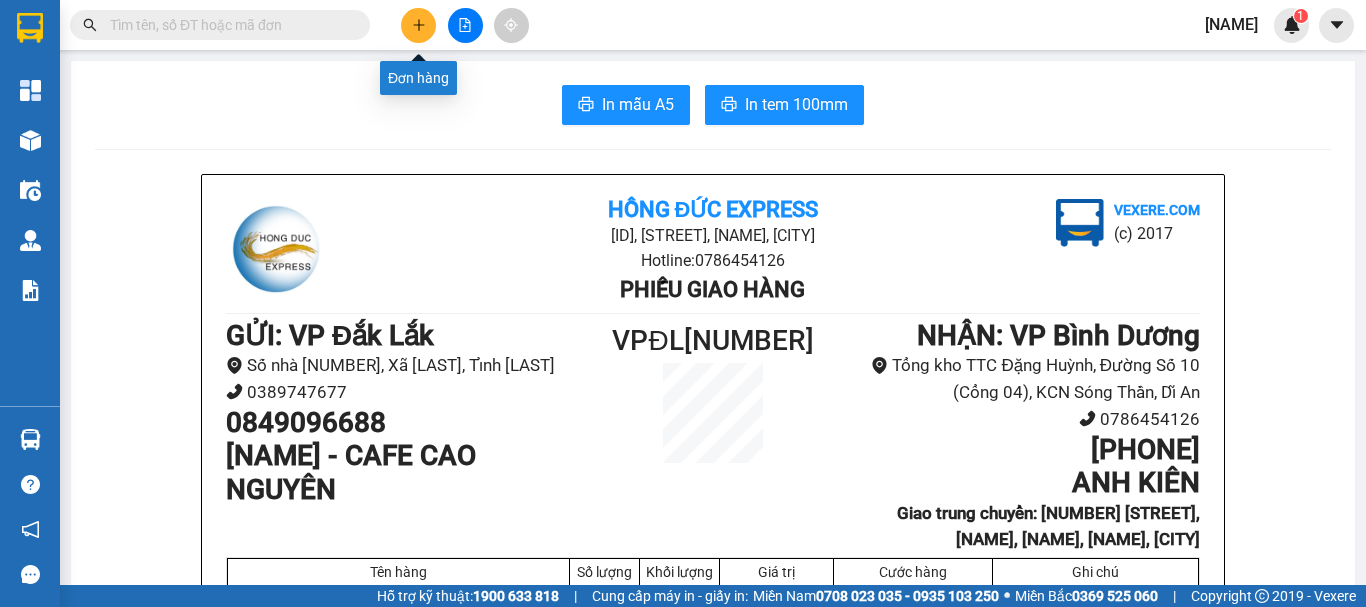 click 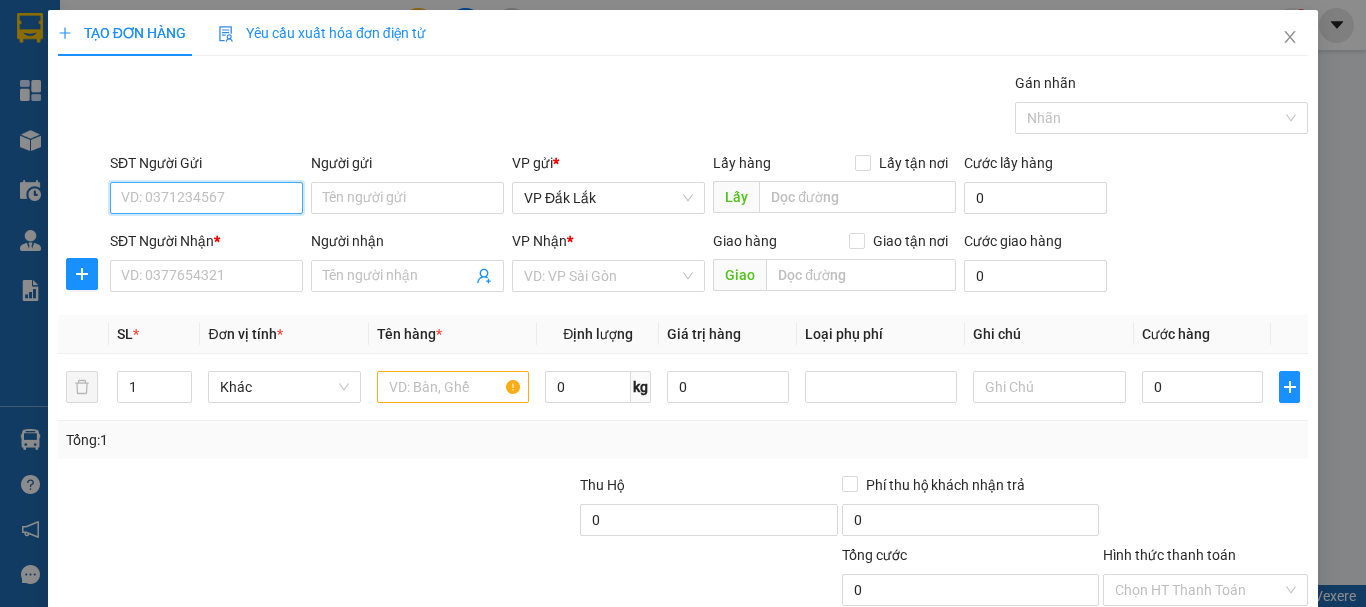 click on "SĐT Người Gửi" at bounding box center (206, 198) 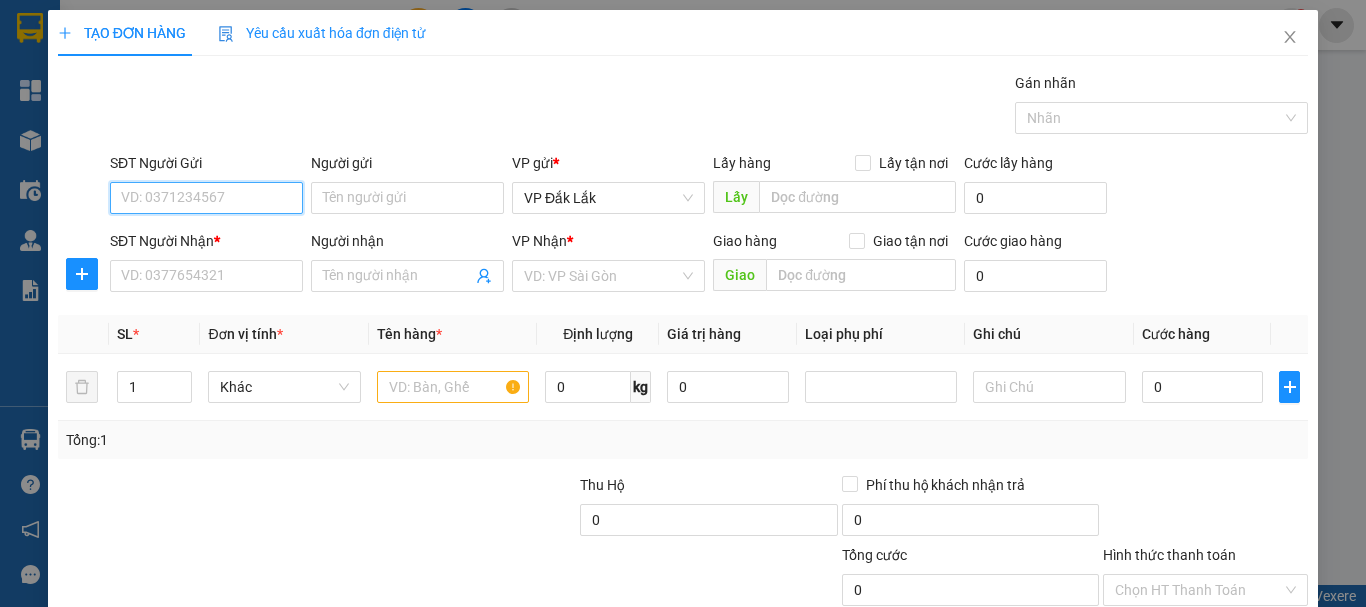 click on "[PHONE] - A [NAME]" 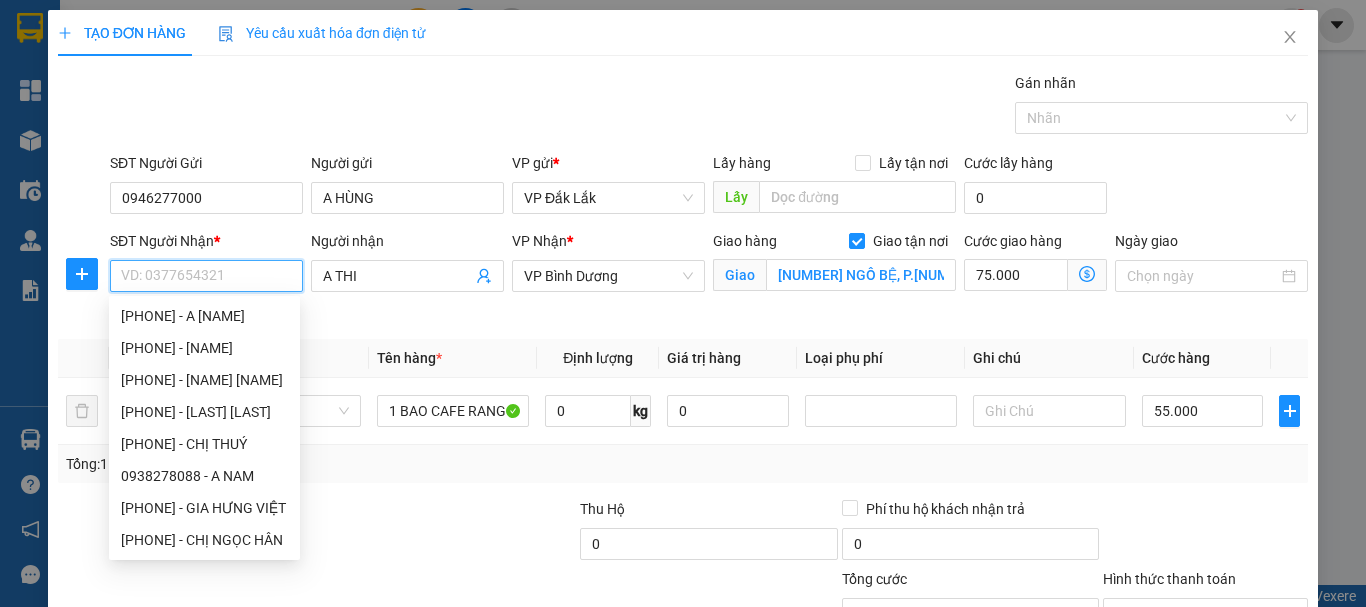click on "SĐT Người Nhận  *" at bounding box center [206, 276] 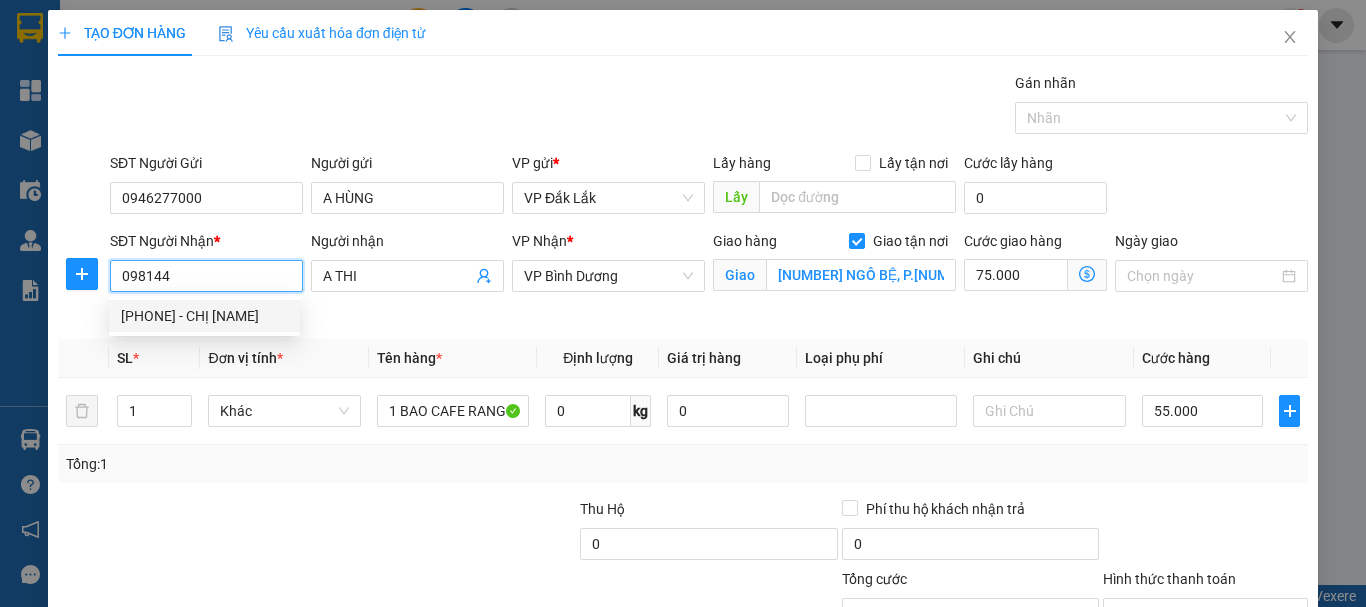 click on "[PHONE] - CHỊ [NAME]" at bounding box center [204, 316] 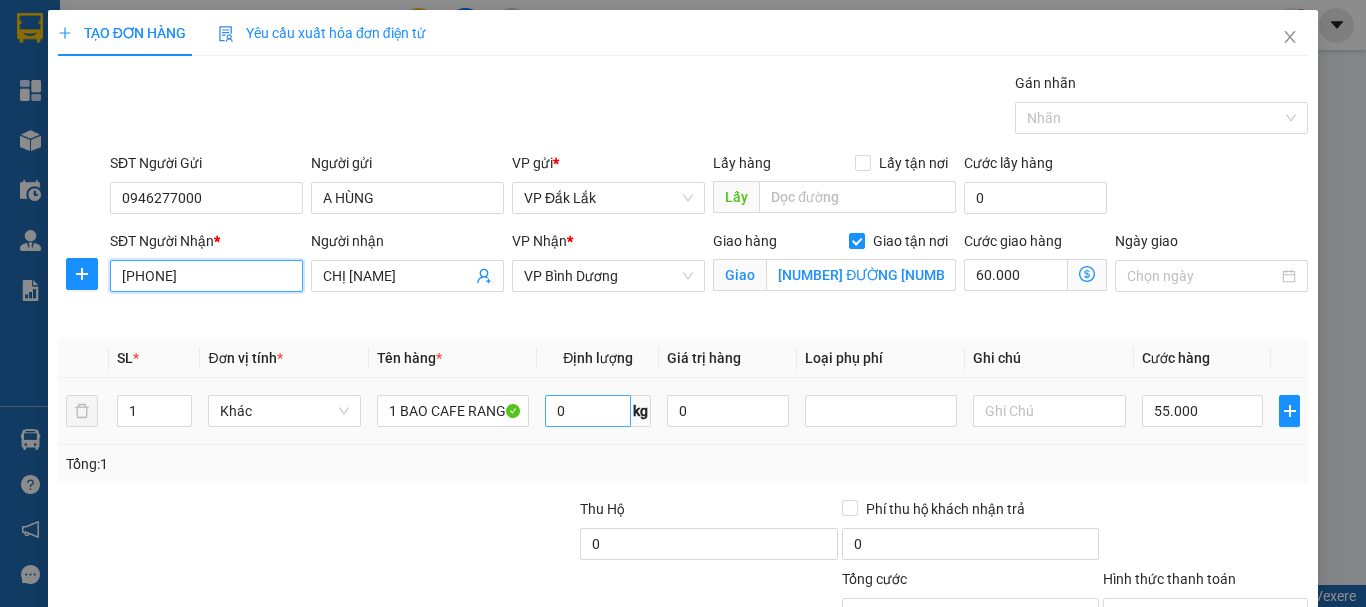 type on "[PHONE]" 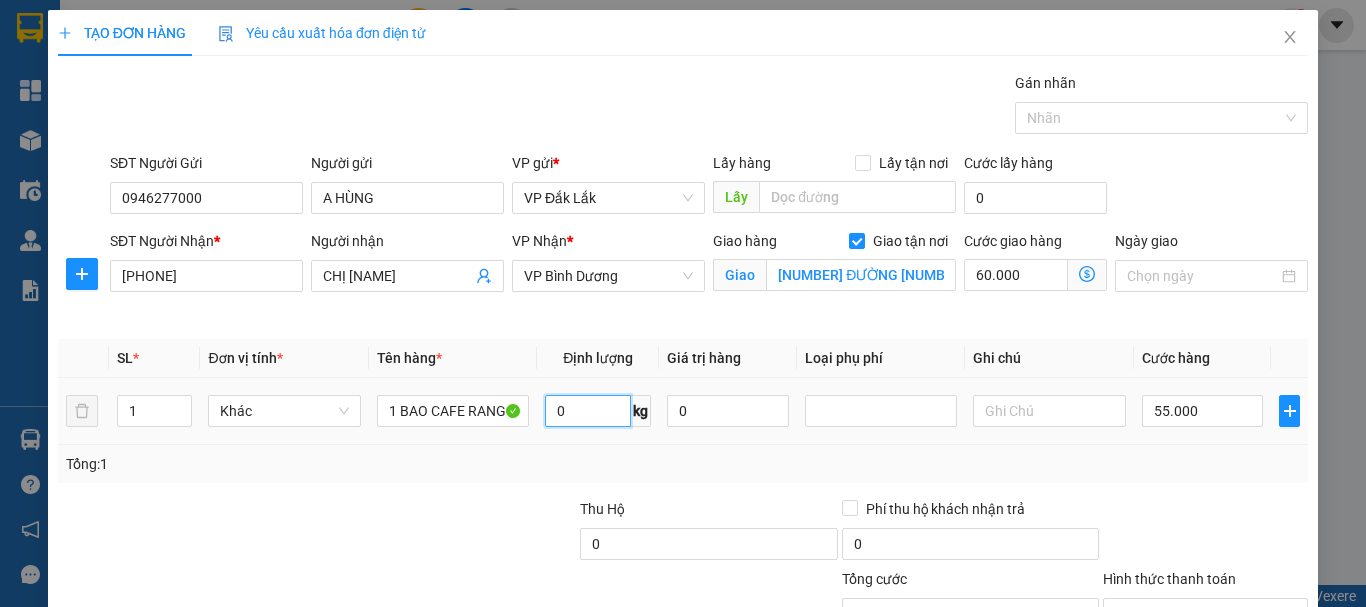 click on "0" at bounding box center (588, 411) 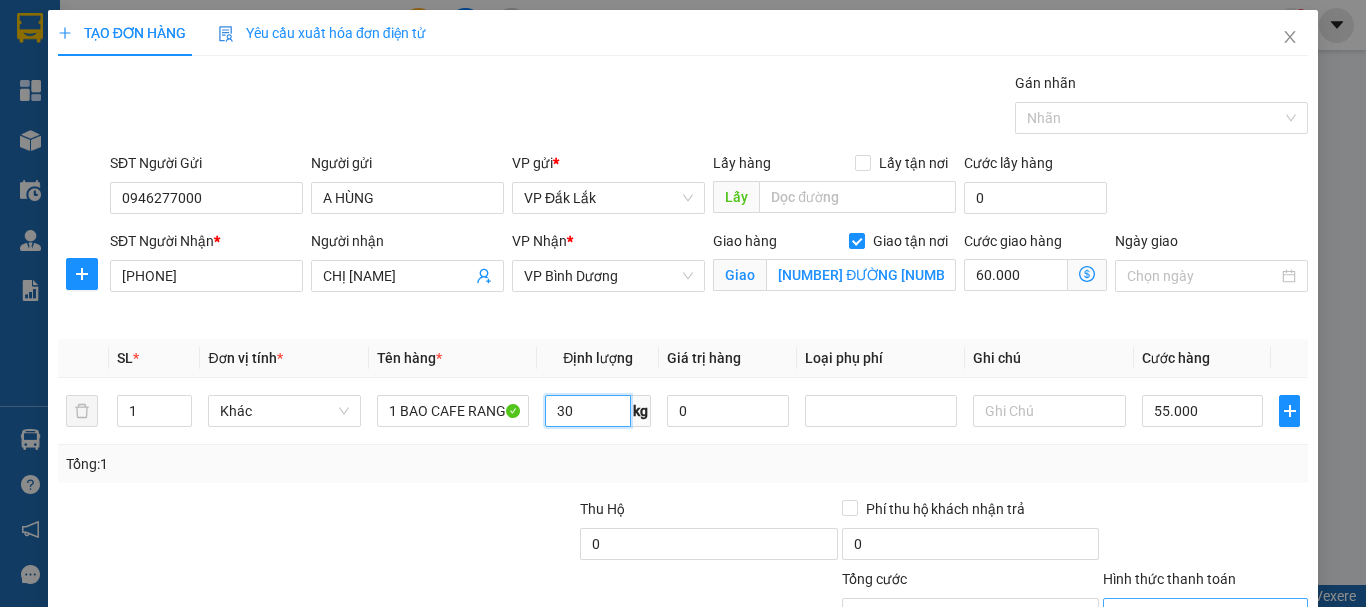 type on "30" 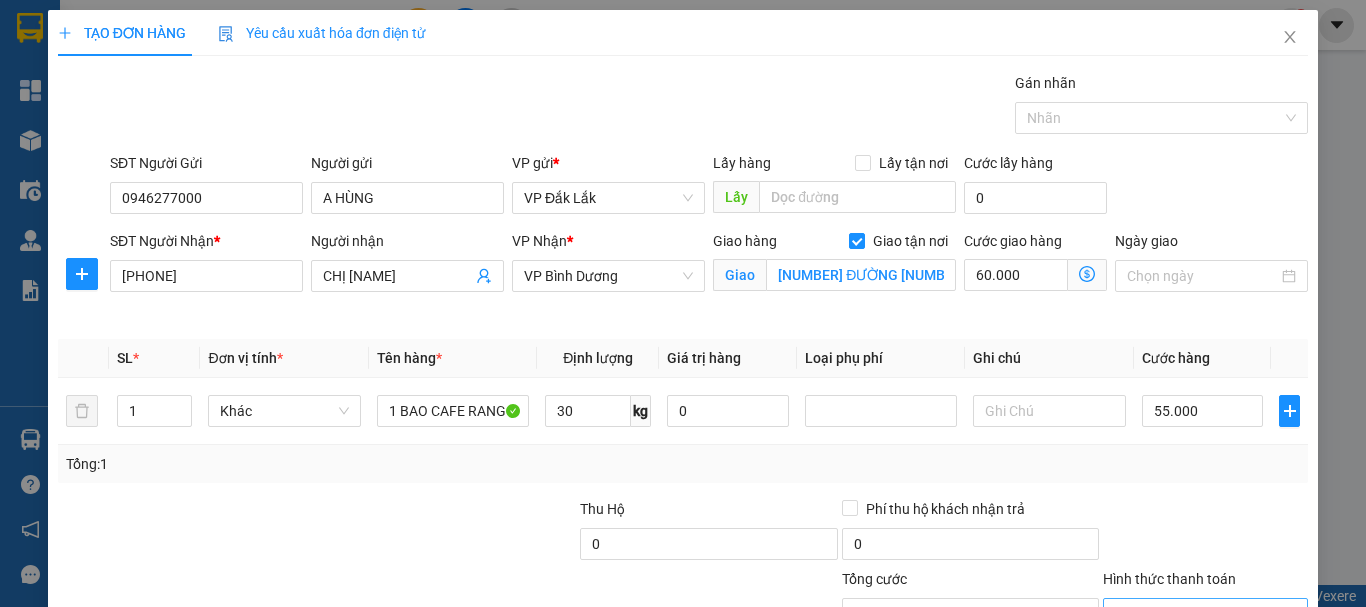 click on "Hình thức thanh toán" at bounding box center (1198, 614) 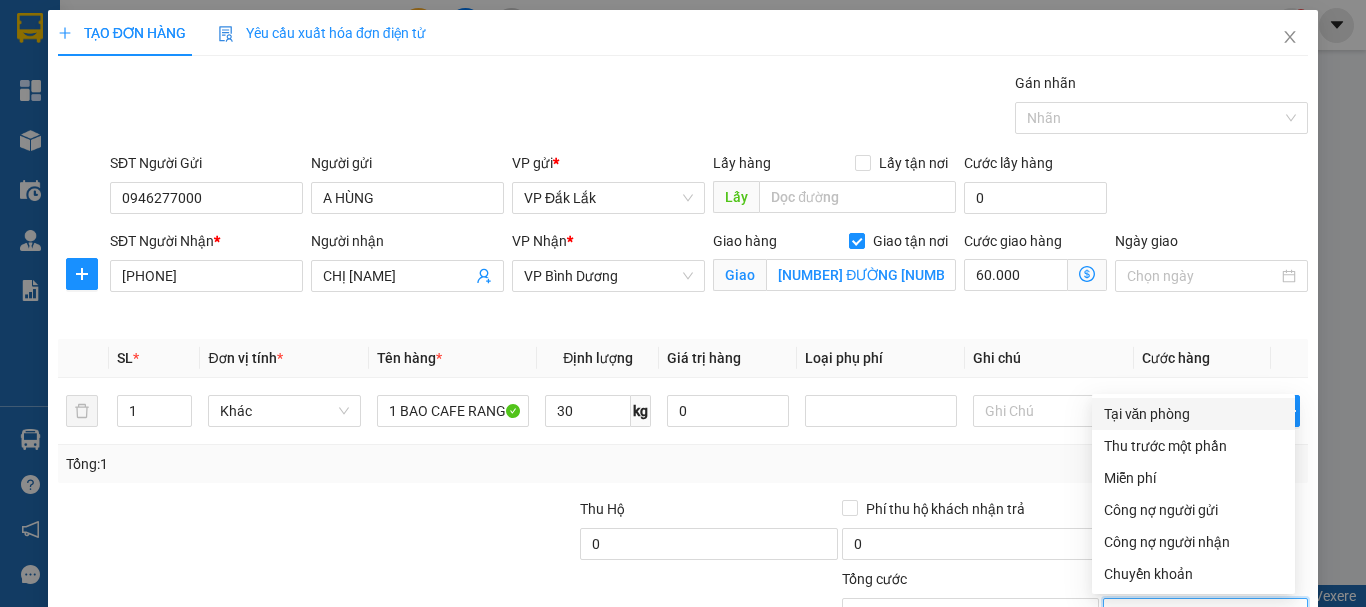 click on "Tại văn phòng" at bounding box center (1193, 414) 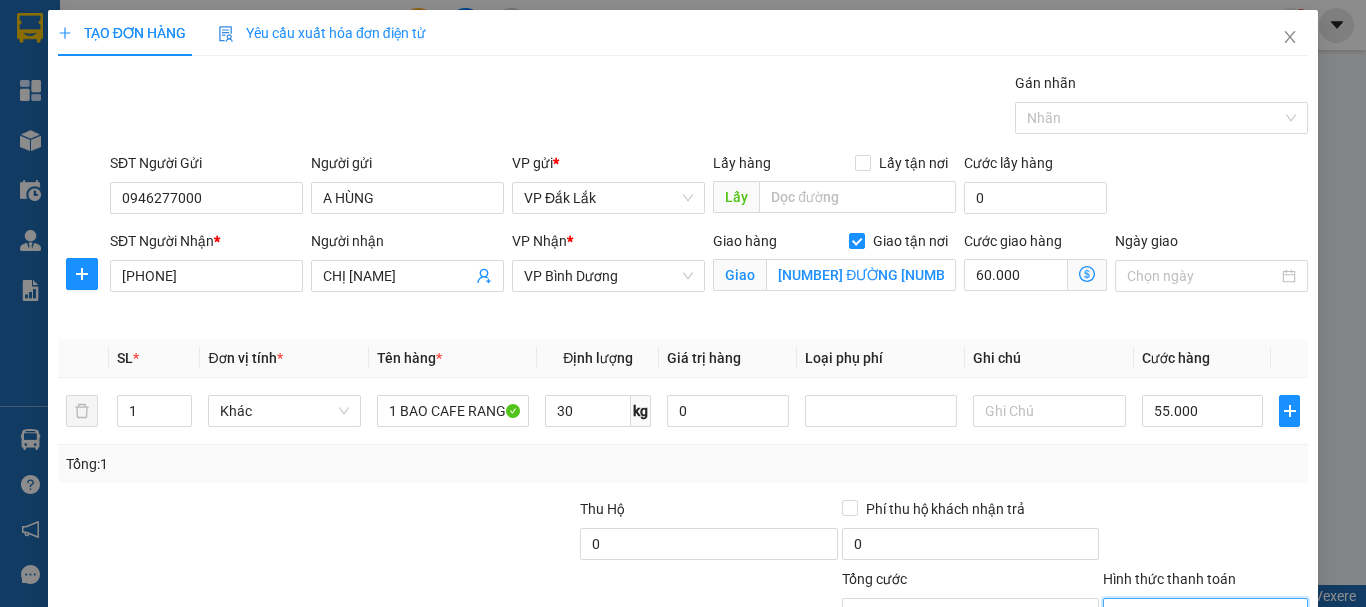 click on "Lưu và In" at bounding box center (1231, 709) 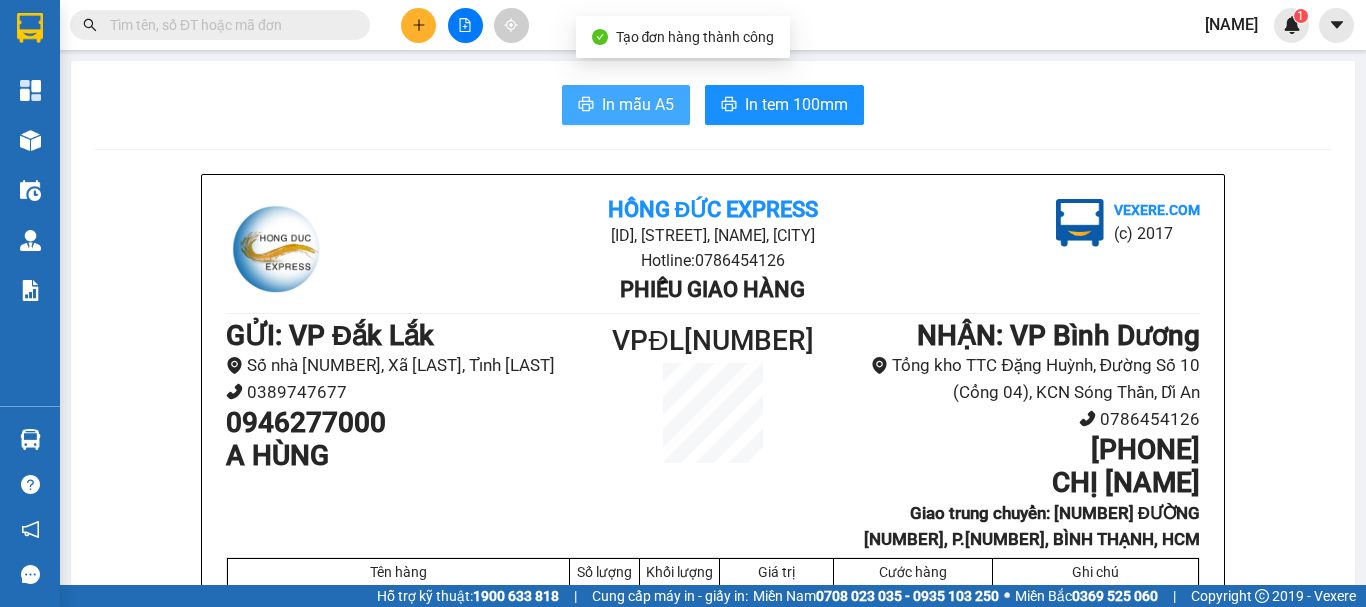 click on "In mẫu A5" at bounding box center [638, 104] 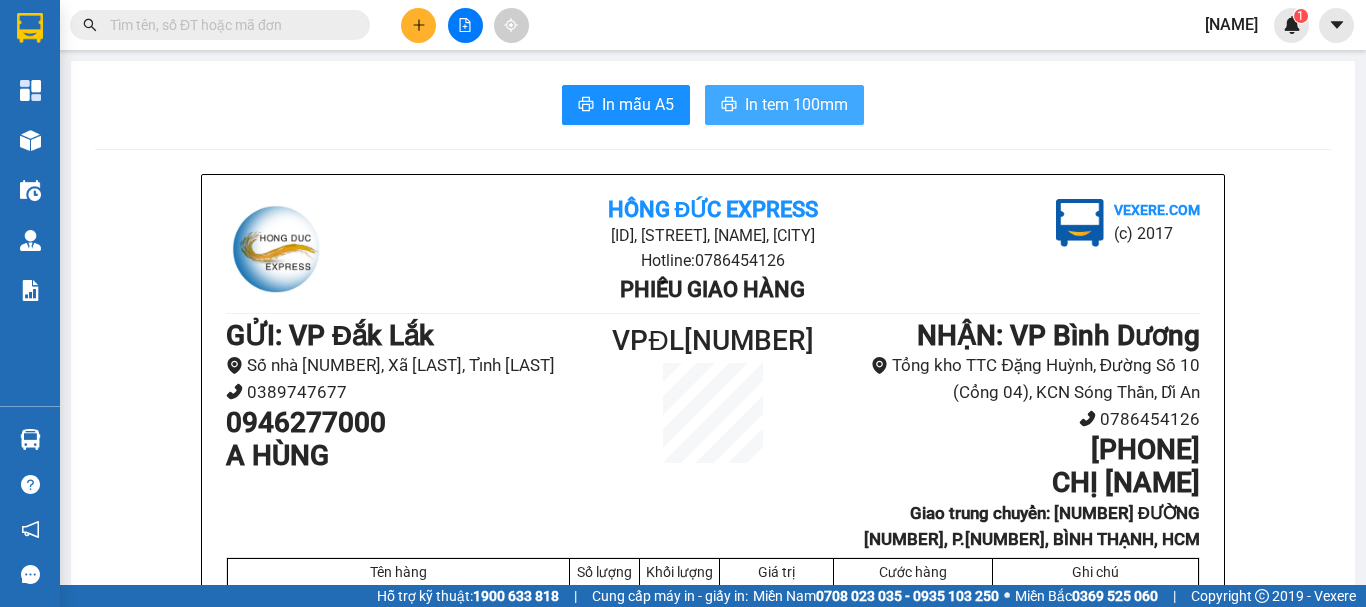 click on "In tem 100mm" at bounding box center (796, 104) 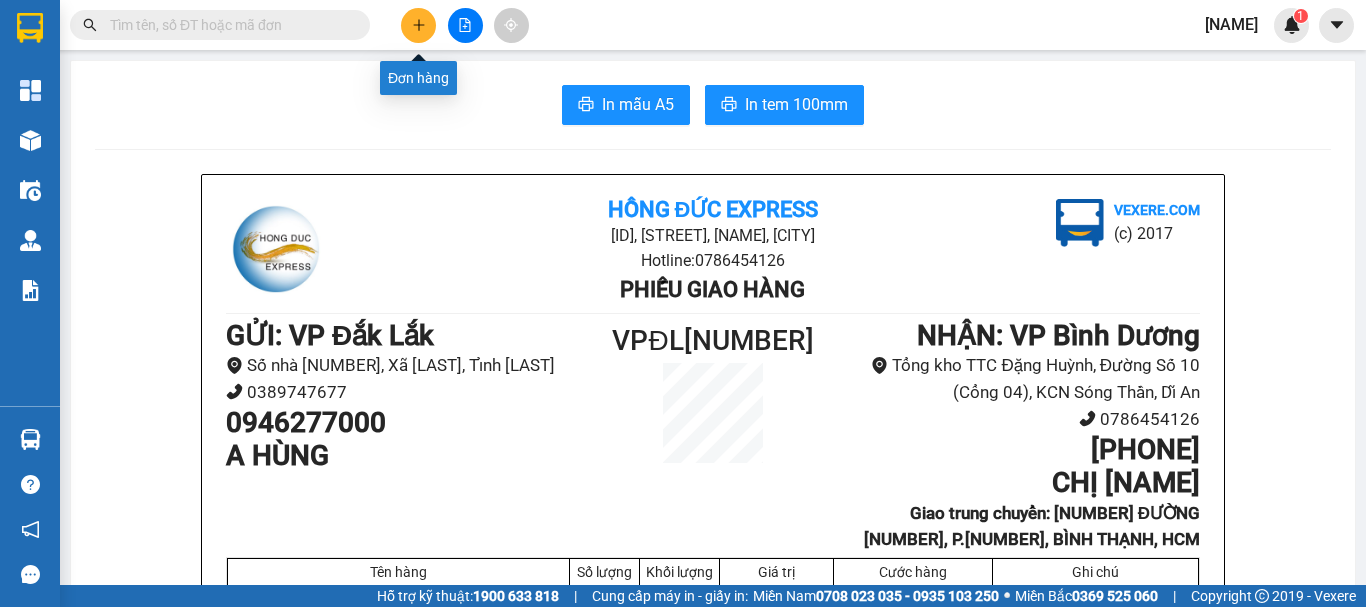 click at bounding box center (418, 25) 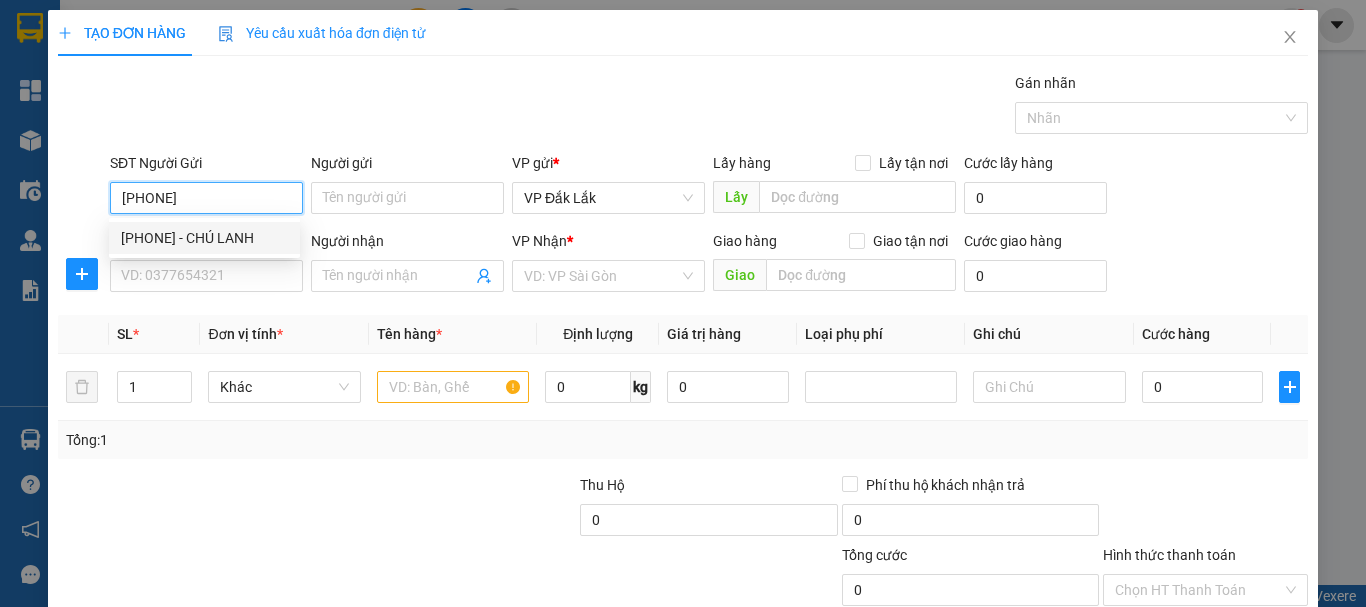 click on "[PHONE] - CHÚ LANH" at bounding box center (204, 238) 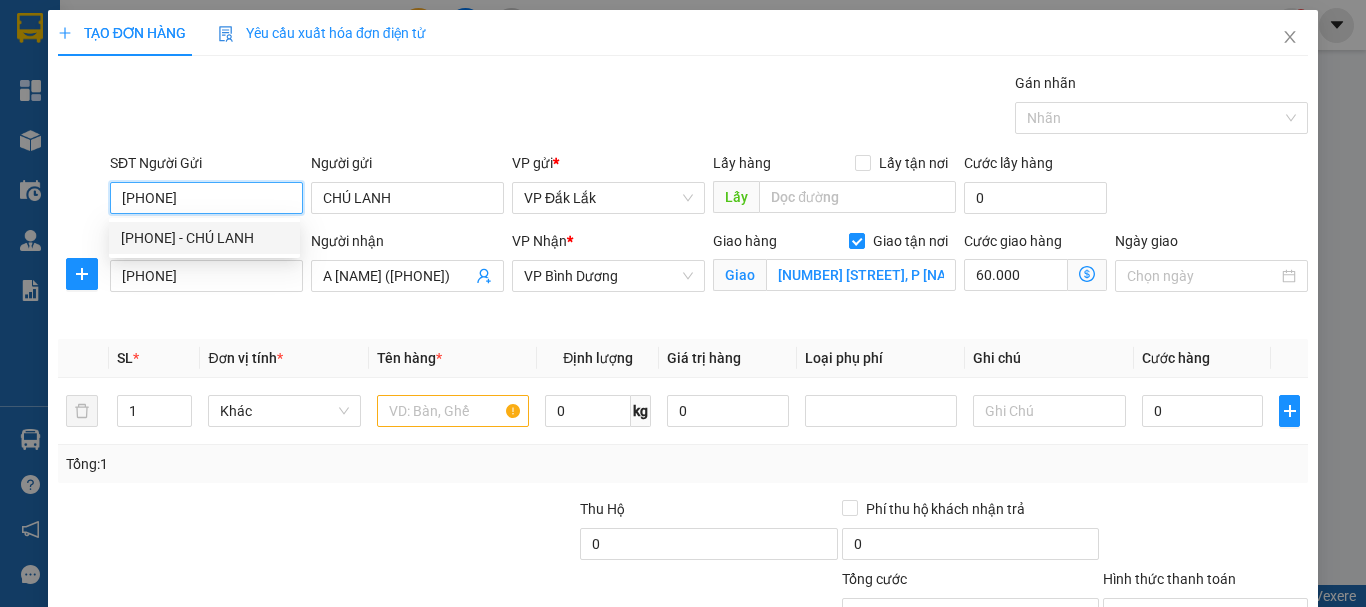 type on "120.000" 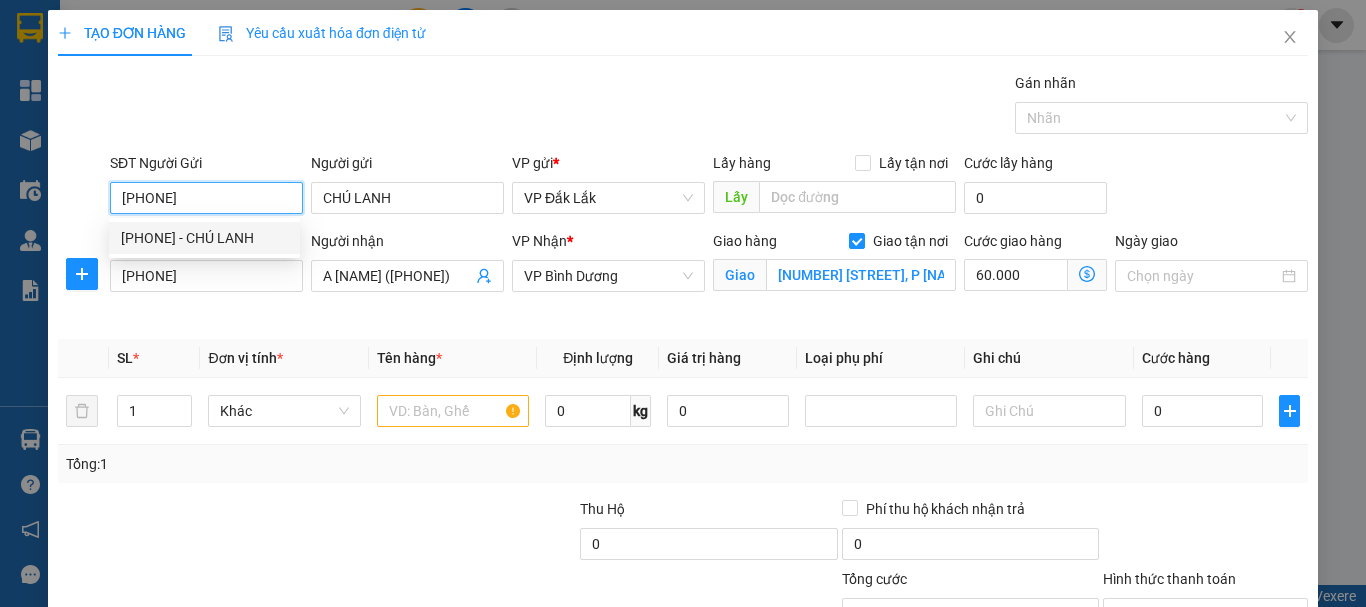 type on "120.000" 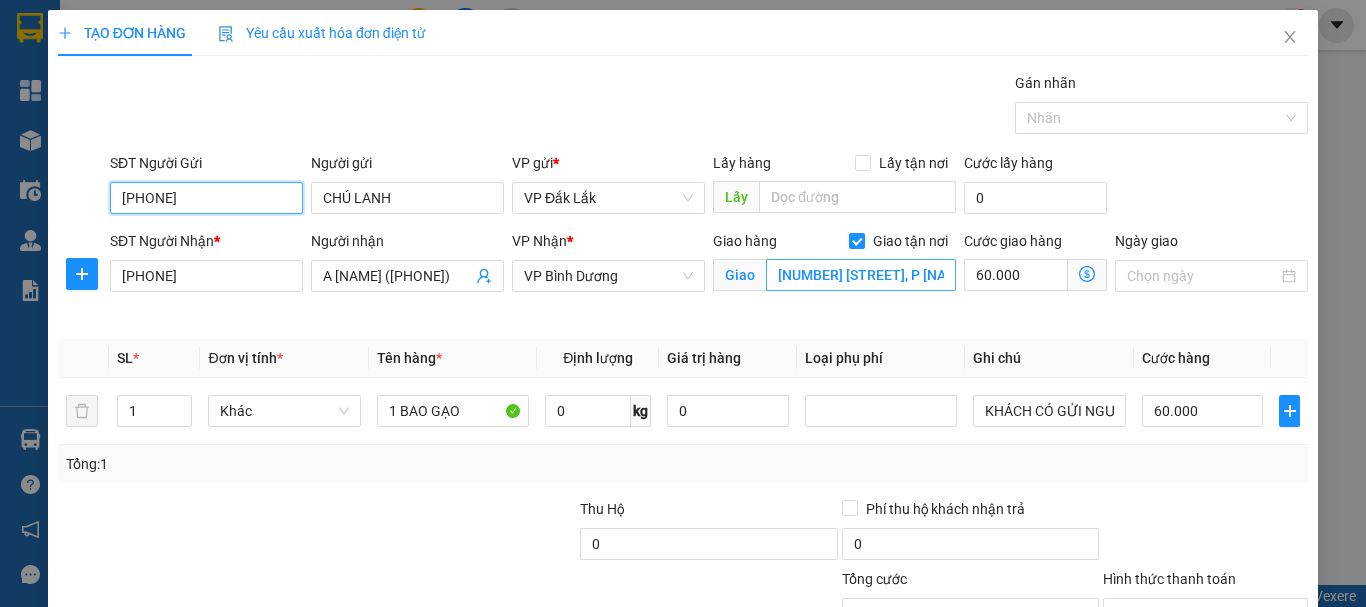 type on "[PHONE]" 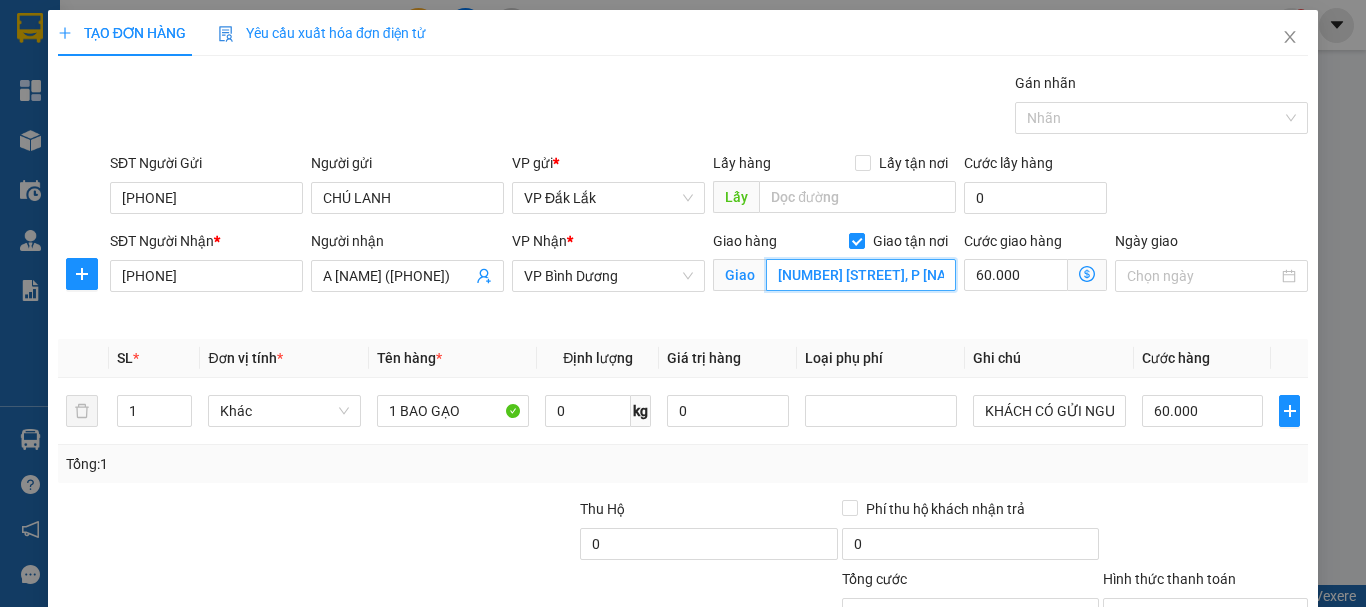 click on "[NUMBER] [STREET], P [NAME], [CITY], [CITY]" at bounding box center [861, 275] 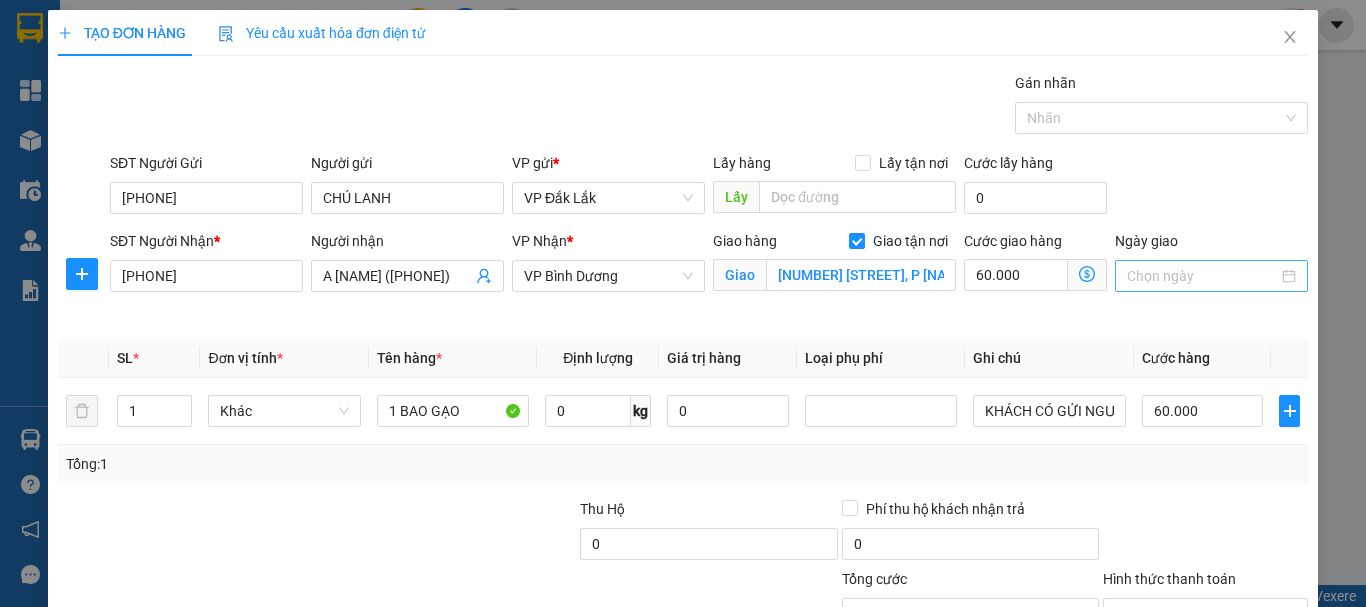 click on "Ngày giao" at bounding box center [1202, 276] 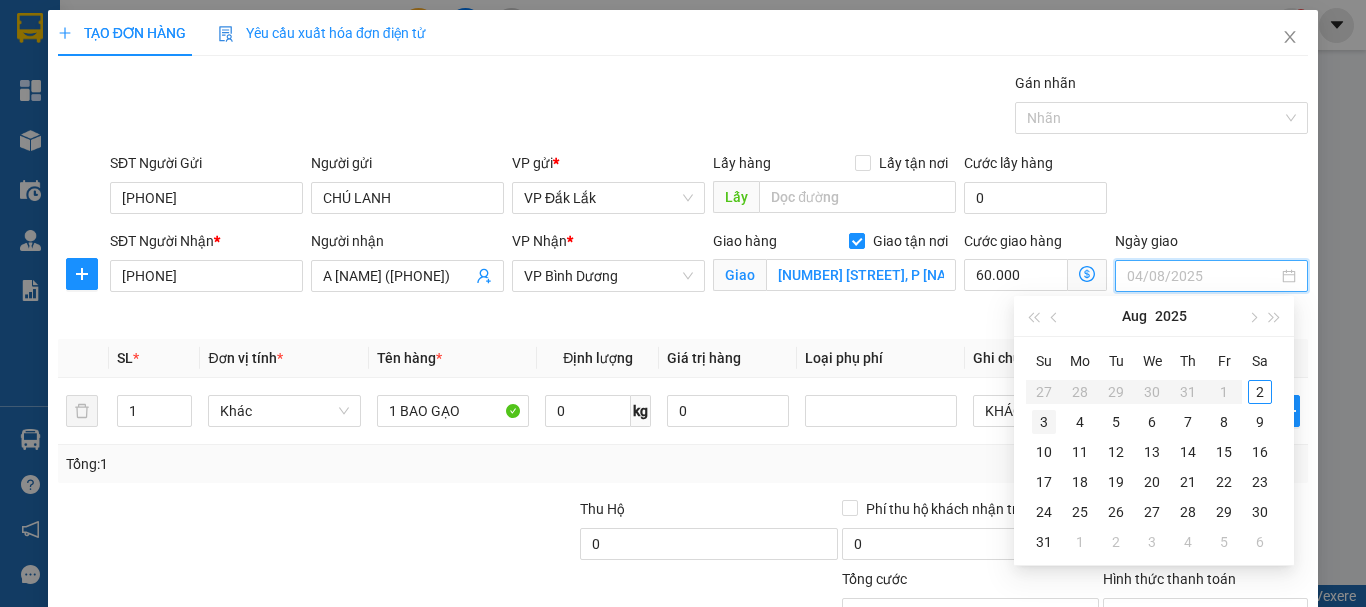 type on "03/08/2025" 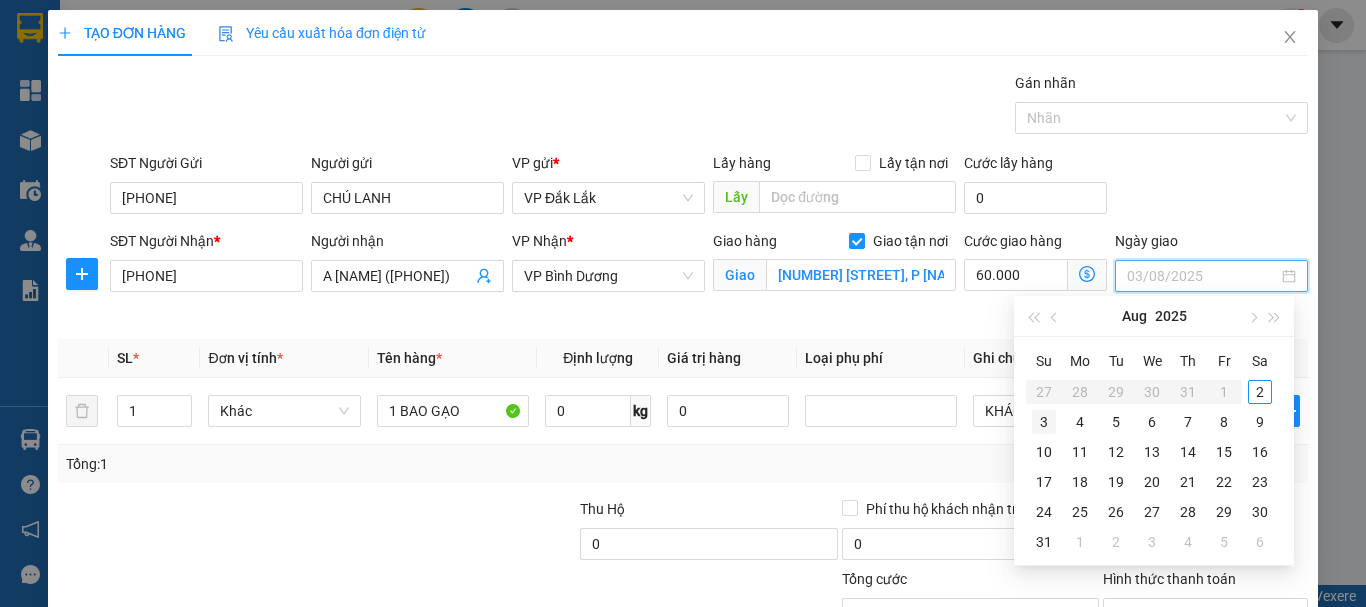 click on "3" at bounding box center (1044, 422) 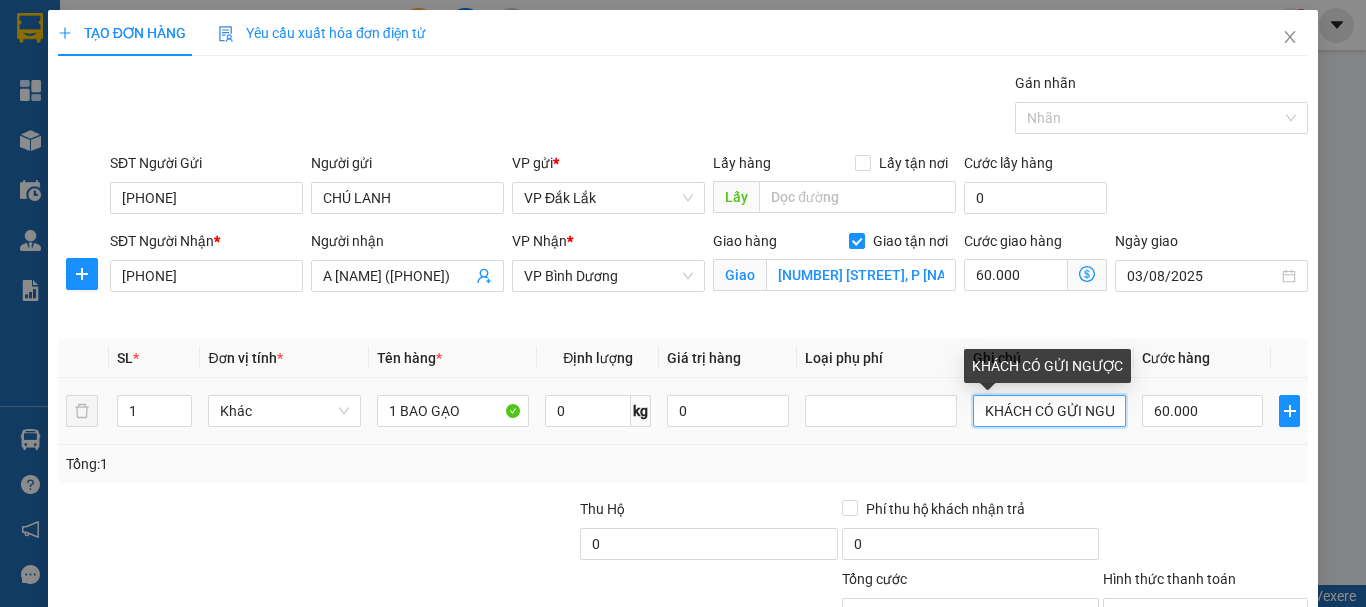 click on "KHÁCH CÓ GỬI NGƯỢC" at bounding box center (1049, 411) 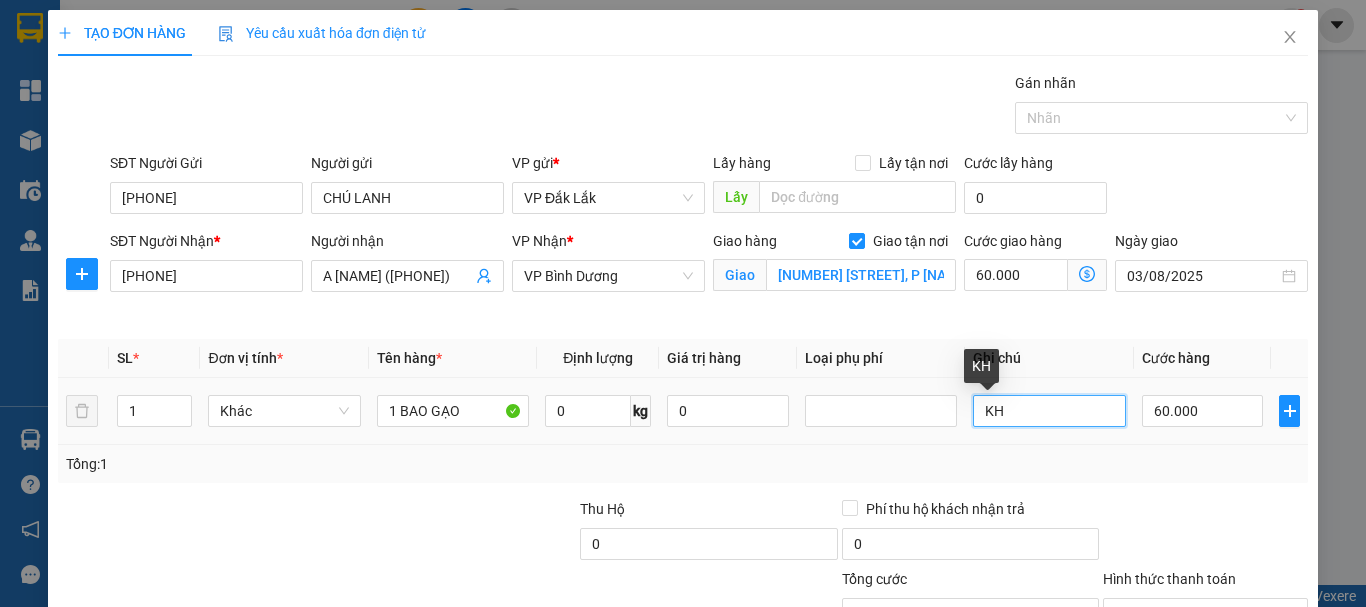 type on "K" 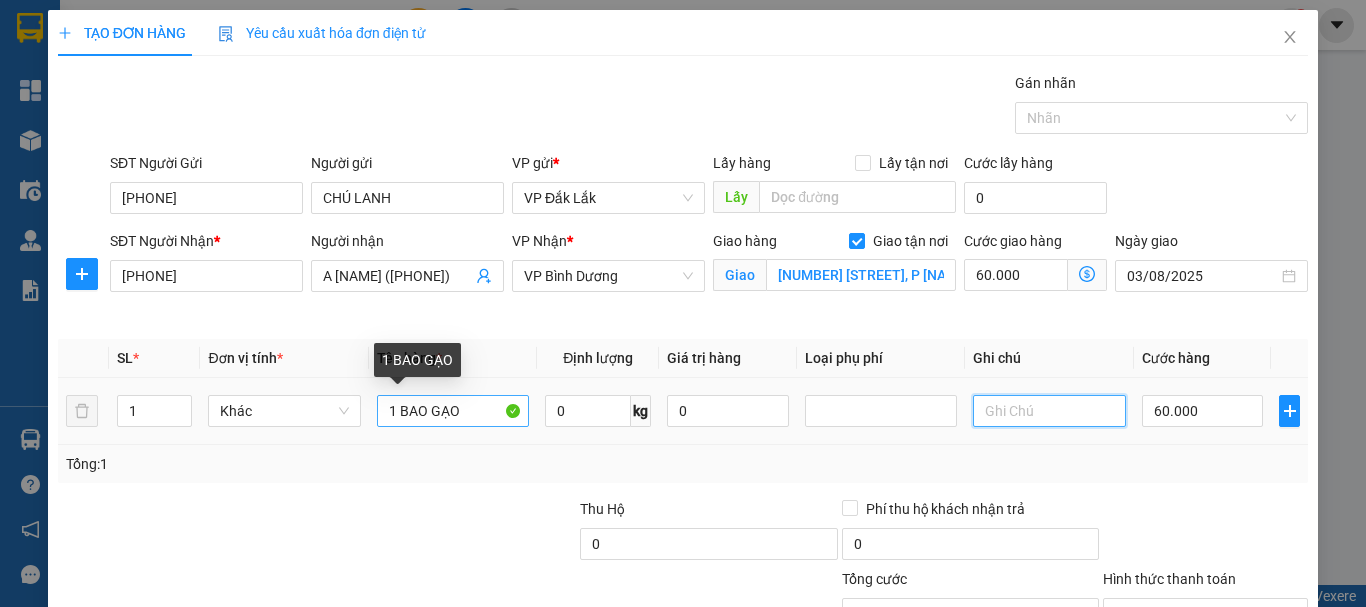 type 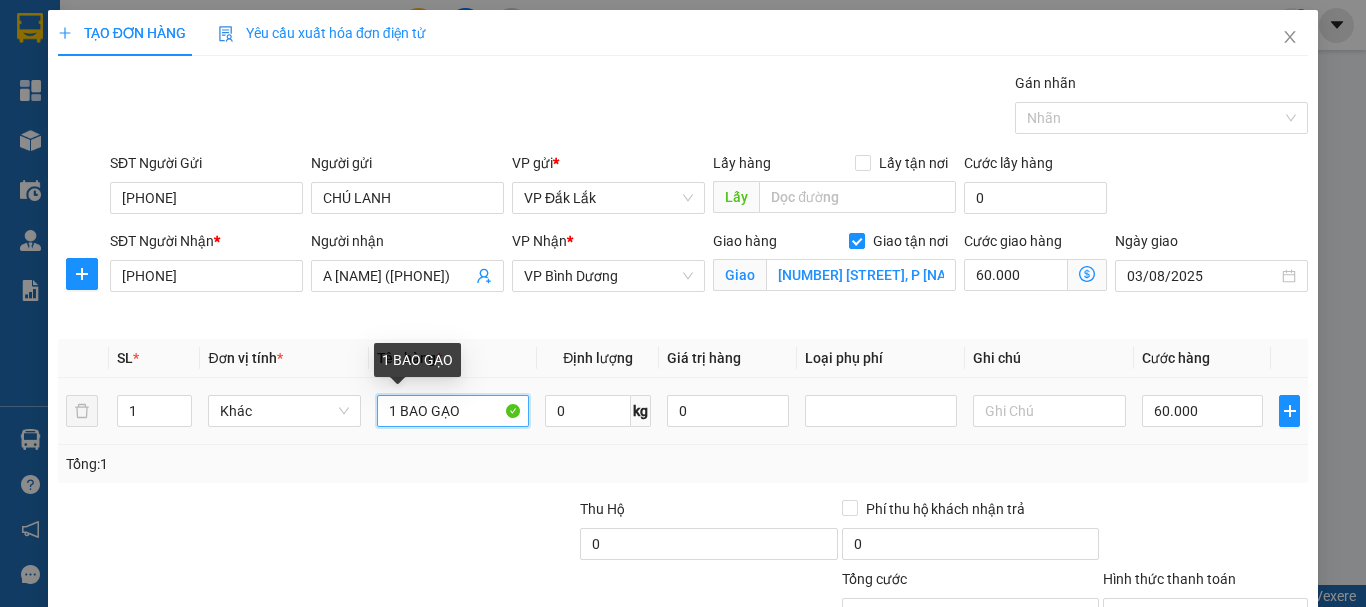 click on "1 BAO GẠO" at bounding box center (453, 411) 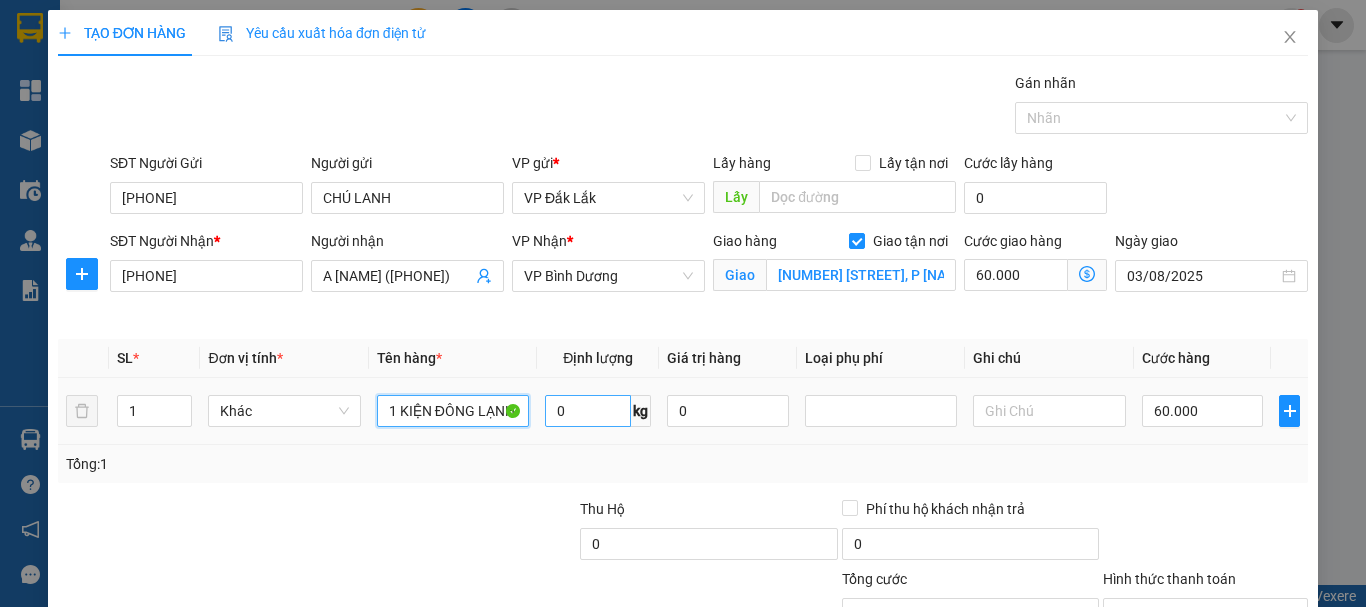 type on "1 KIỆN ĐÔNG LẠNH" 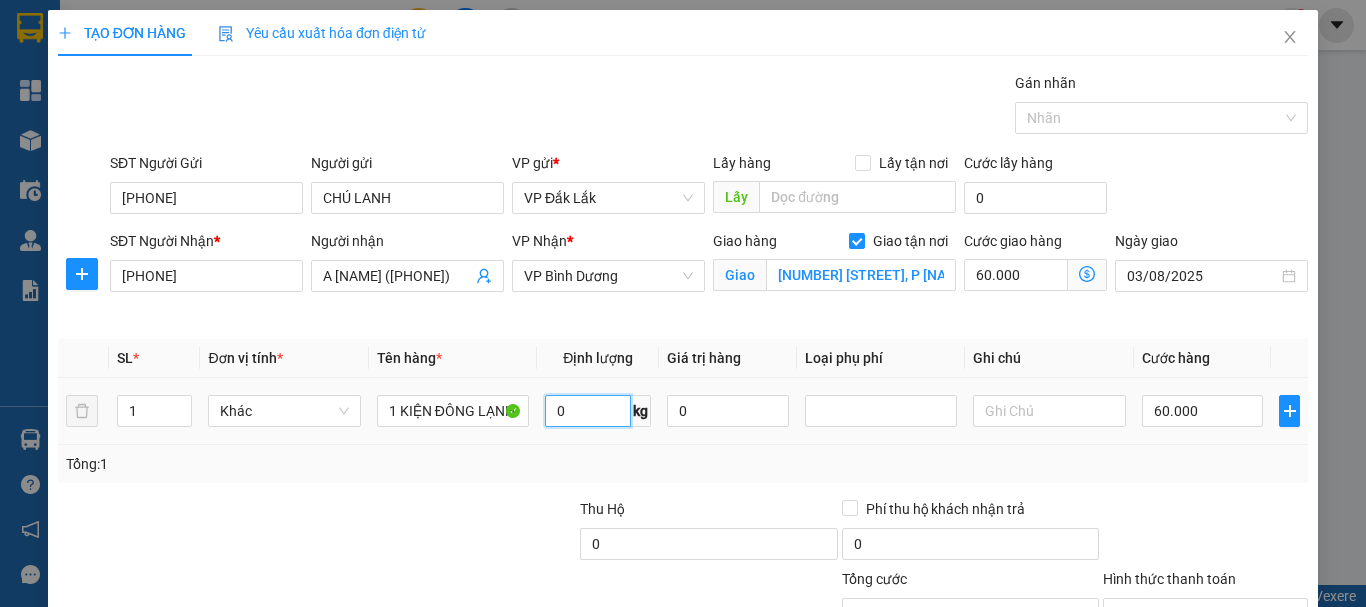 click on "0" at bounding box center [588, 411] 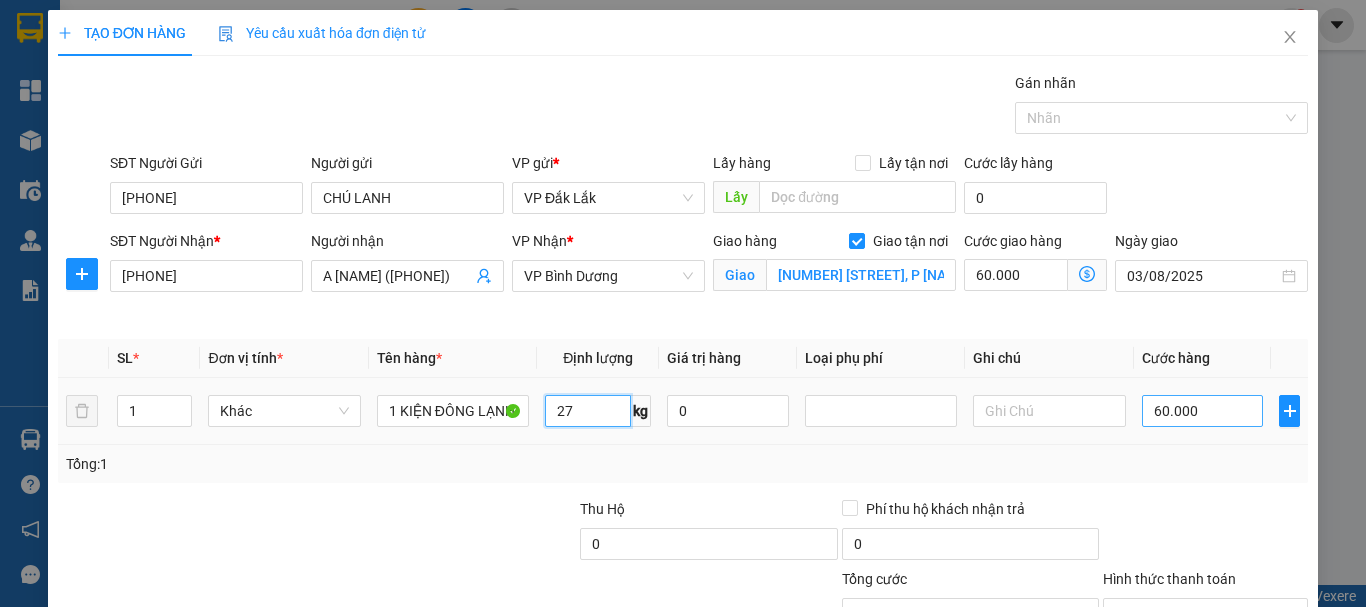 type on "27" 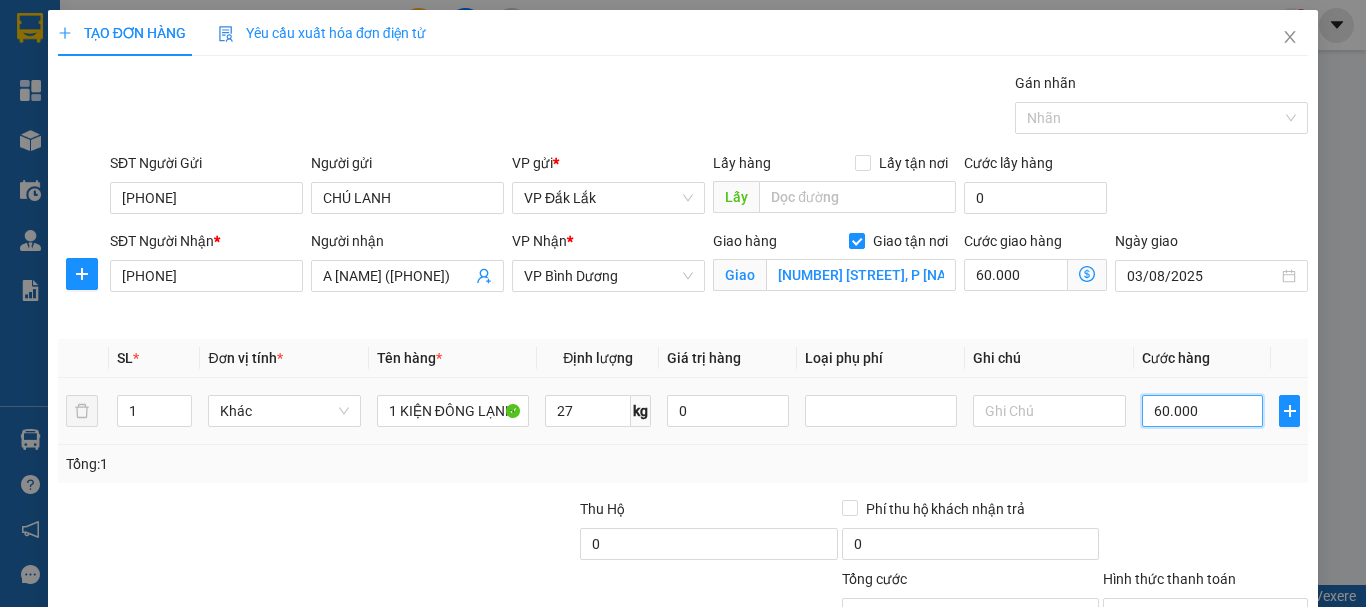 click on "60.000" at bounding box center [1203, 411] 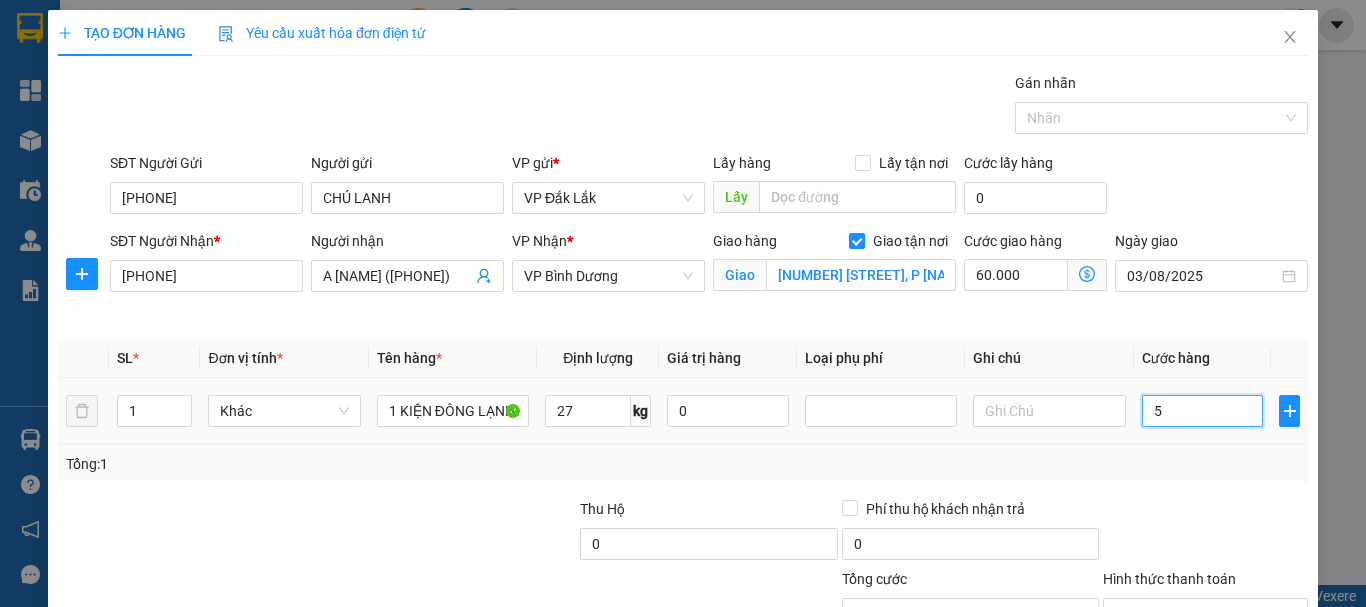 type on "60.005" 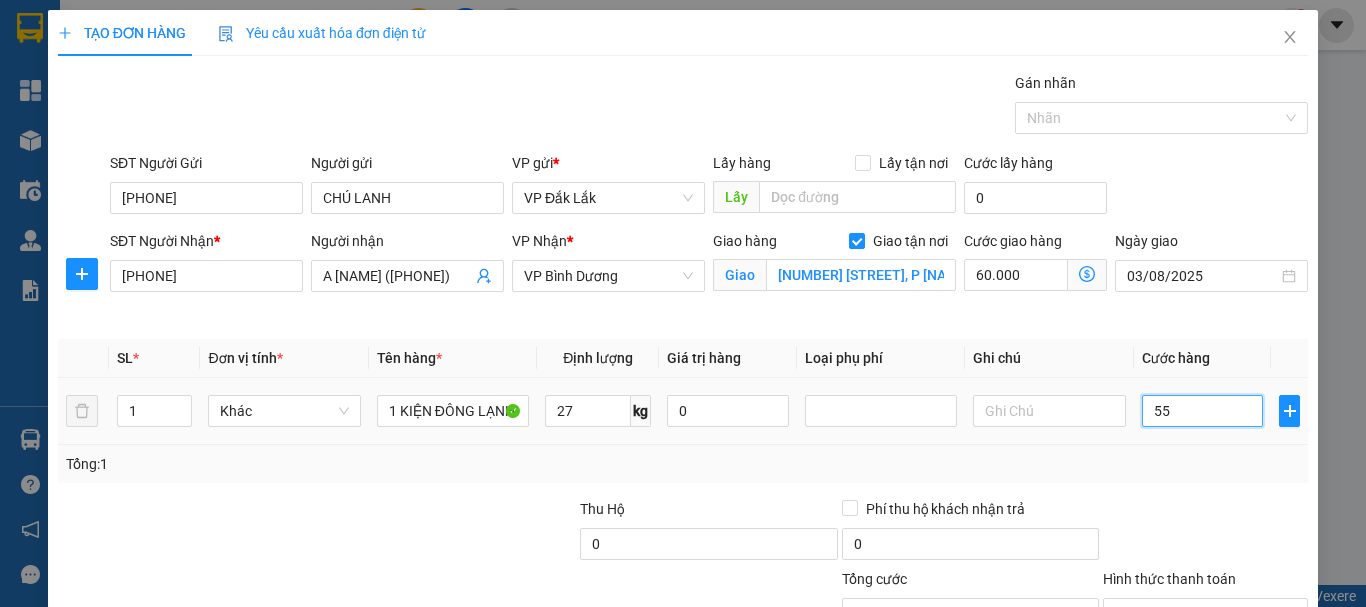 type on "60.055" 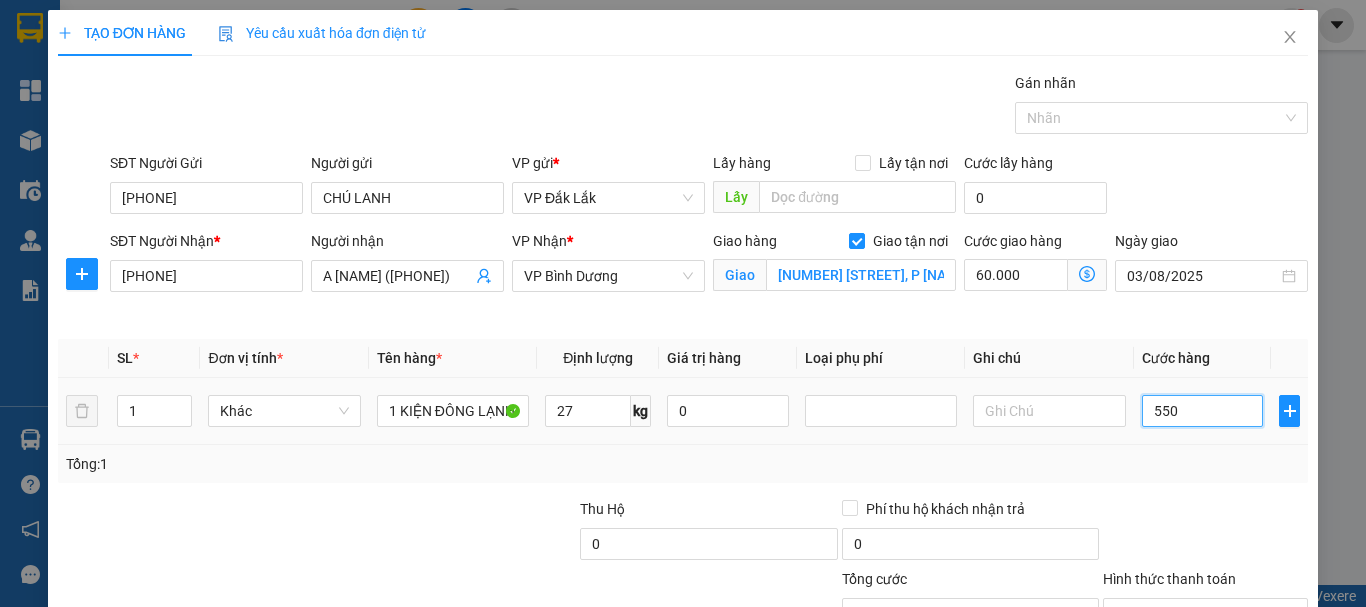 type on "[PRICE]" 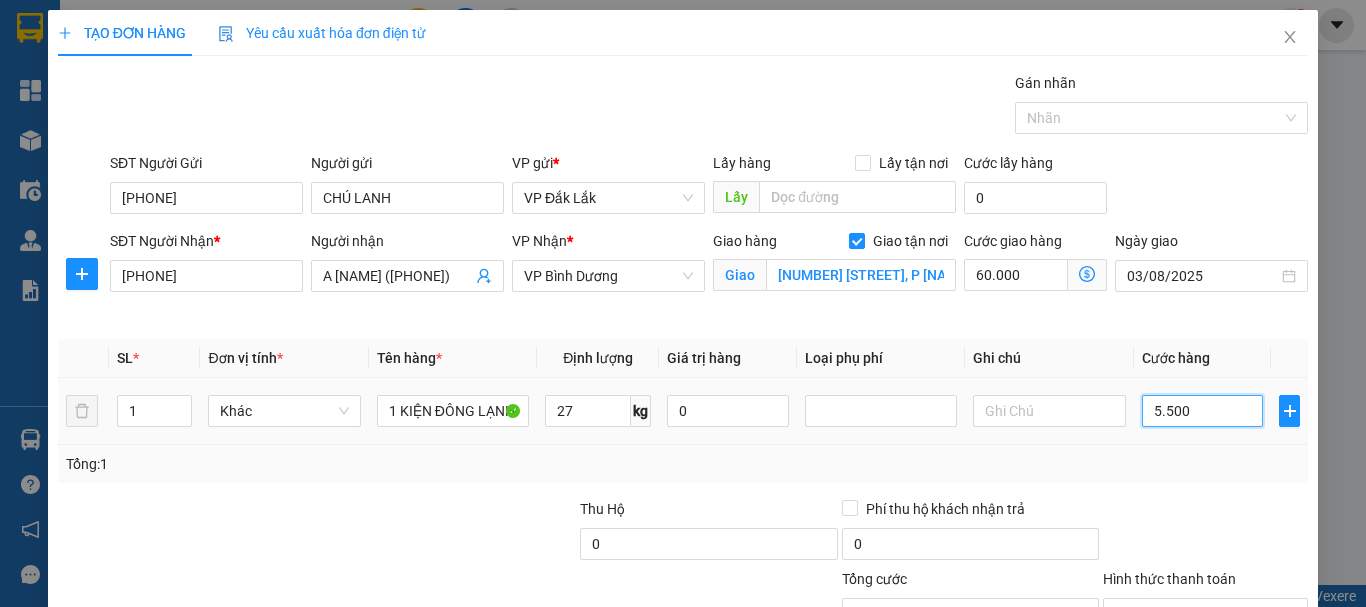 type on "65.500" 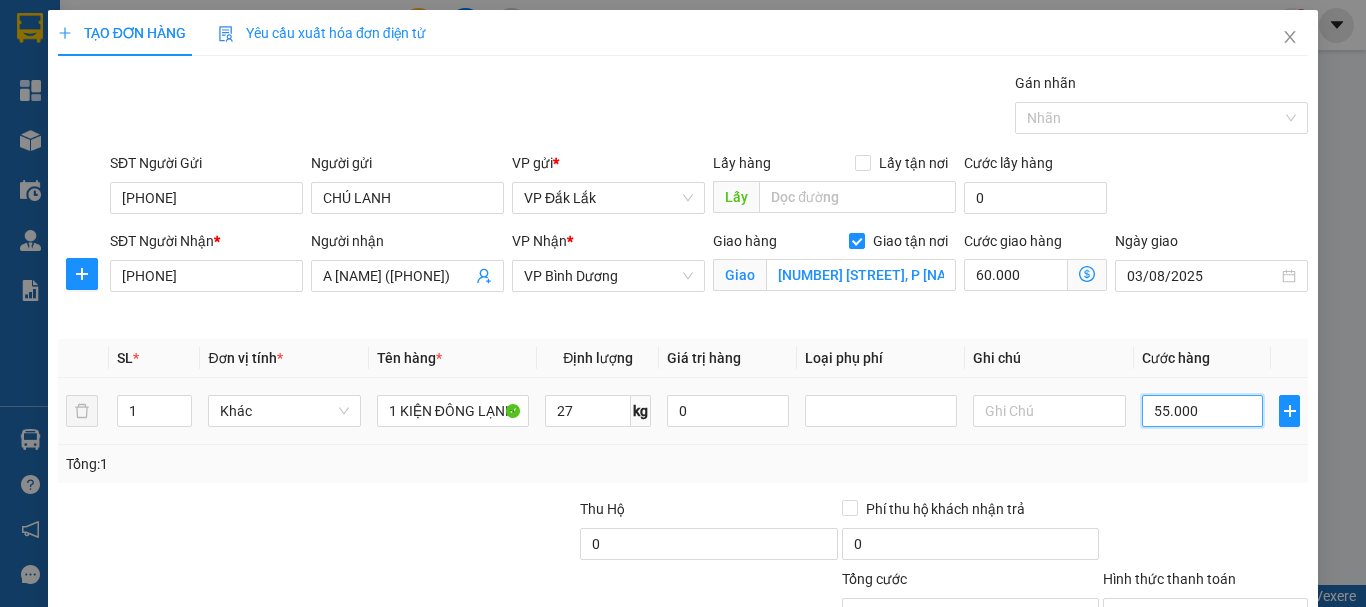 type on "115.000" 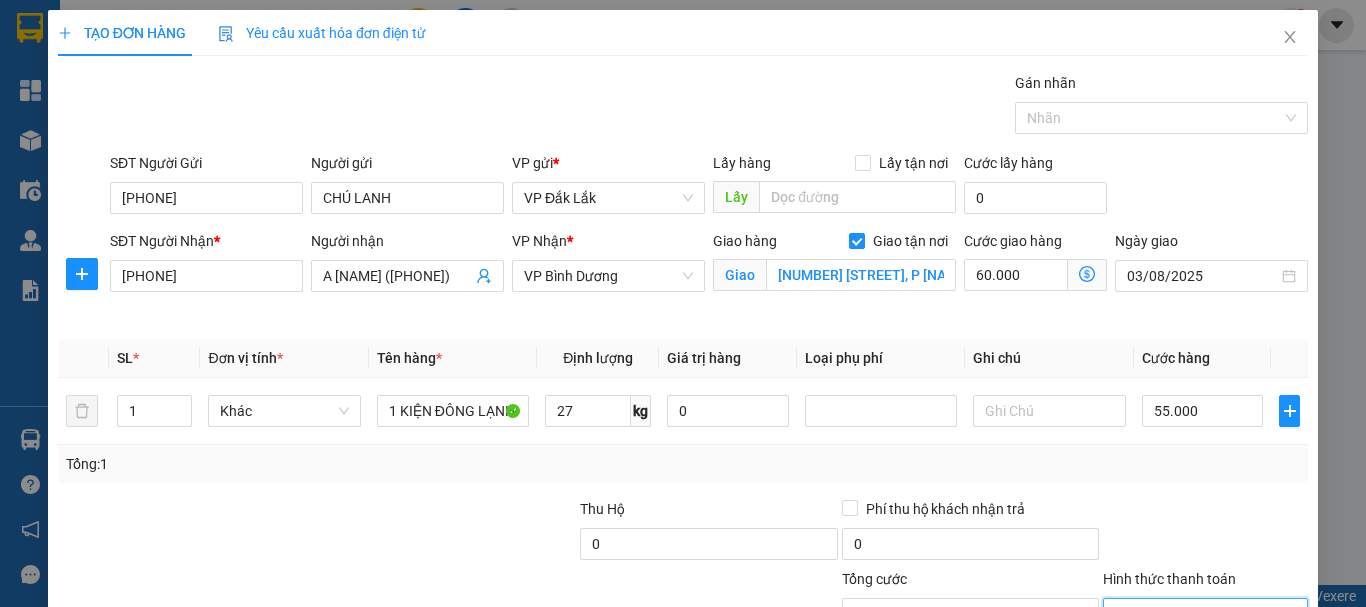 click on "Hình thức thanh toán" at bounding box center [1198, 614] 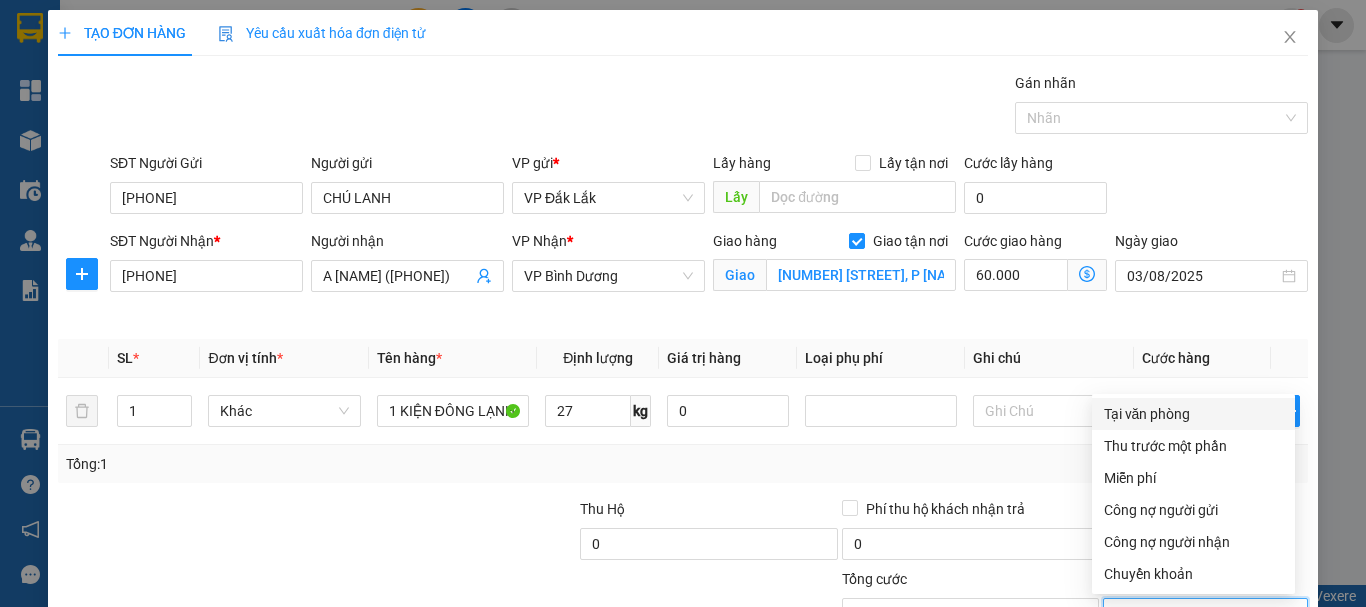 click on "Tại văn phòng" at bounding box center [1193, 414] 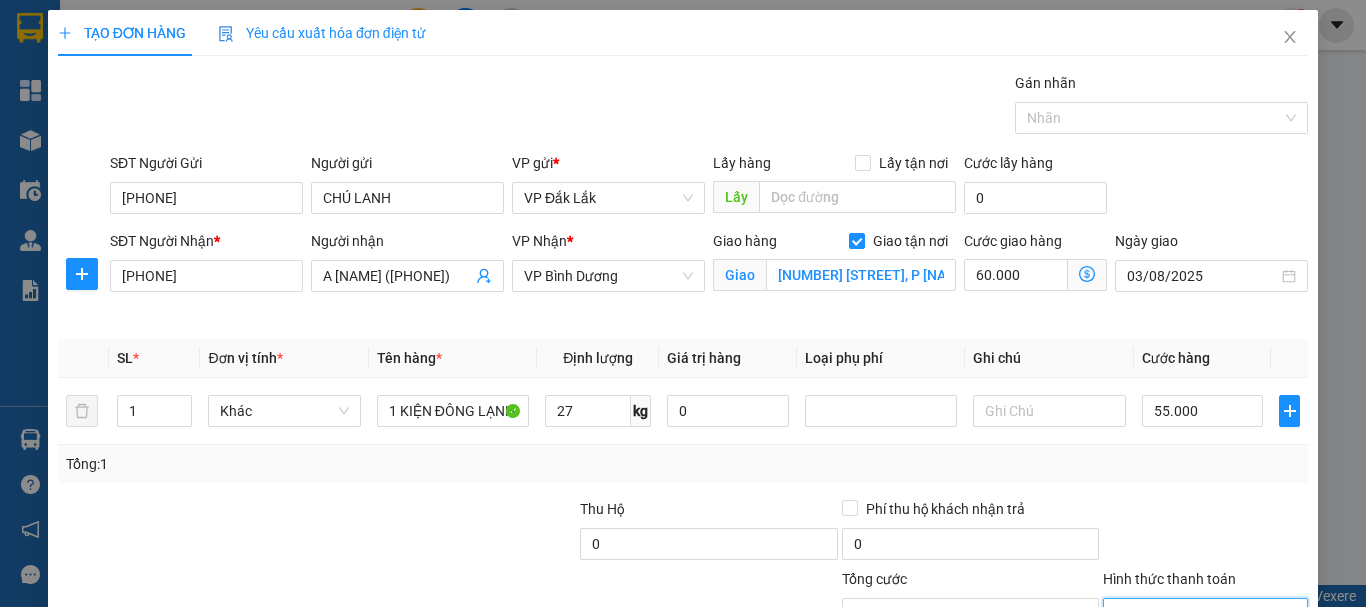 click on "Lưu và In" at bounding box center (1243, 709) 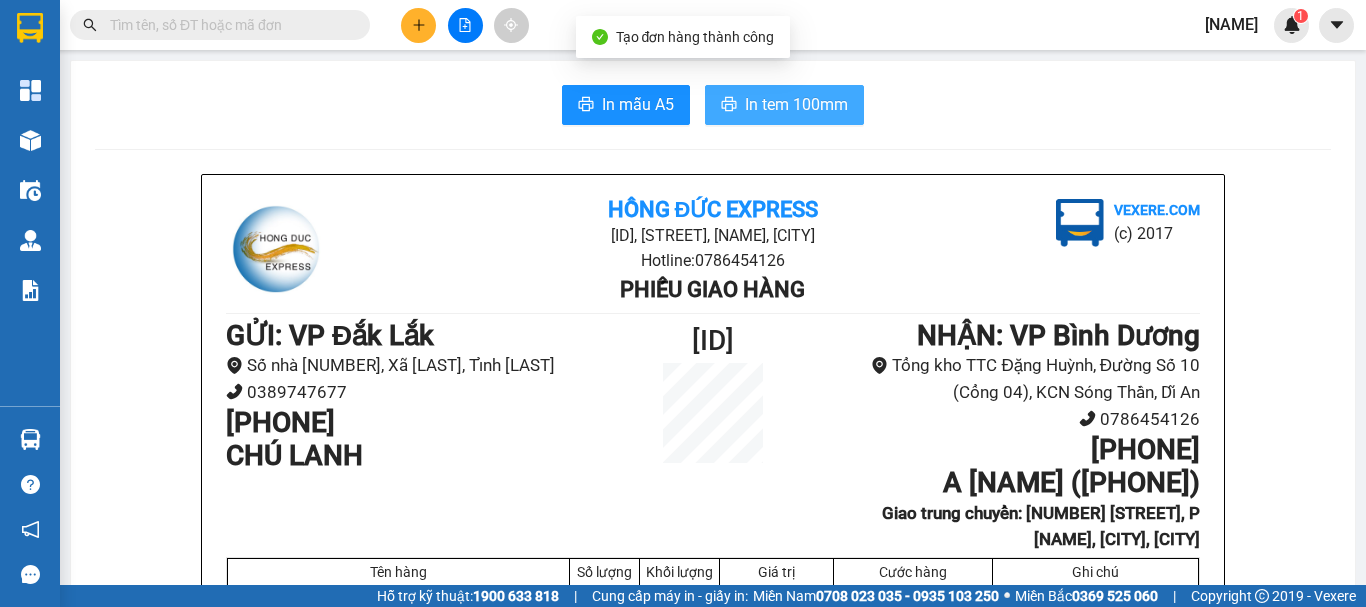 click on "In tem 100mm" at bounding box center [796, 104] 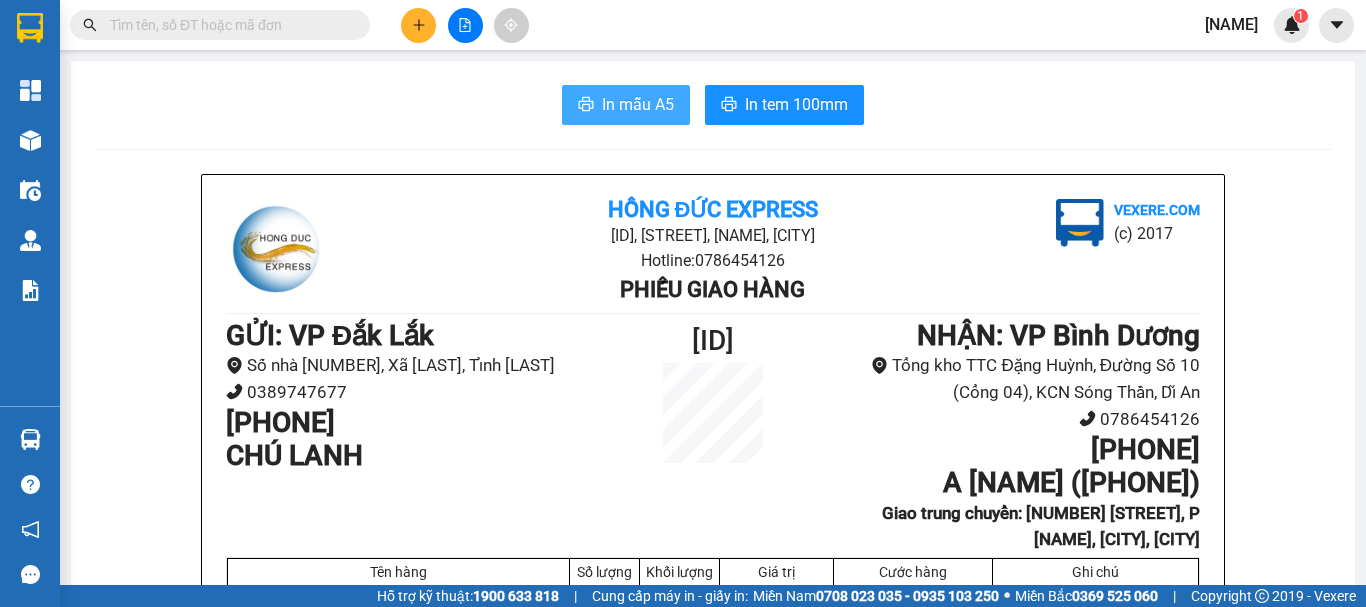 click on "In mẫu A5" at bounding box center (638, 104) 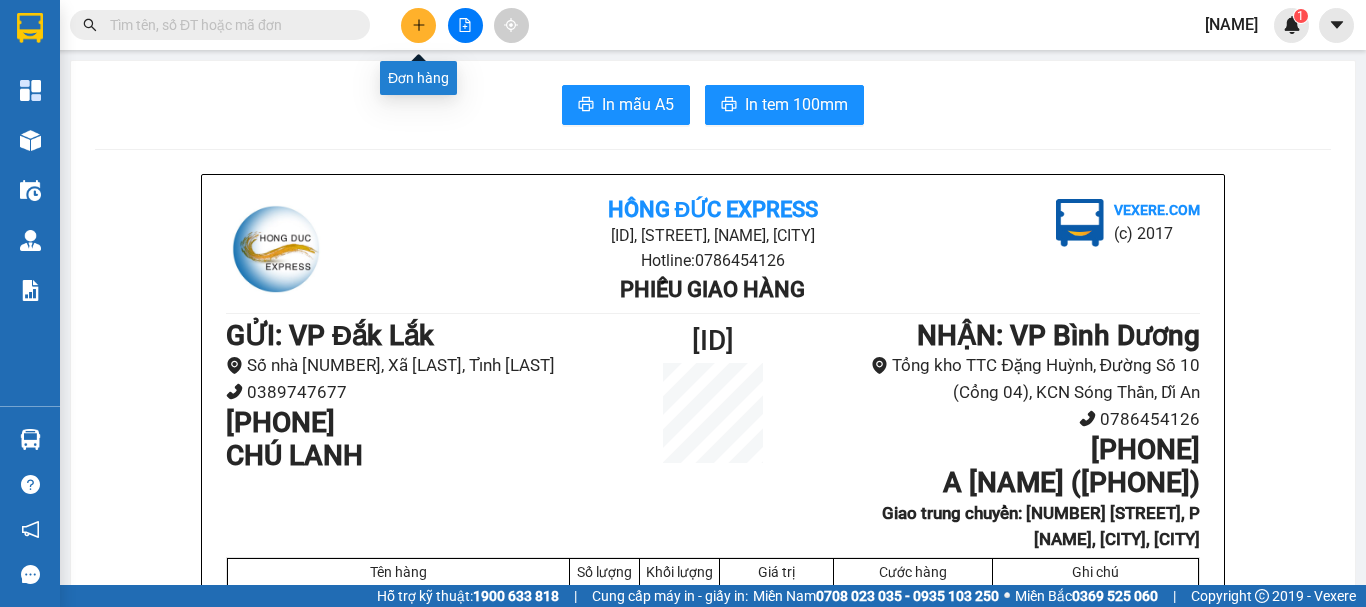 click 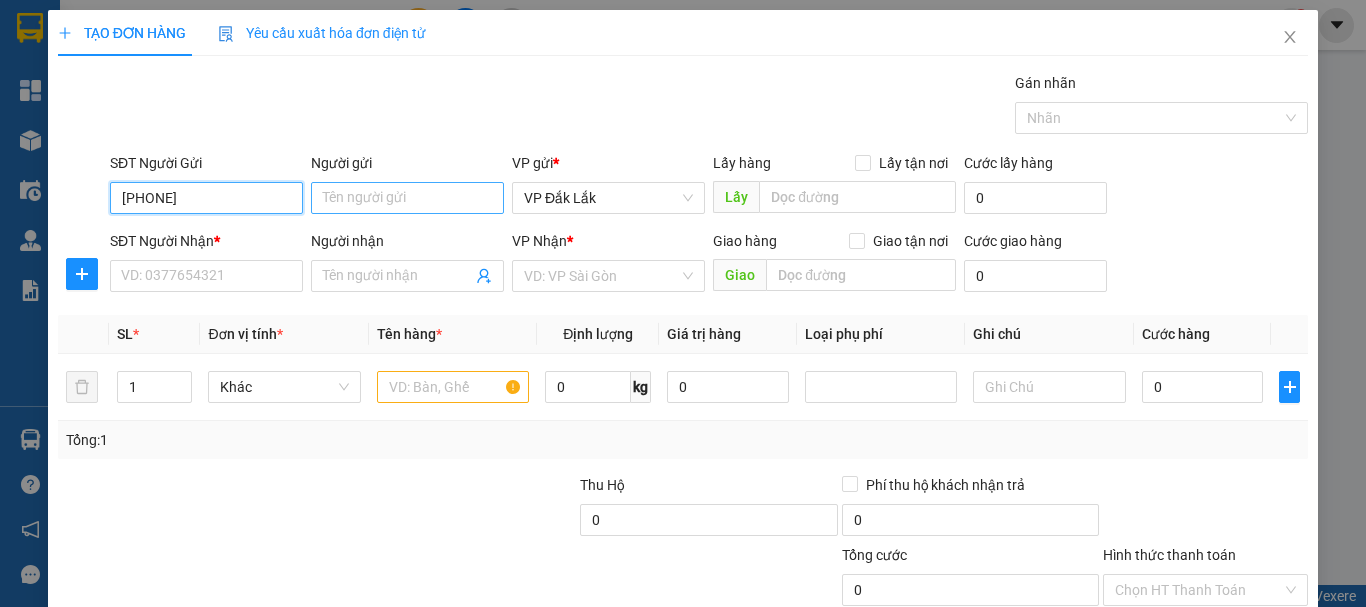type on "[PHONE]" 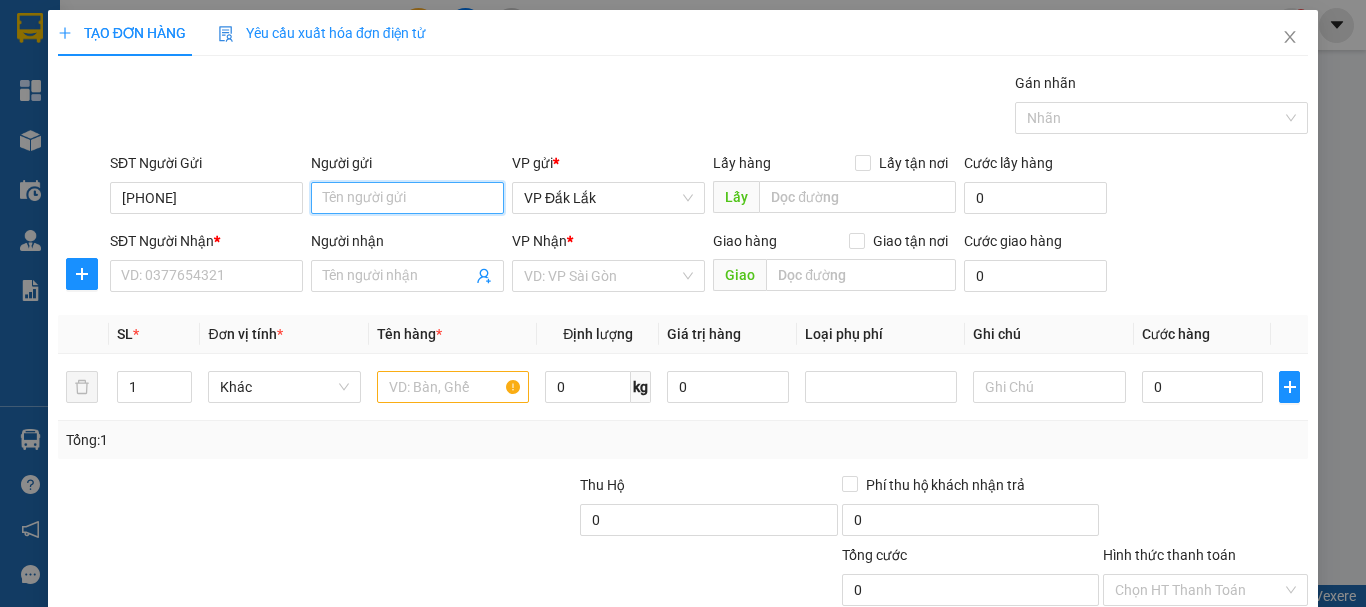 click on "Người gửi" at bounding box center (407, 198) 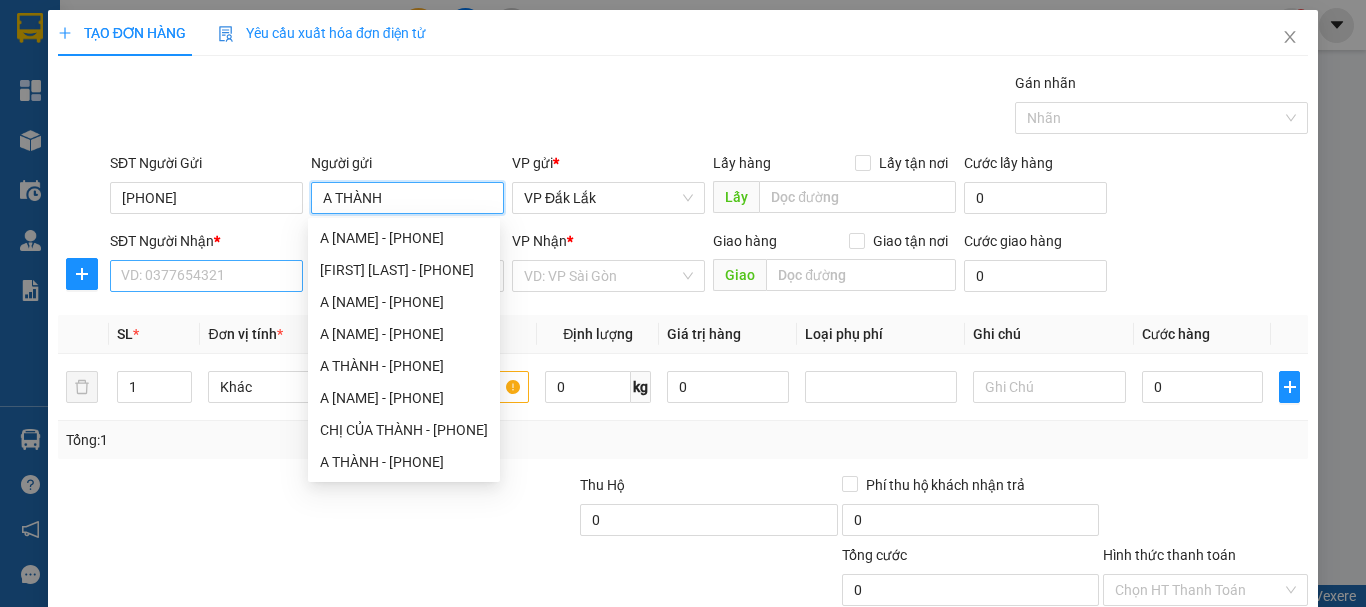 type on "A THÀNH" 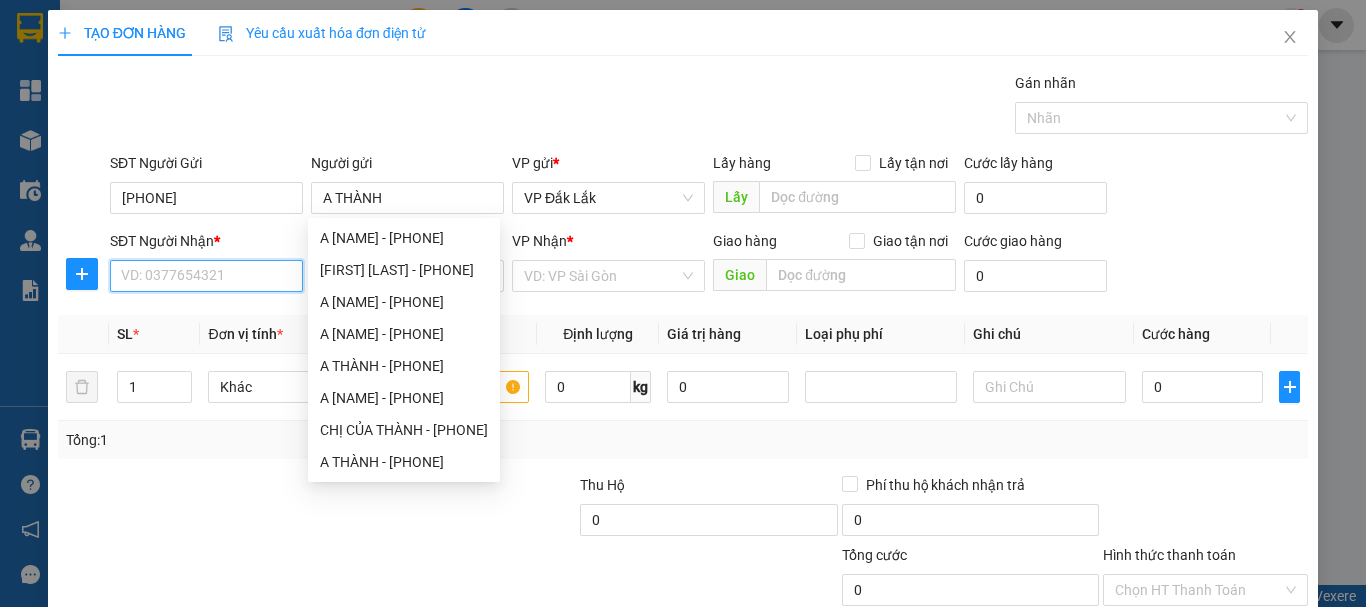 click on "SĐT Người Nhận  *" at bounding box center (206, 276) 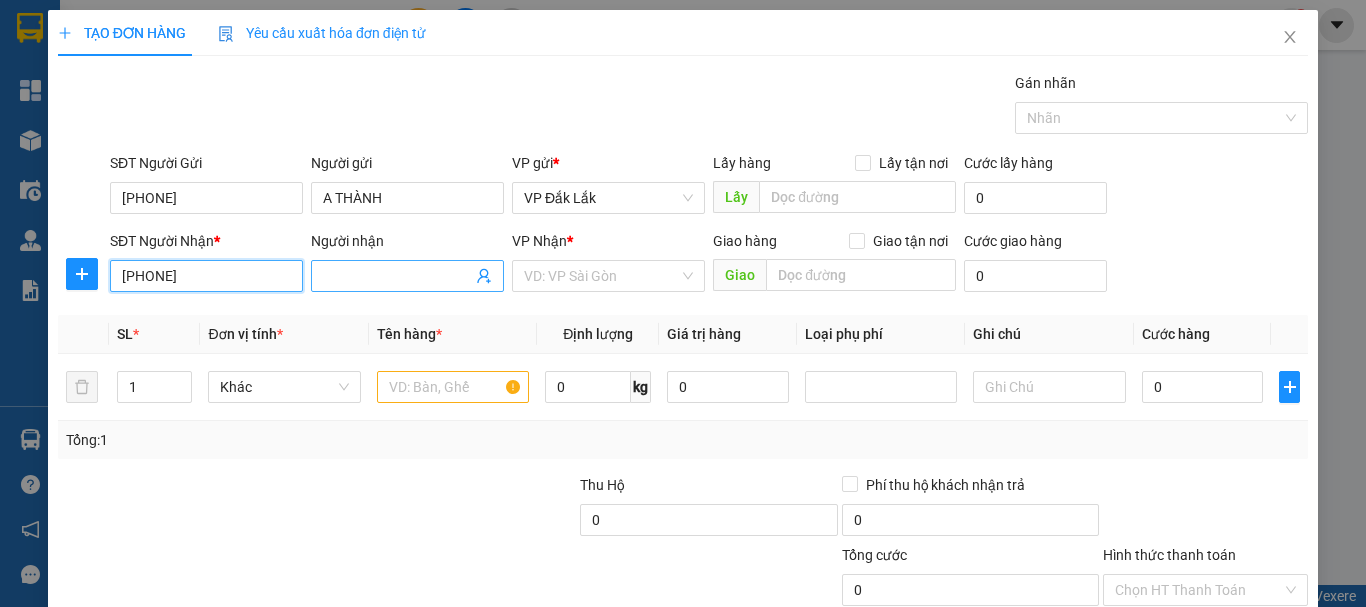 type on "[PHONE]" 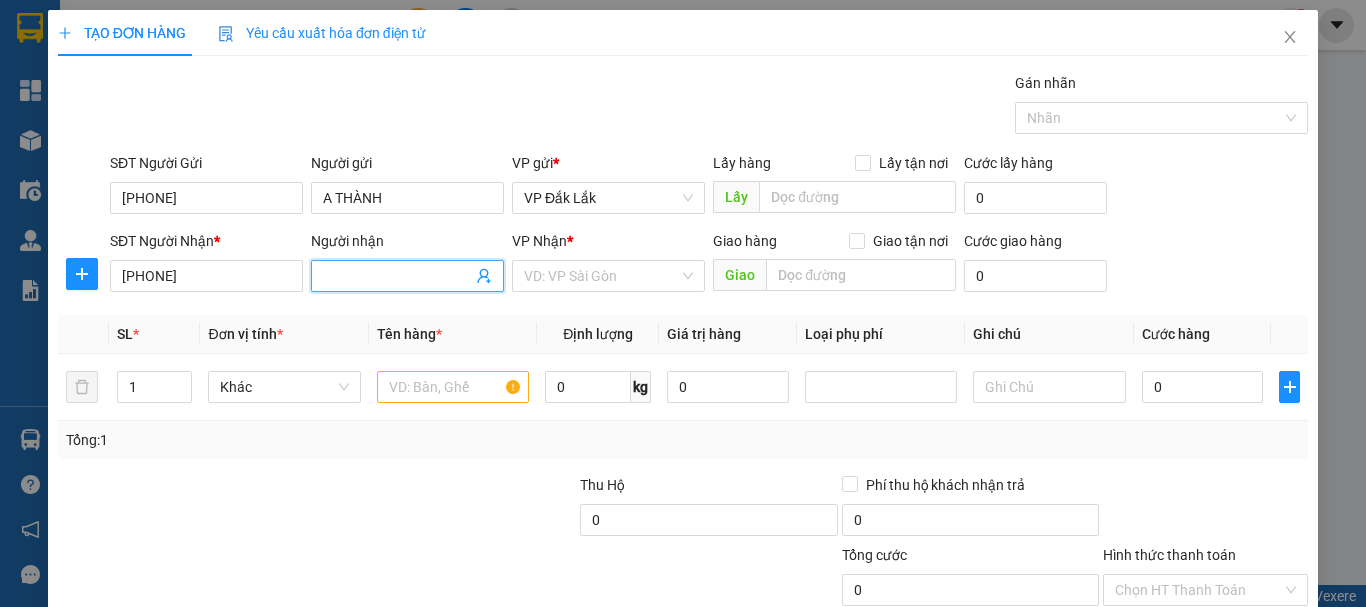 click on "Người nhận" at bounding box center [397, 276] 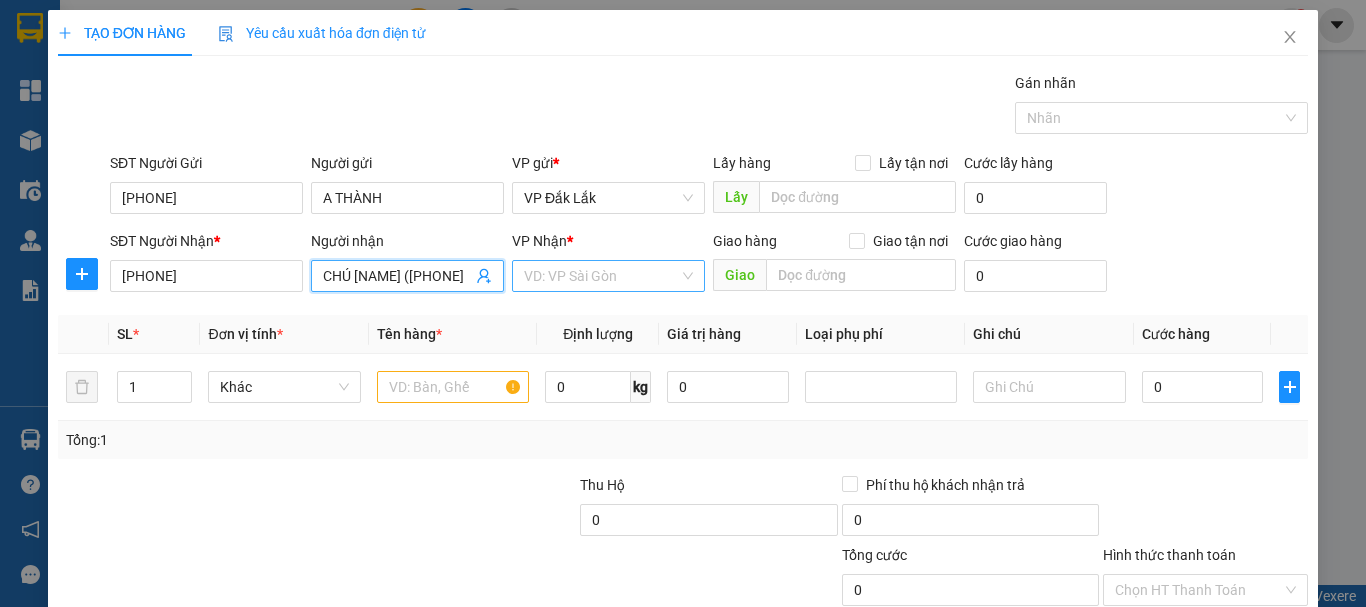 type on "CHÚ [NAME] ([PHONE]" 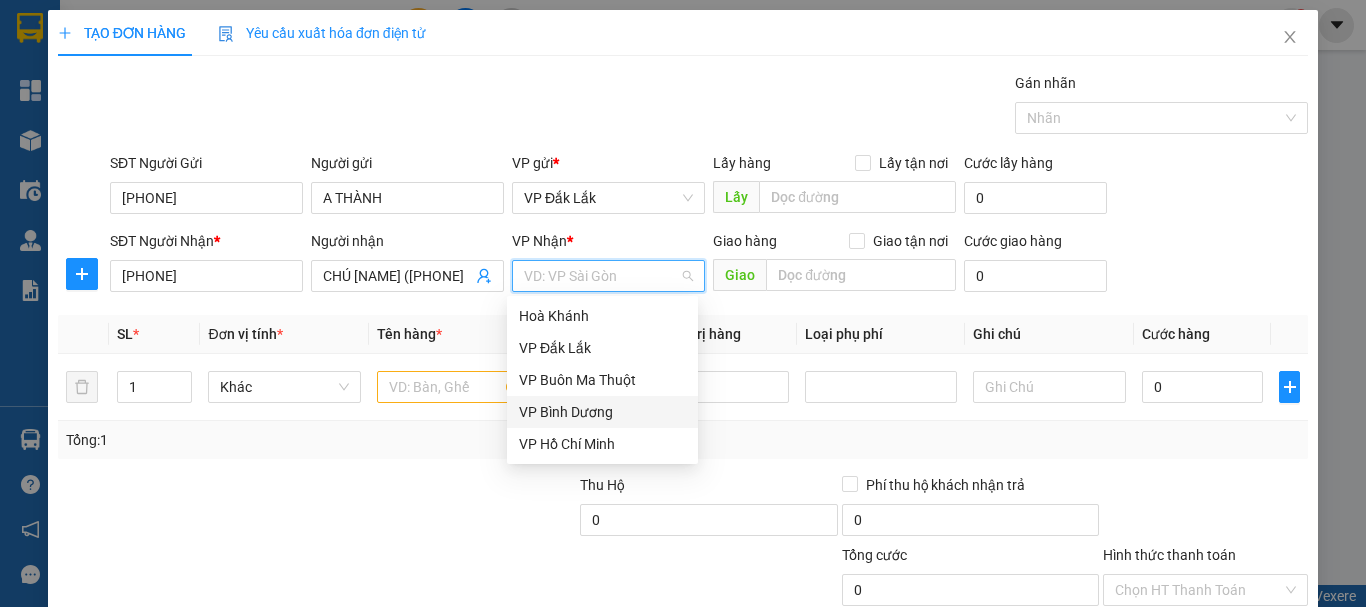 click on "VP Bình Dương" at bounding box center [602, 412] 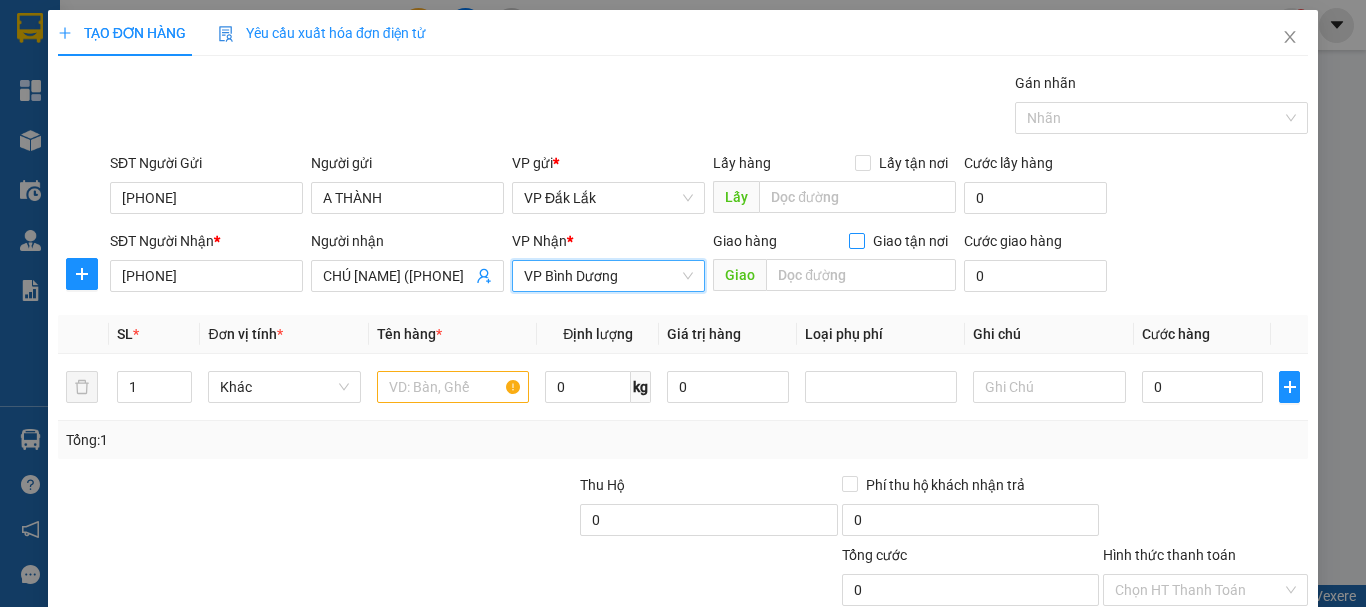click on "Giao tận nơi" at bounding box center [856, 240] 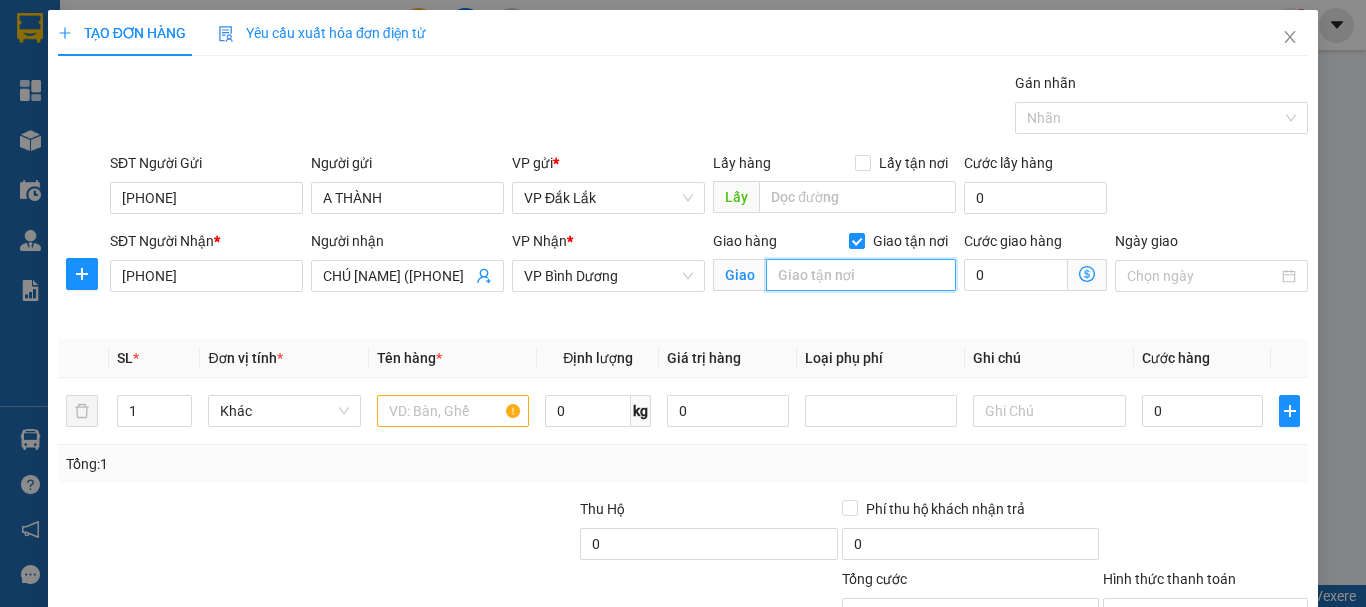 click at bounding box center [861, 275] 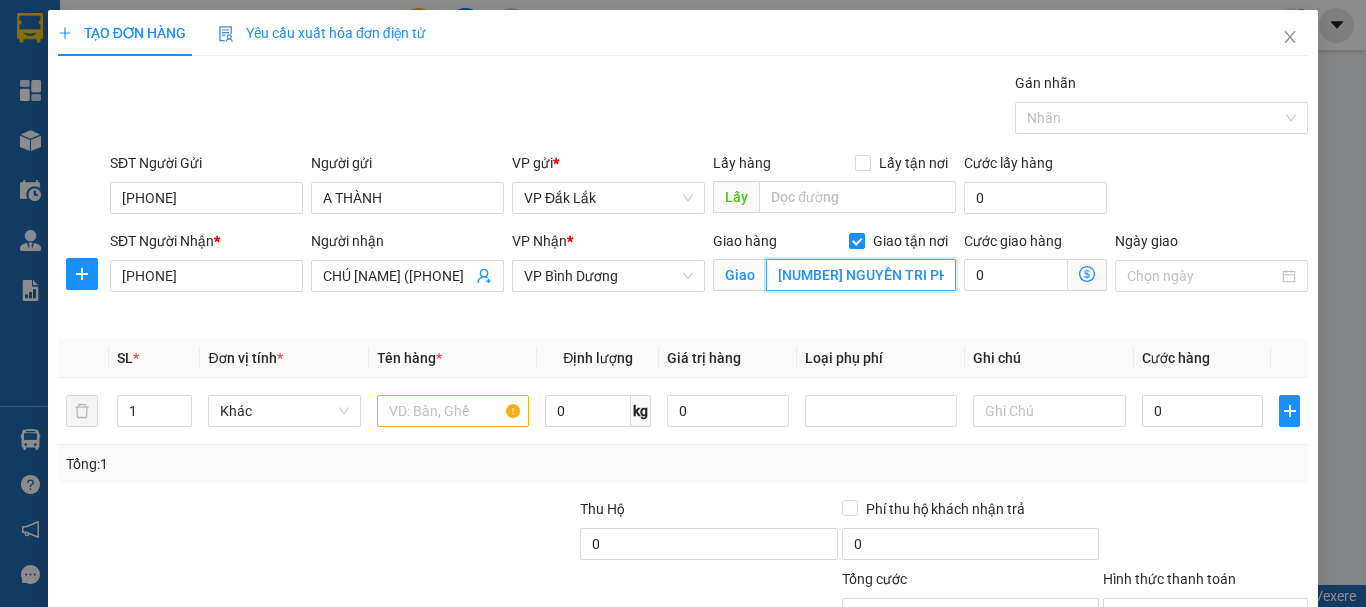 click on "[NUMBER] NGUYỄN TRI PHƯƠNG" at bounding box center (861, 275) 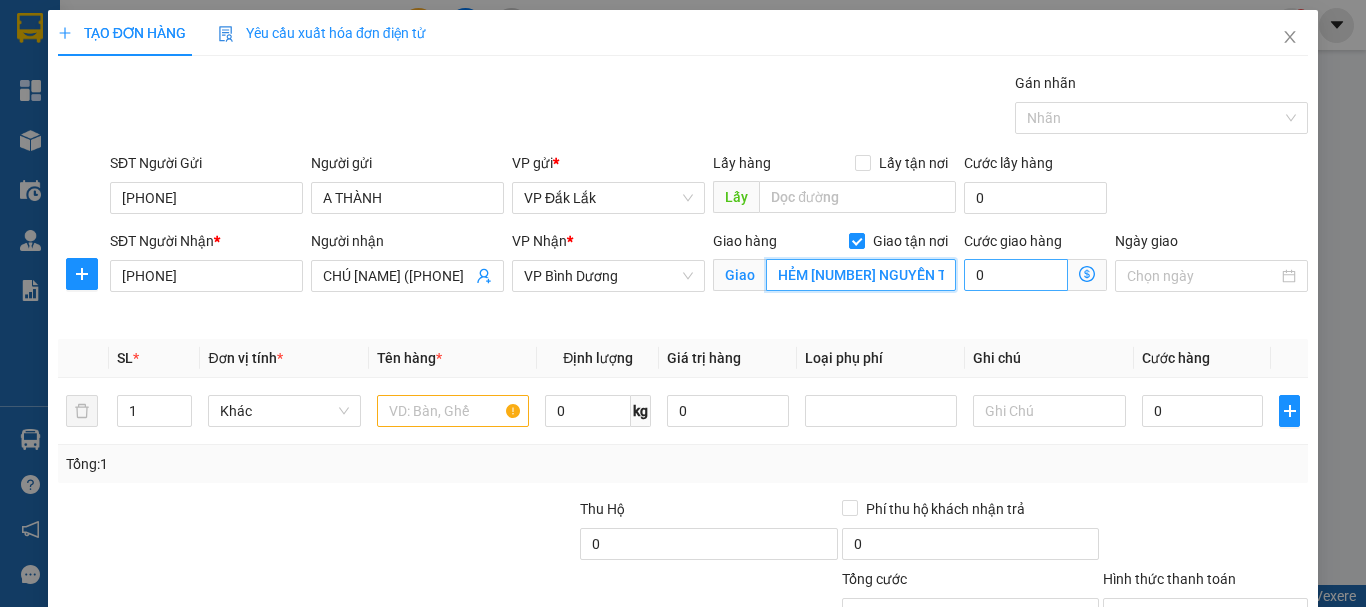 type on "HẺM [NUMBER] NGUYỄN TRI PHƯƠNG, P.[CITY], HCM" 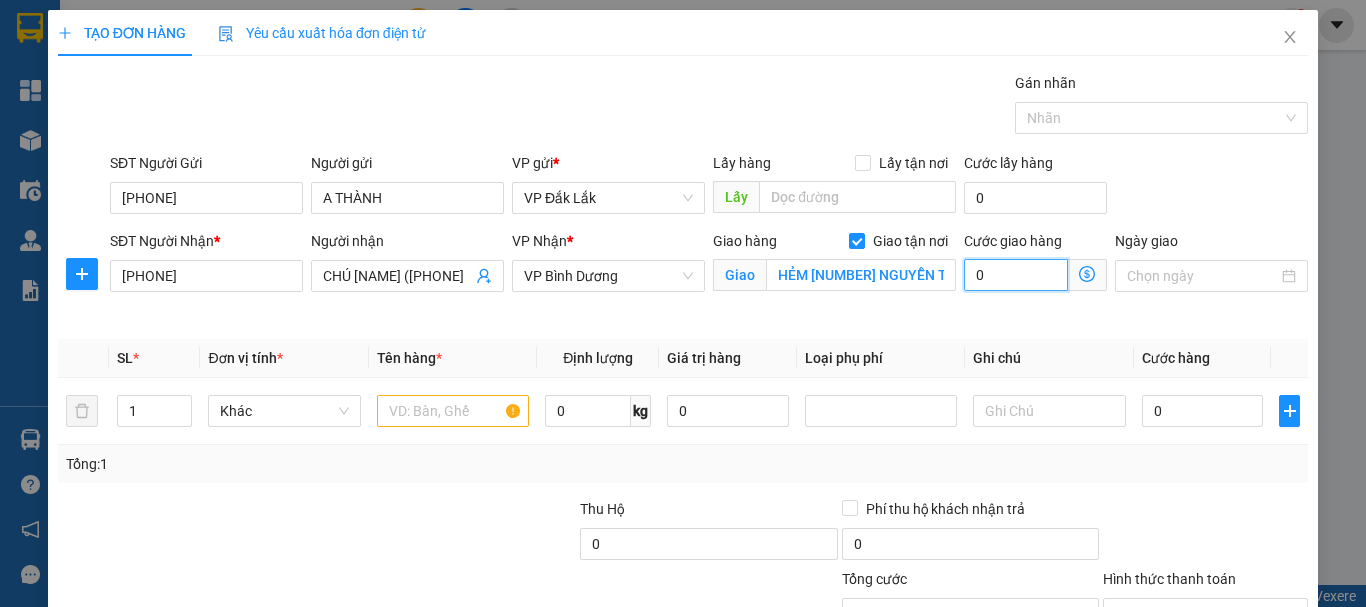 click on "0" at bounding box center (1016, 275) 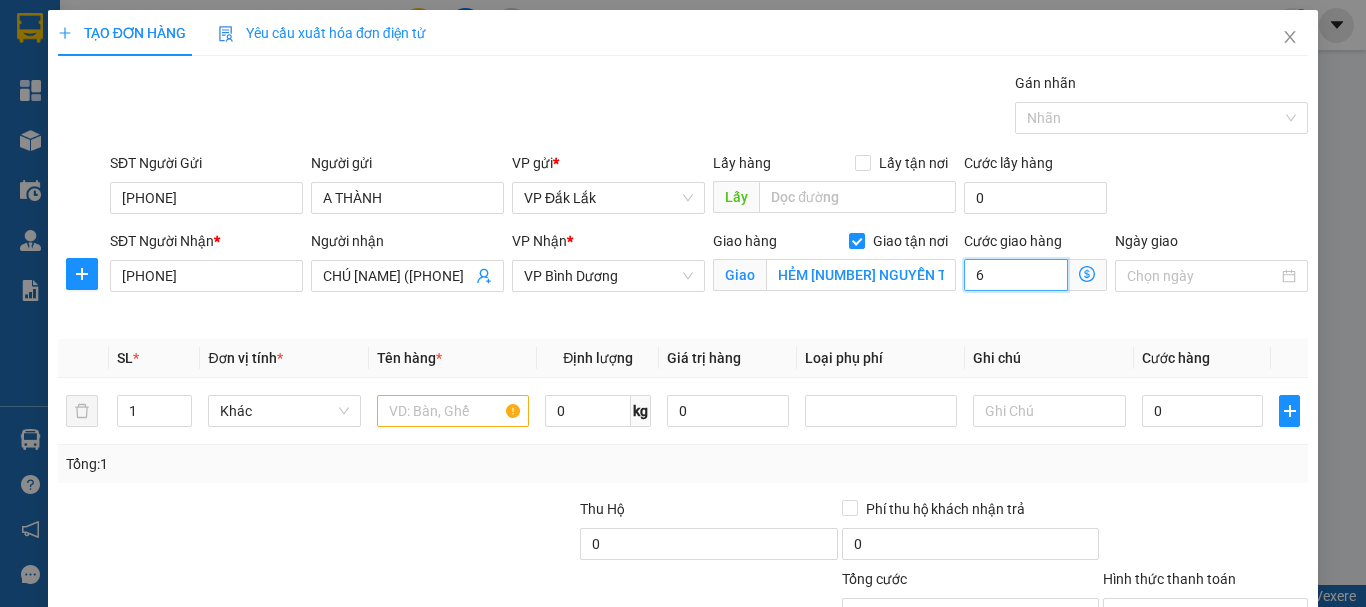 type on "60" 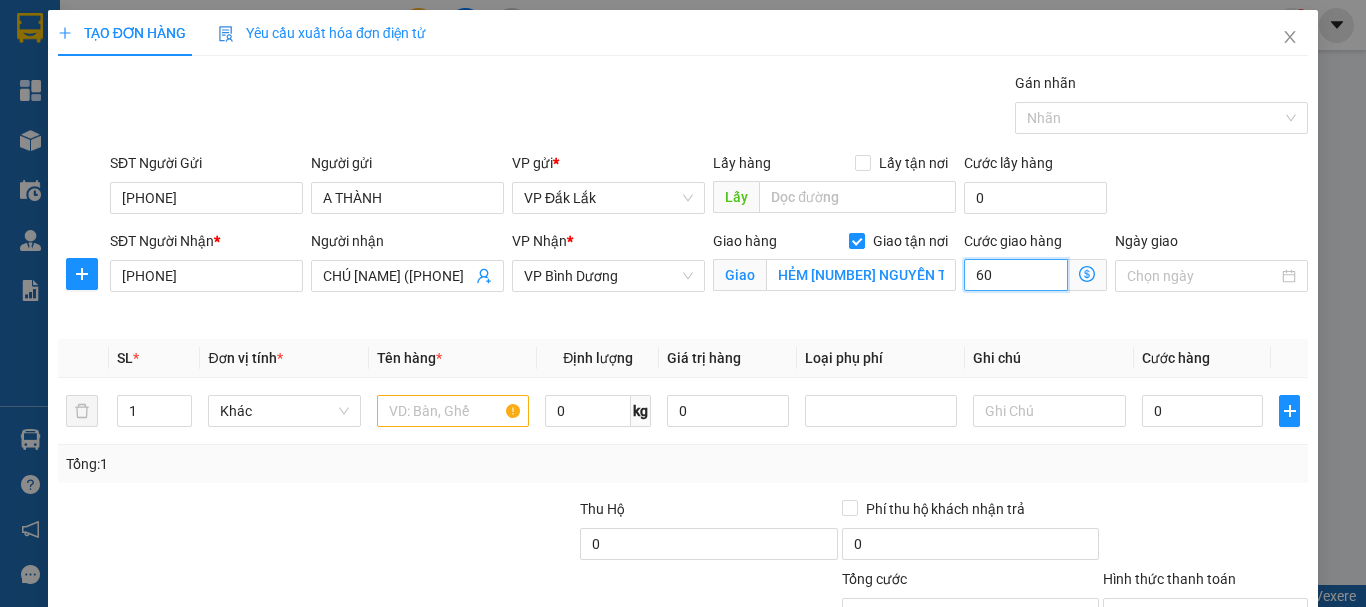type on "60" 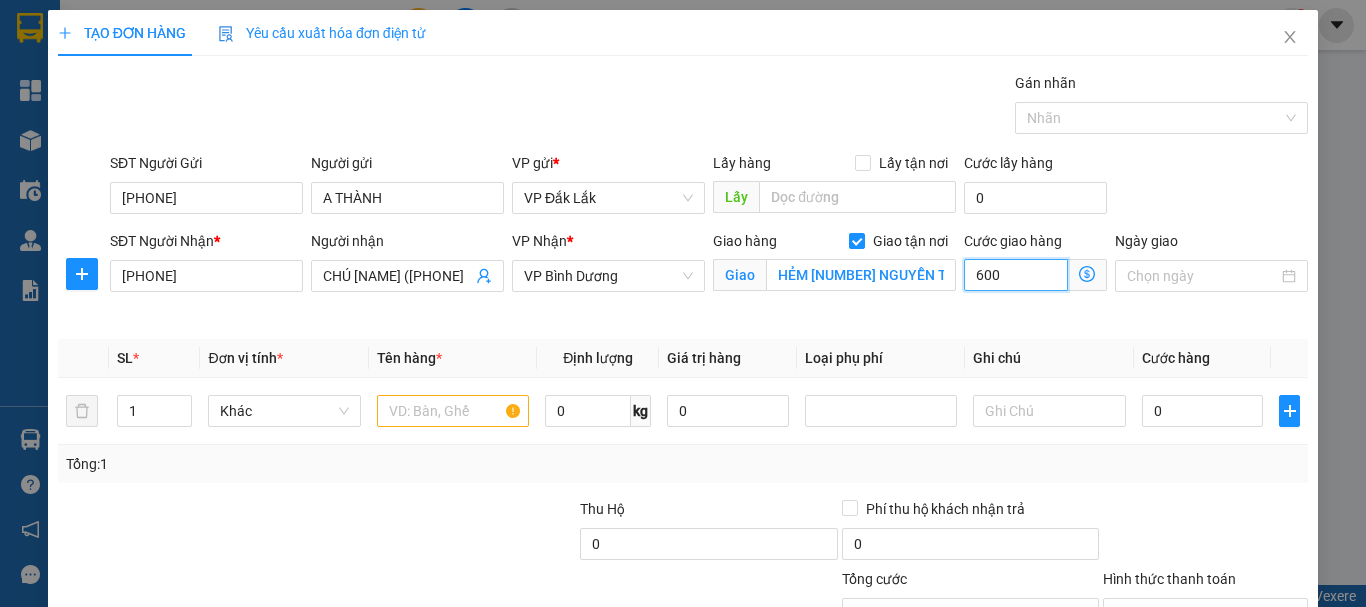 type on "600" 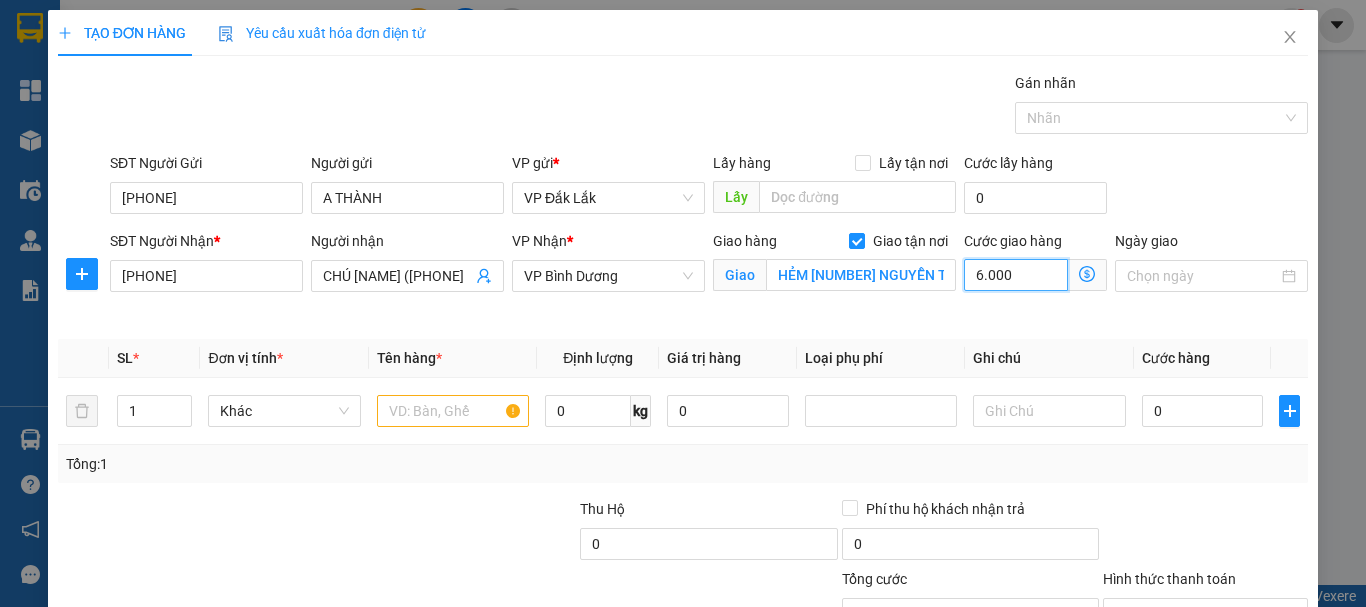 type on "6.000" 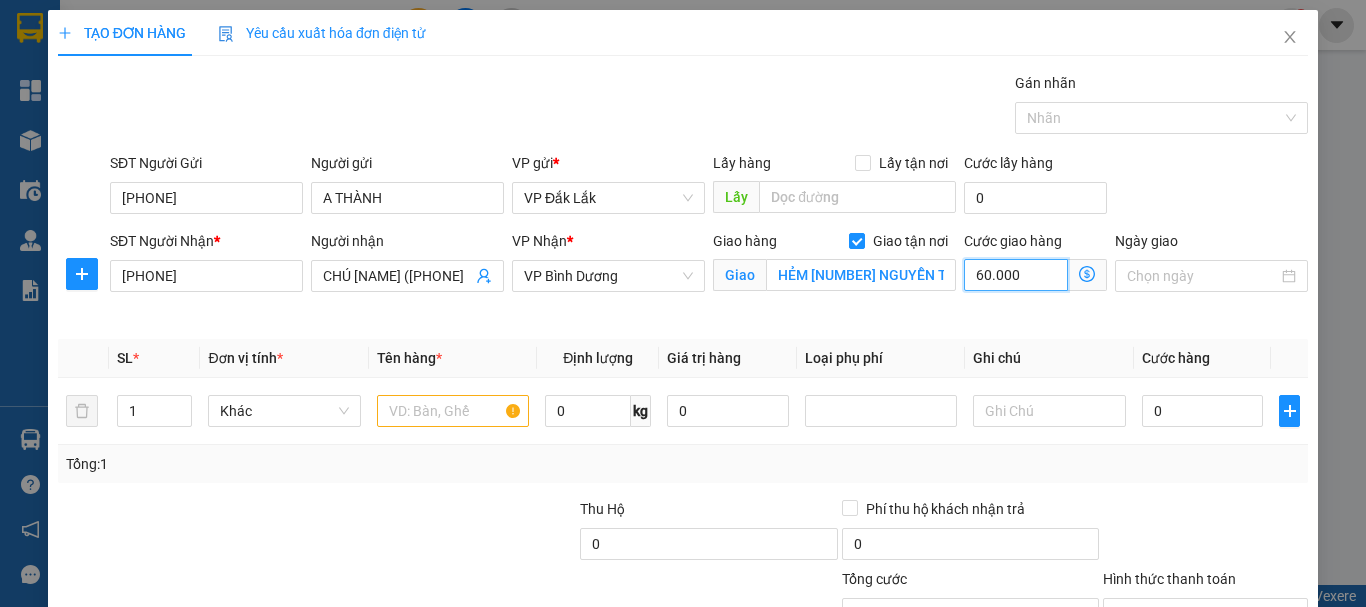 type on "60.000" 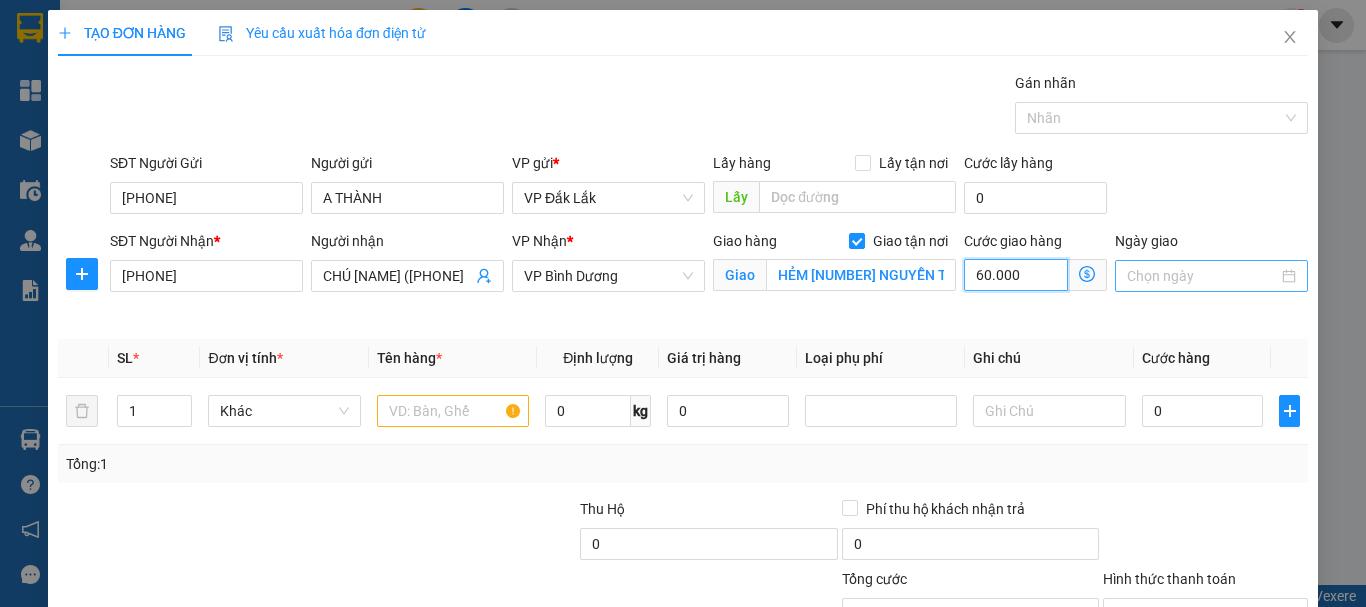type on "60.000" 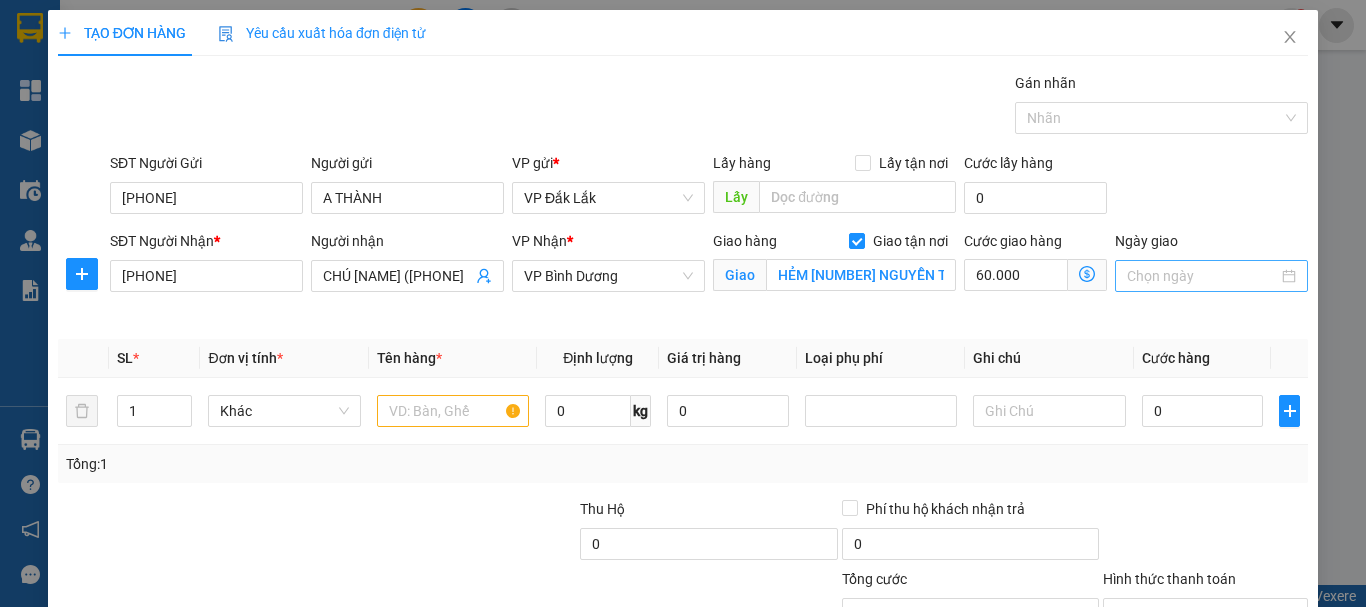 click on "Ngày giao" at bounding box center (1202, 276) 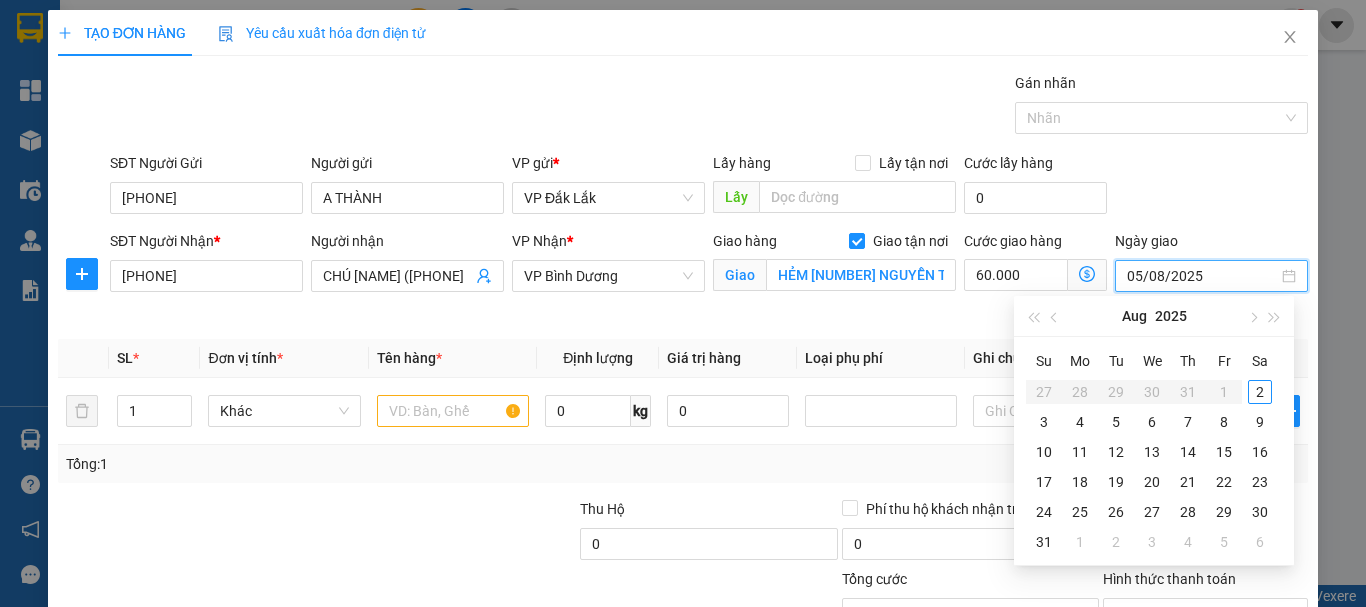 type on "06/08/2025" 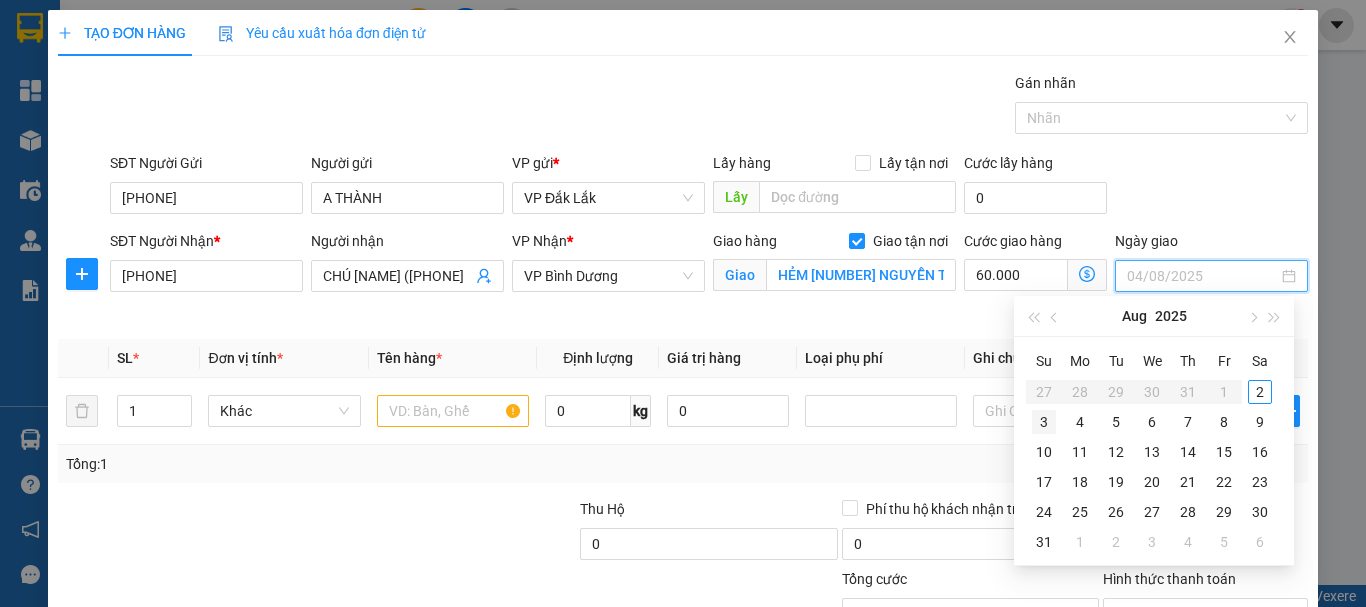 type on "03/08/2025" 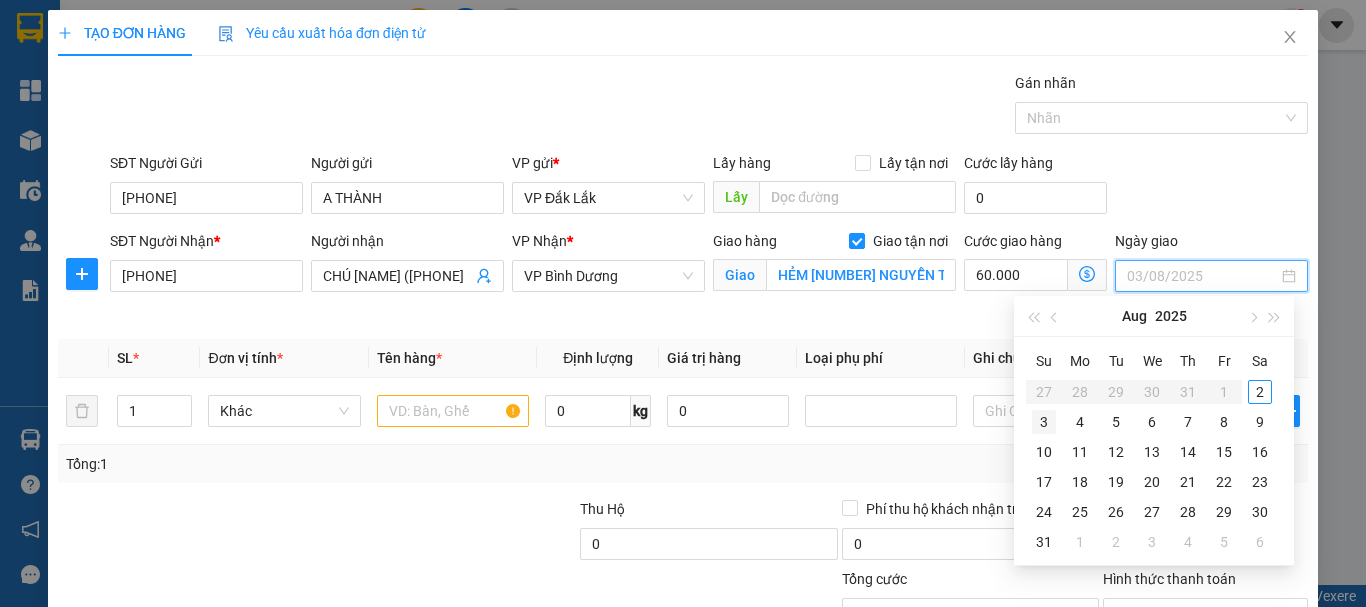 click on "3" at bounding box center [1044, 422] 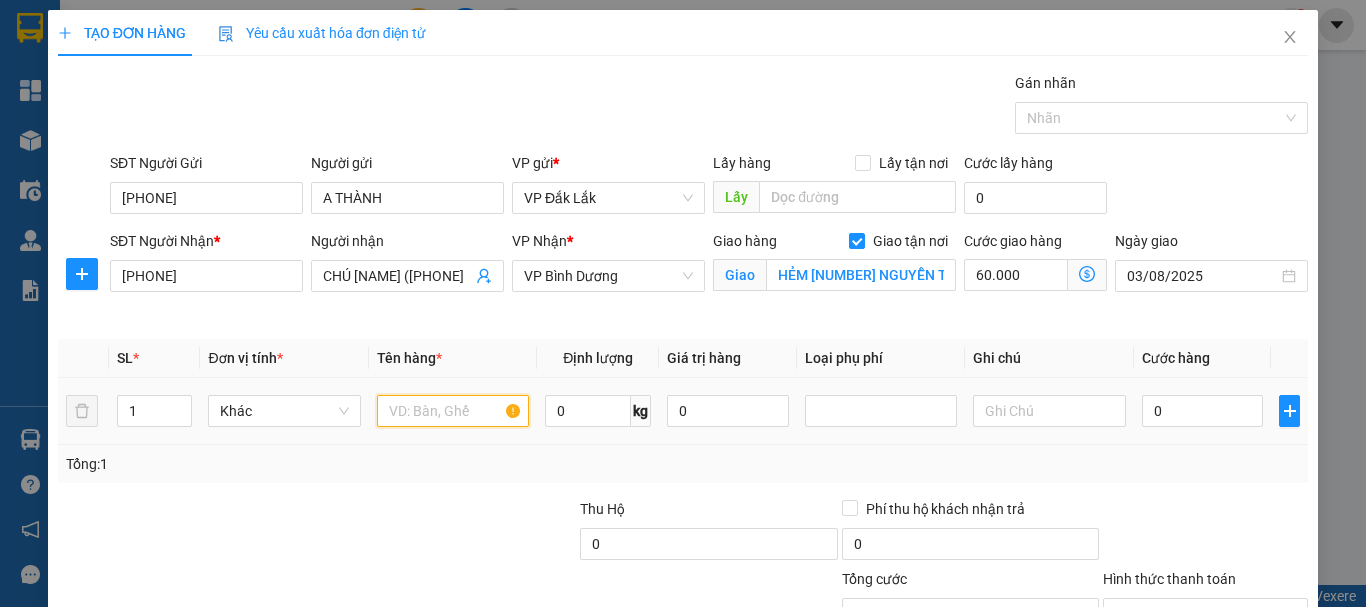 click at bounding box center (453, 411) 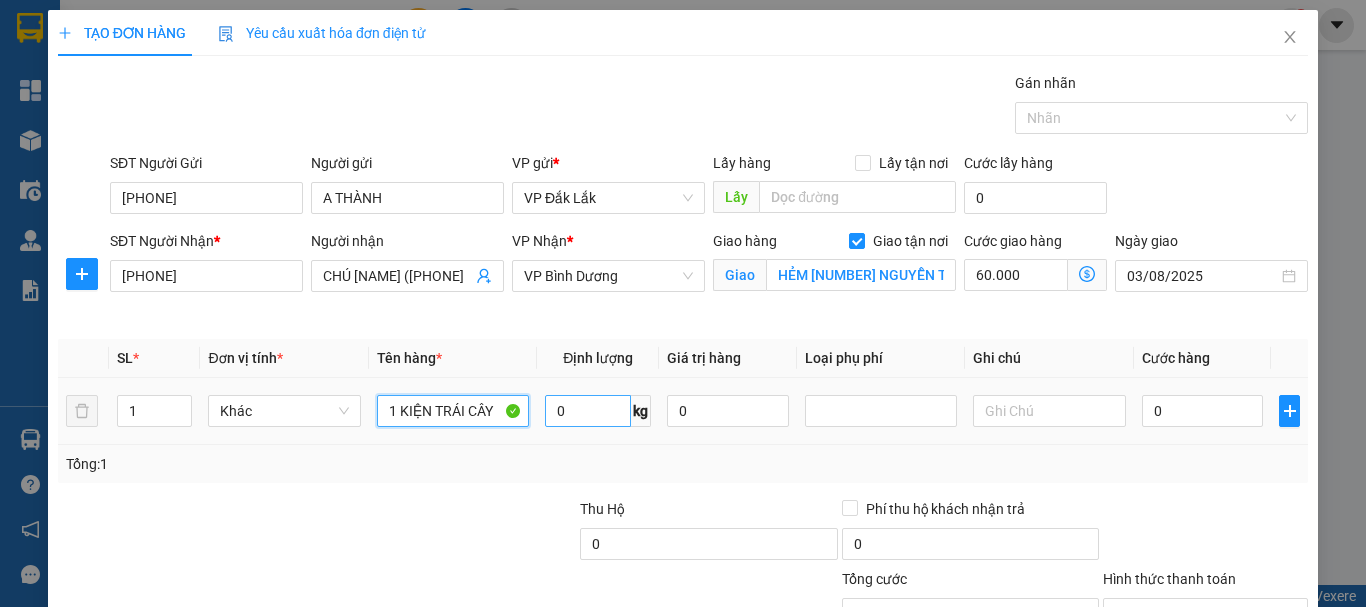 type on "1 KIỆN TRÁI CÂY" 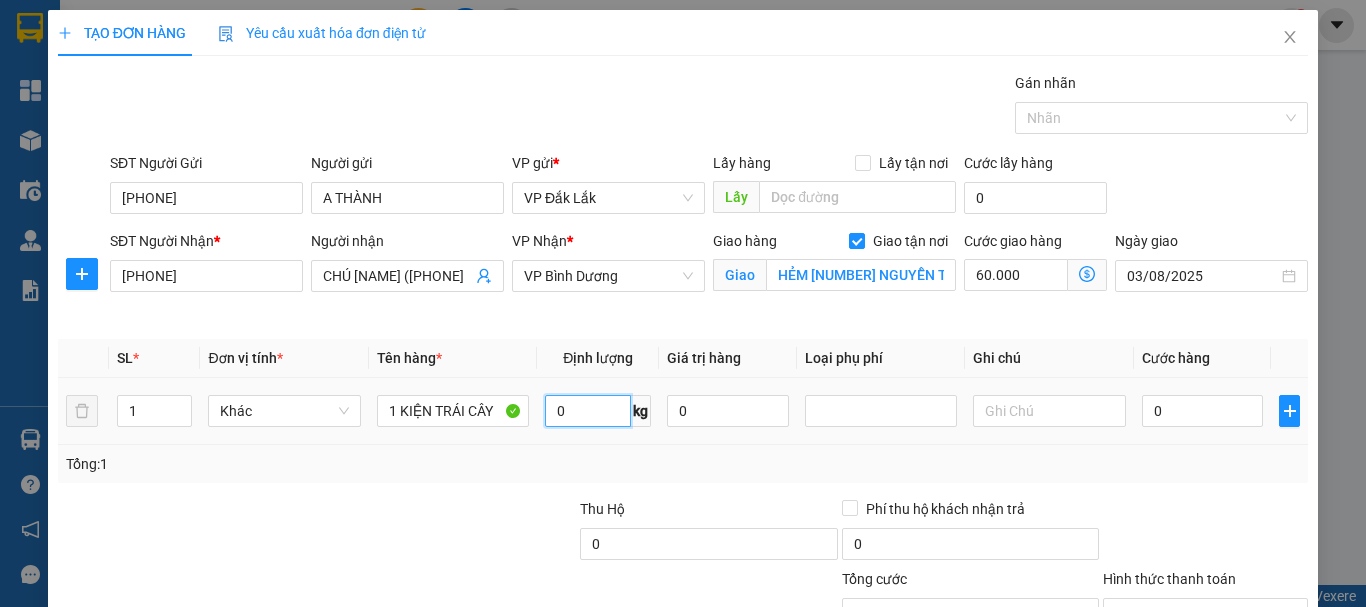 click on "0" at bounding box center (588, 411) 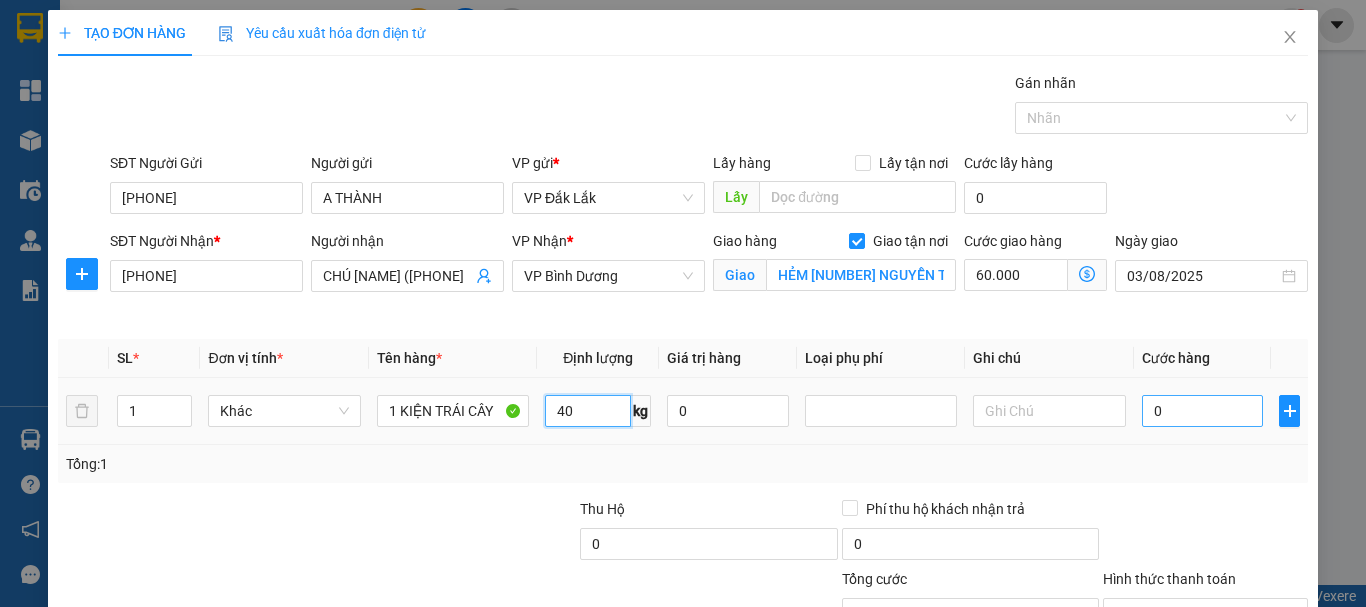 type on "40" 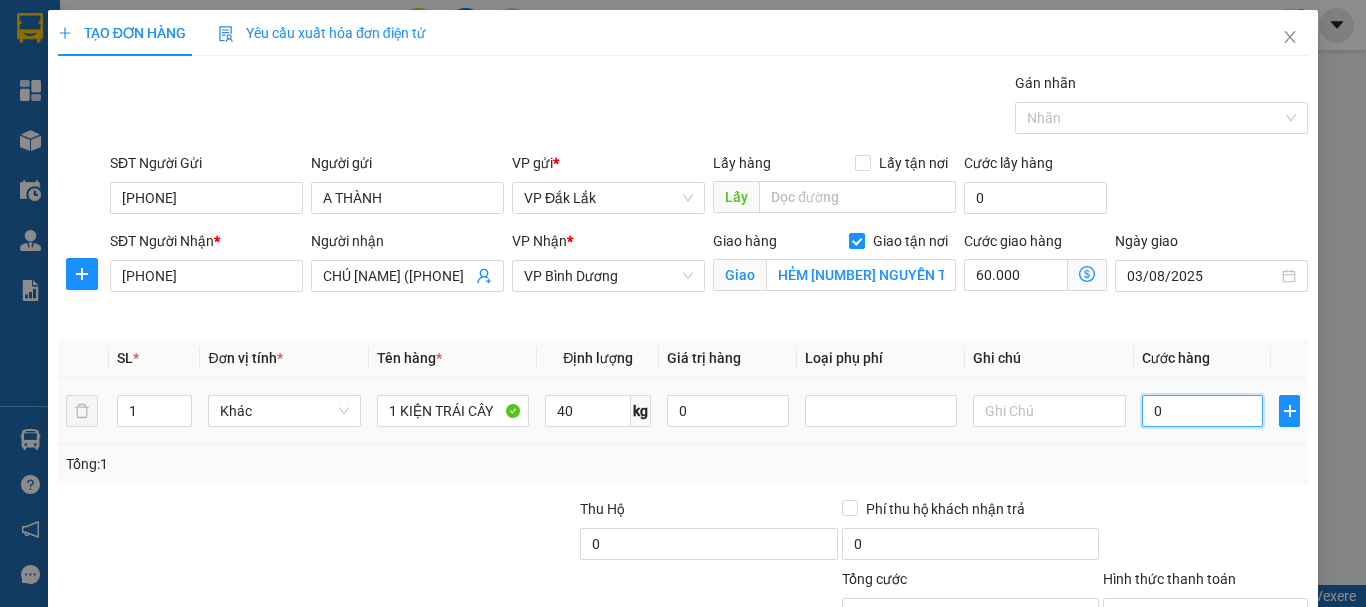 click on "0" at bounding box center [1203, 411] 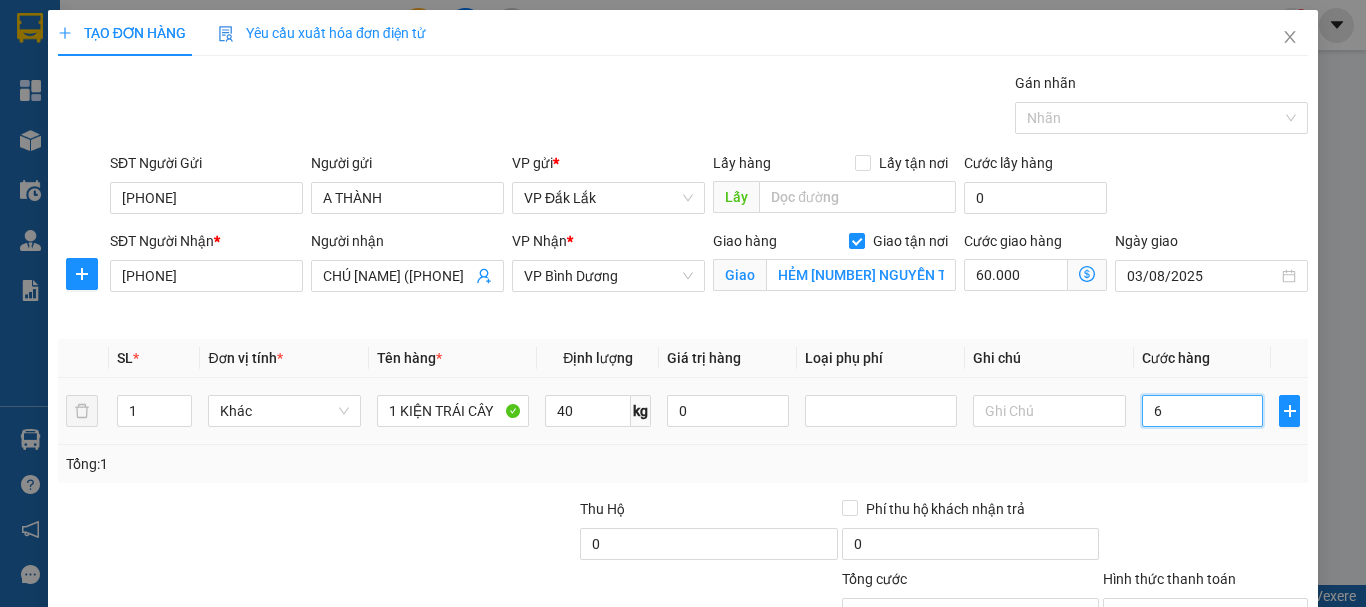 type on "65" 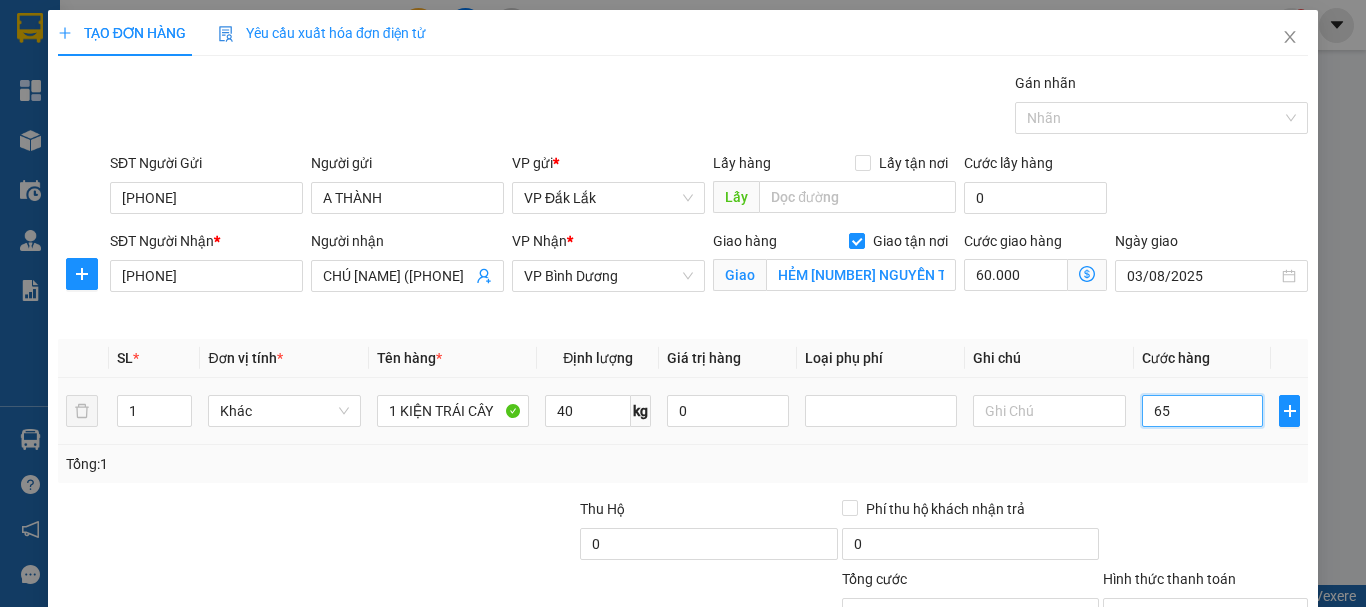 type on "60.065" 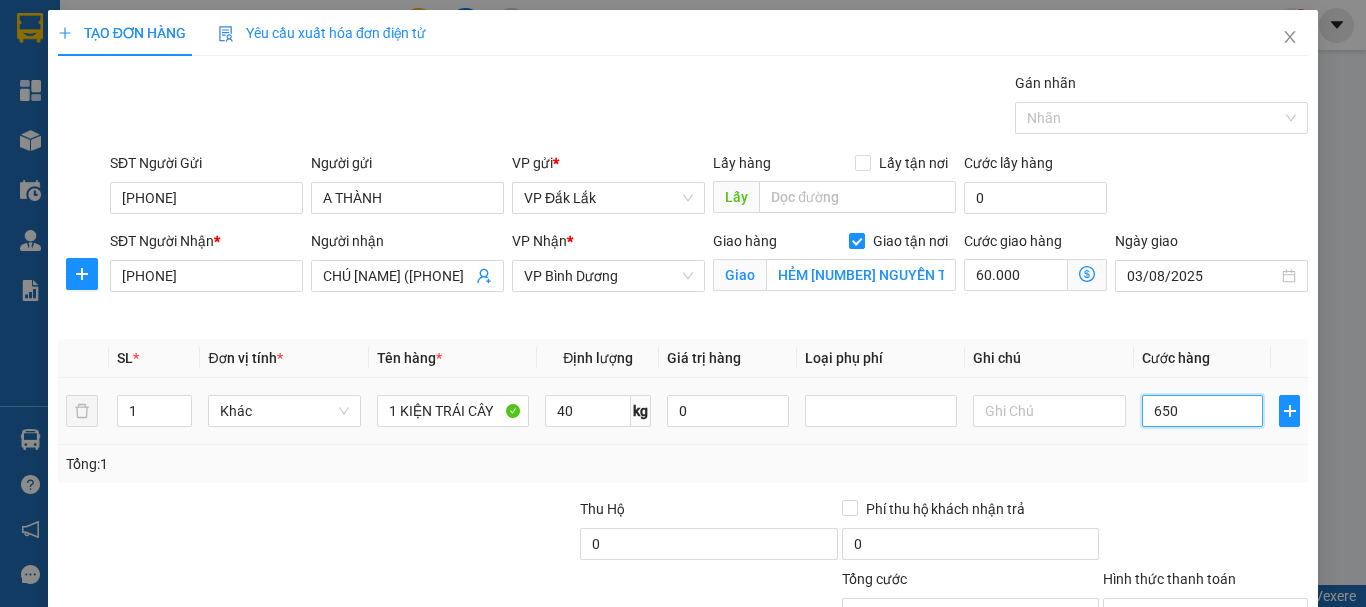 type on "60.650" 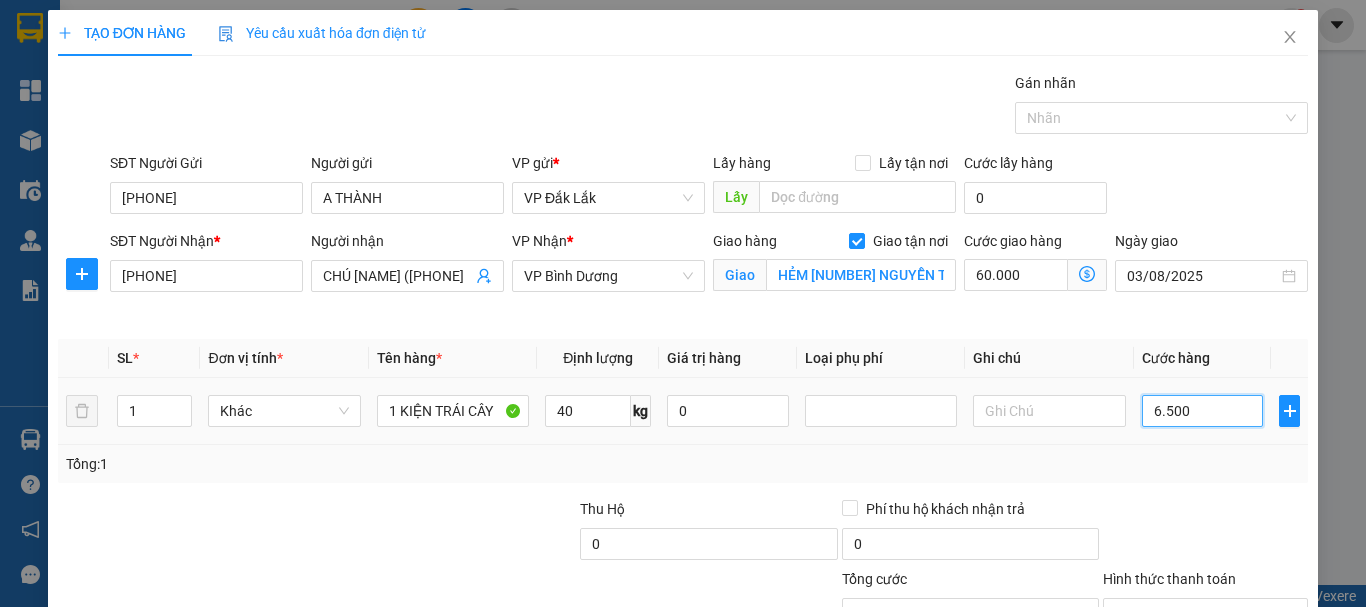 type on "66.500" 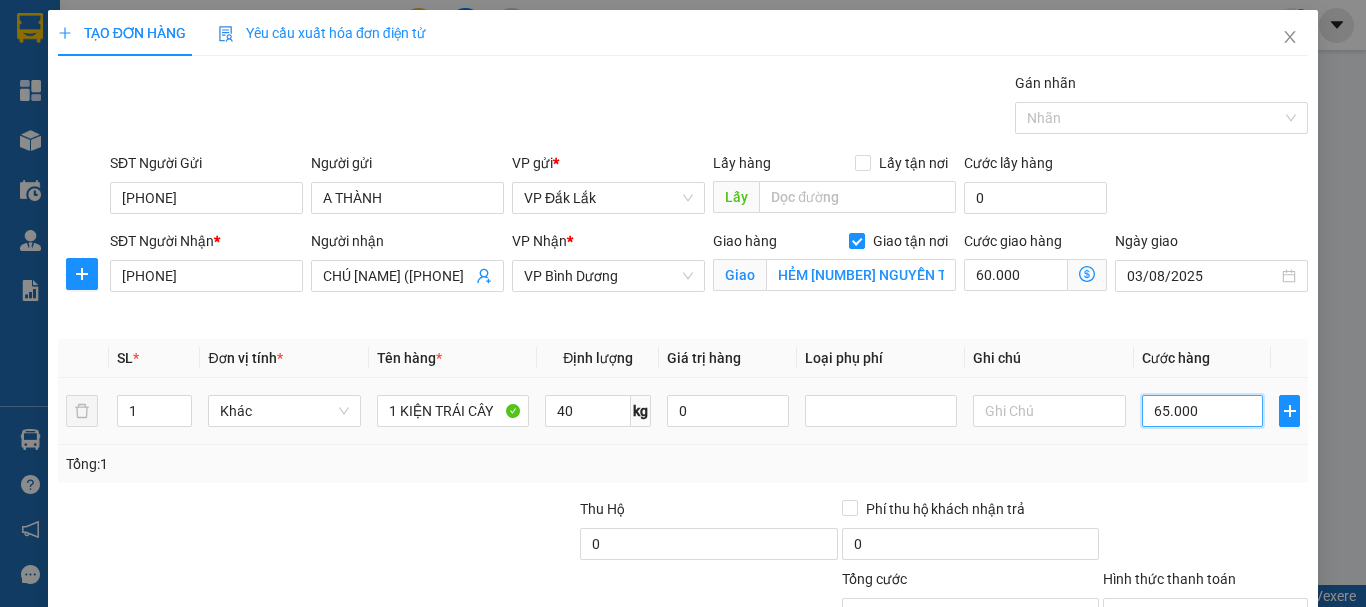 type on "125.000" 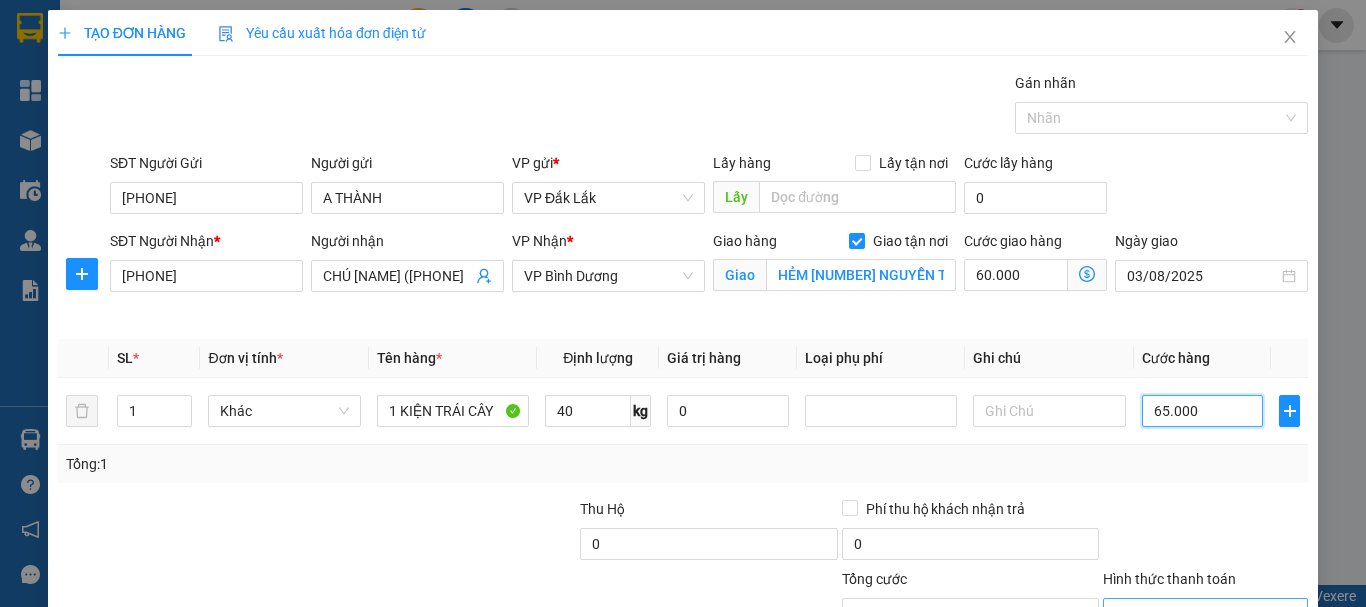 type on "65.000" 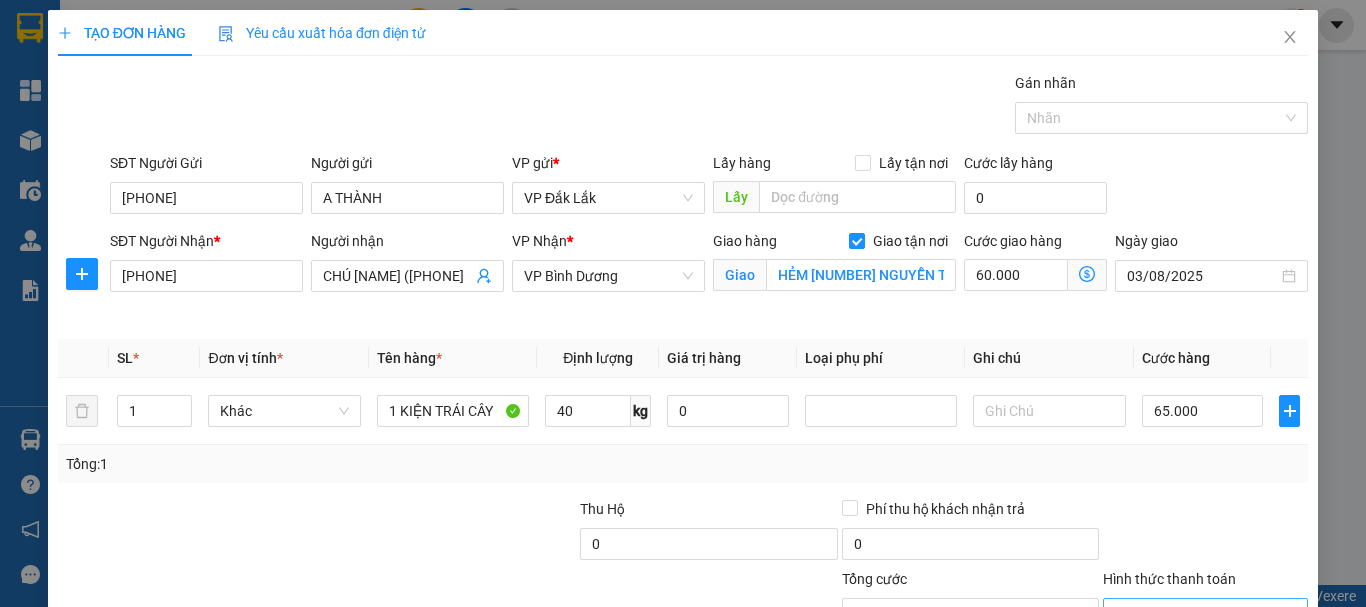 click on "Hình thức thanh toán" at bounding box center [1198, 614] 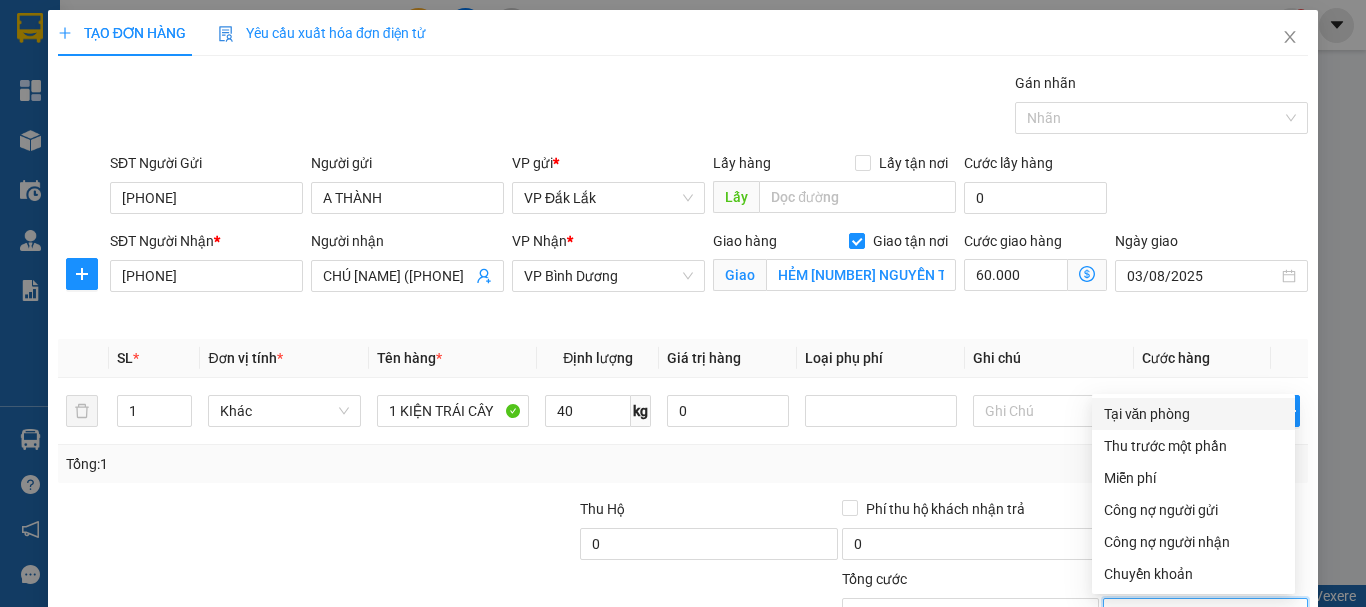 click on "Tại văn phòng" at bounding box center (1193, 414) 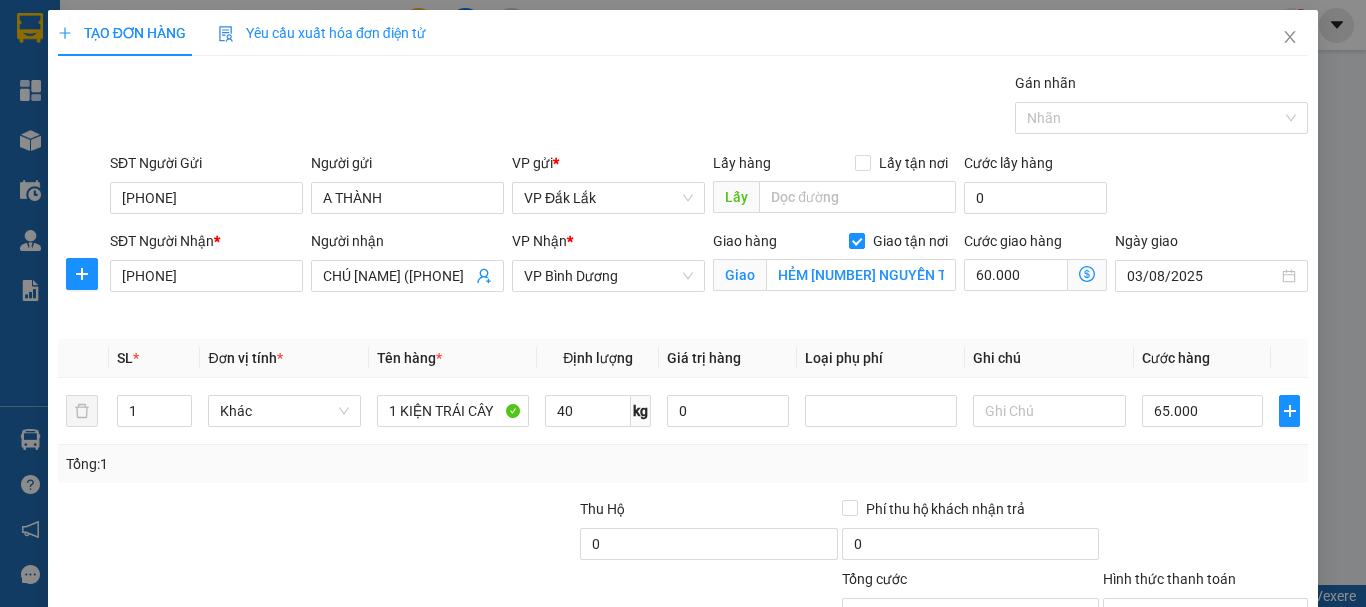 click on "Lưu và In" at bounding box center [1243, 709] 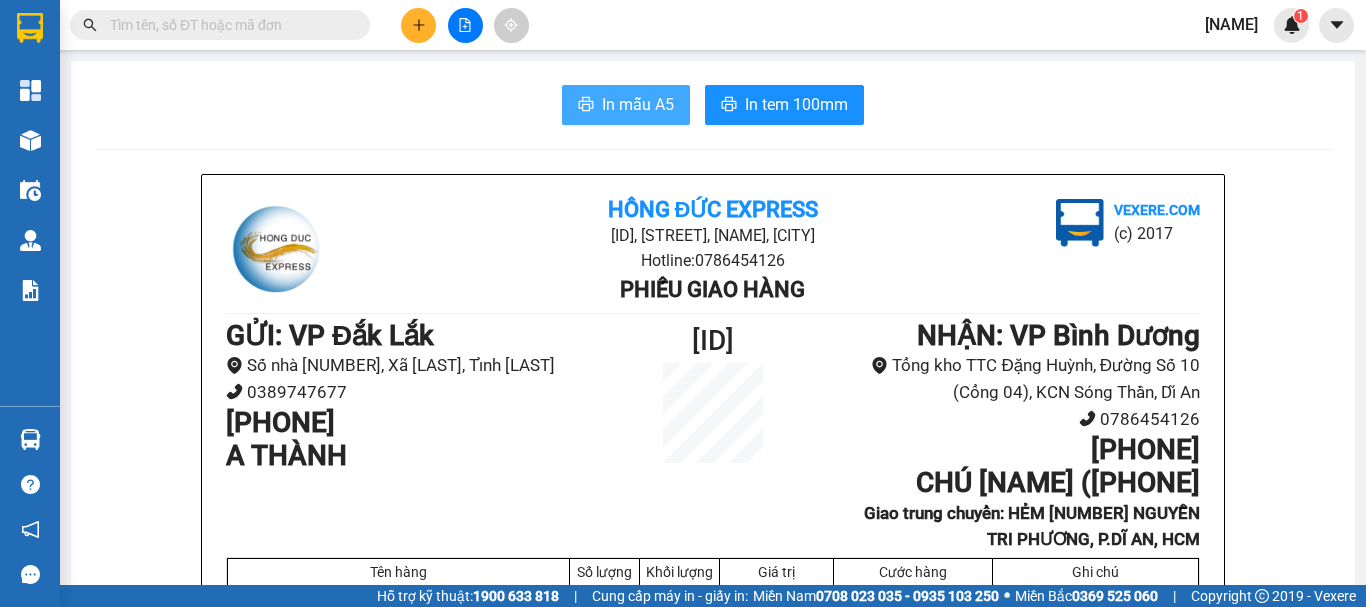 click on "In mẫu A5" at bounding box center (638, 104) 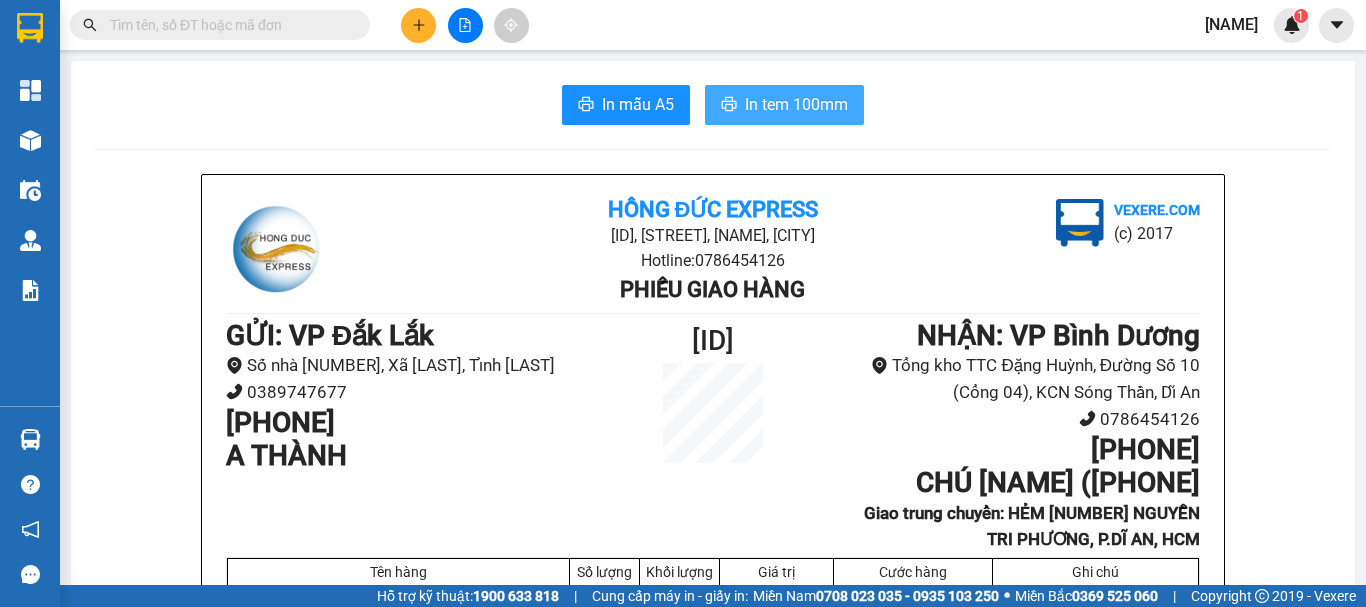 click on "In tem 100mm" at bounding box center [796, 104] 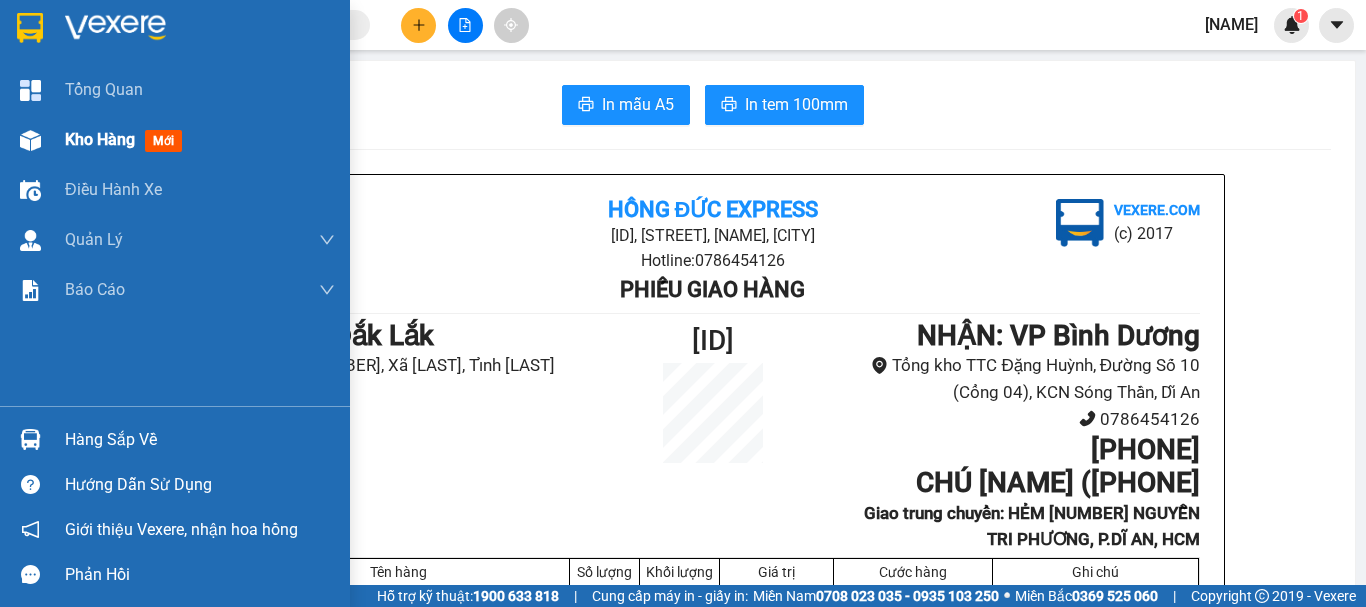 click on "Kho hàng" at bounding box center (100, 139) 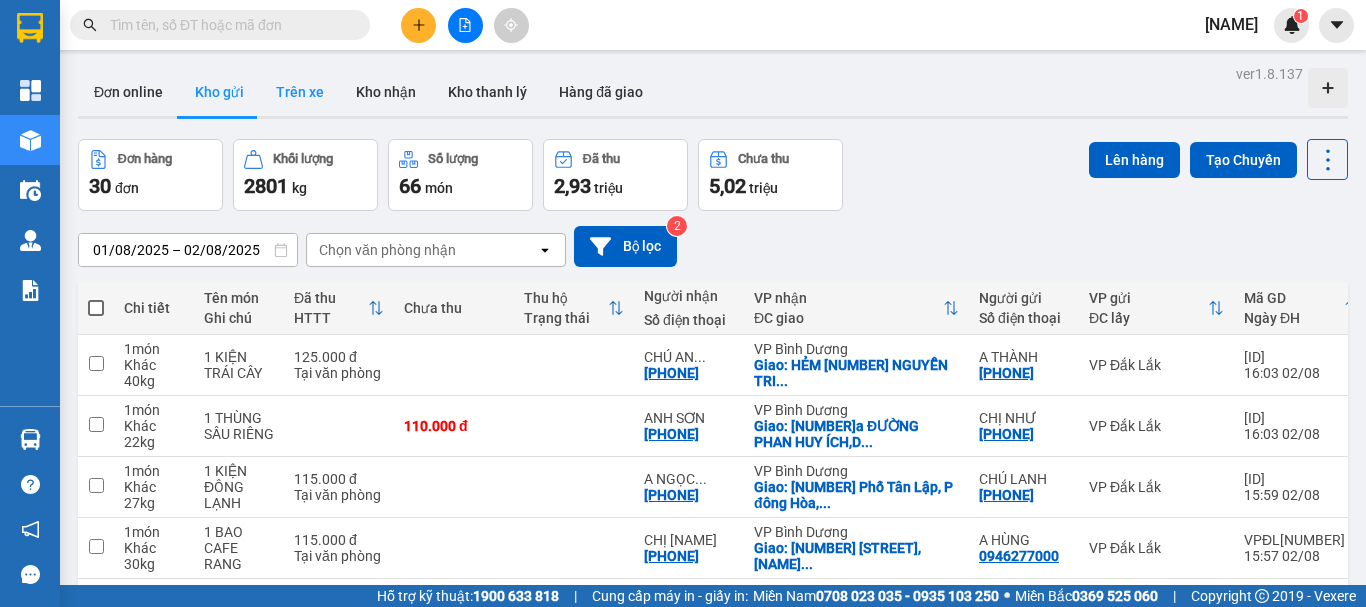 click on "Trên xe" at bounding box center (300, 92) 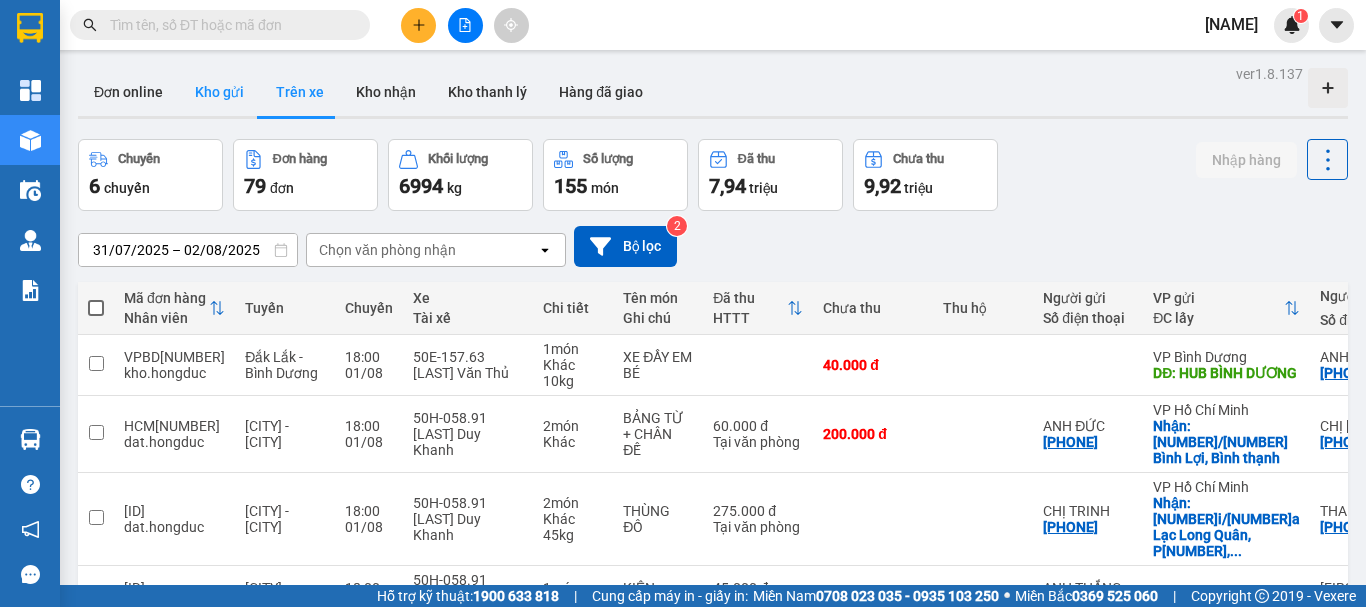 click on "Kho gửi" at bounding box center (219, 92) 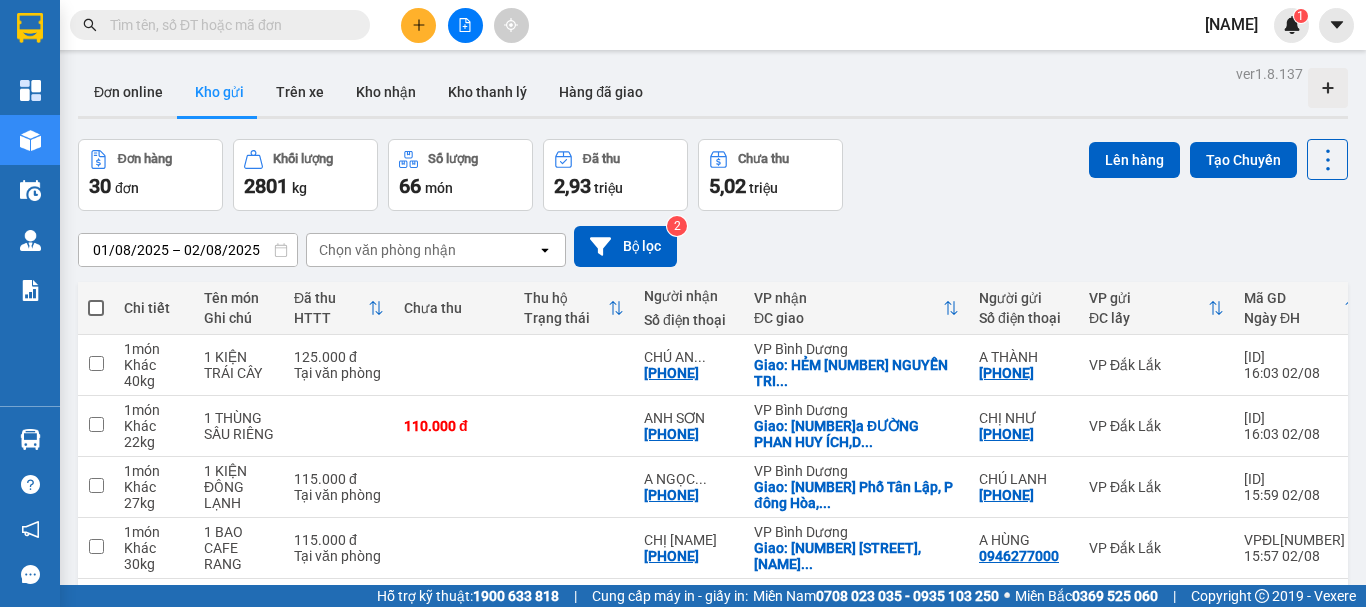 click at bounding box center (96, 308) 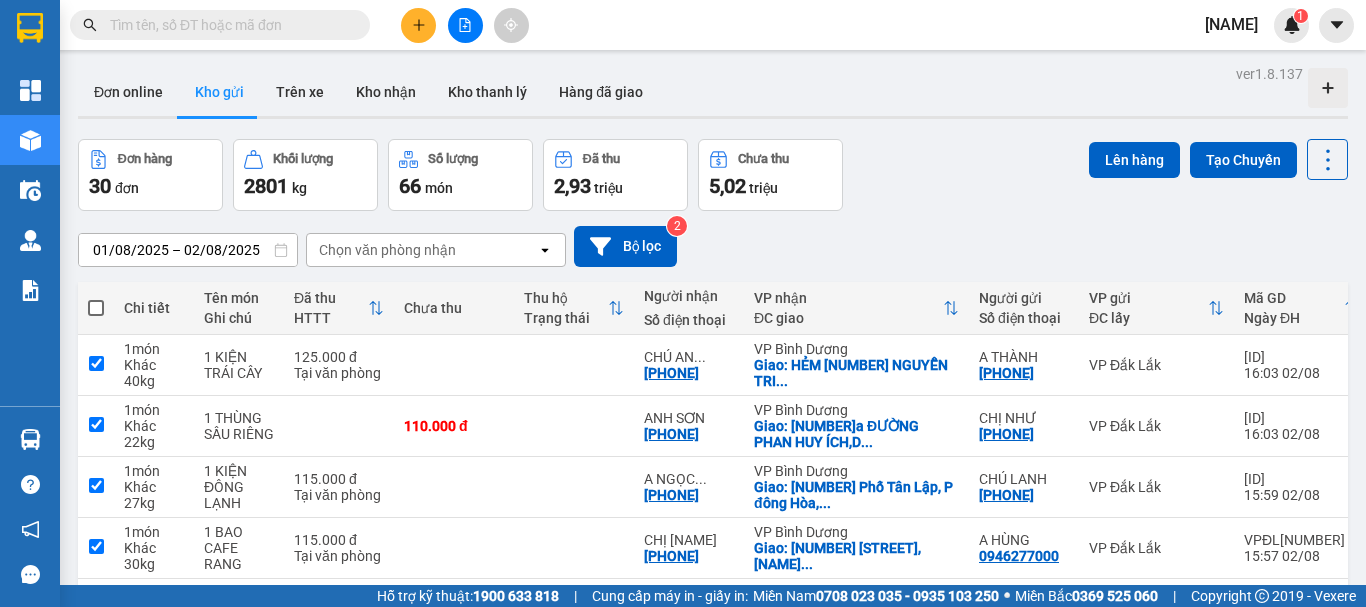 checkbox on "true" 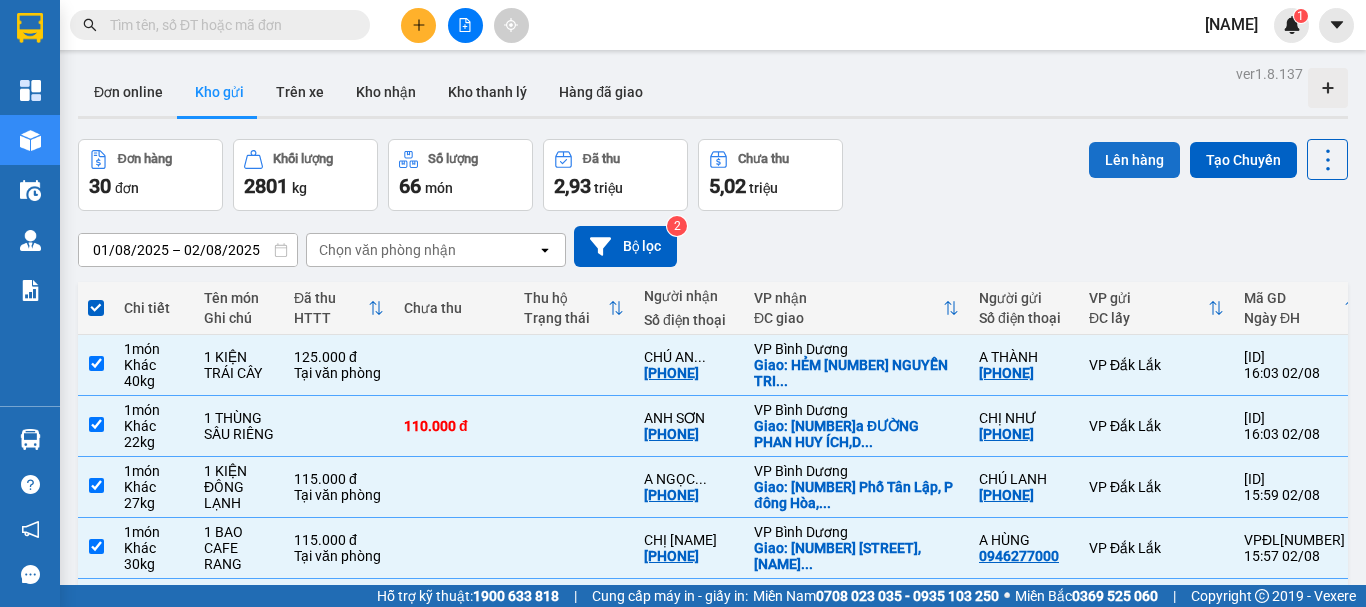 click on "Lên hàng" at bounding box center [1134, 160] 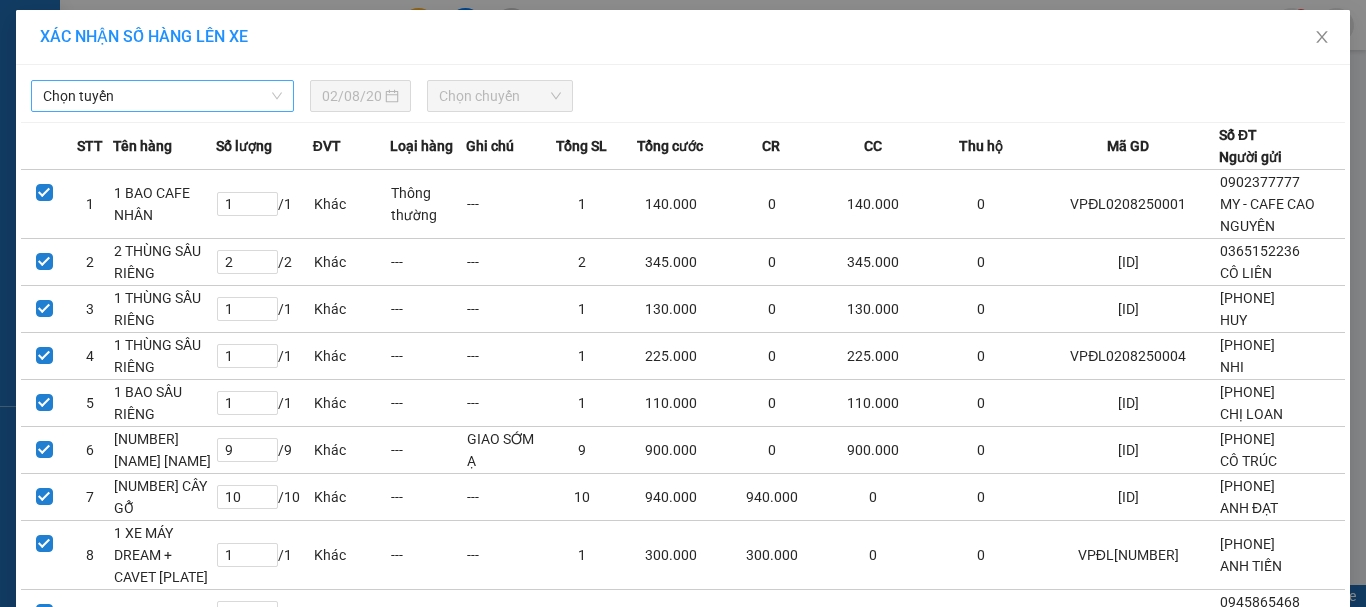 click on "Chọn tuyến" at bounding box center (162, 96) 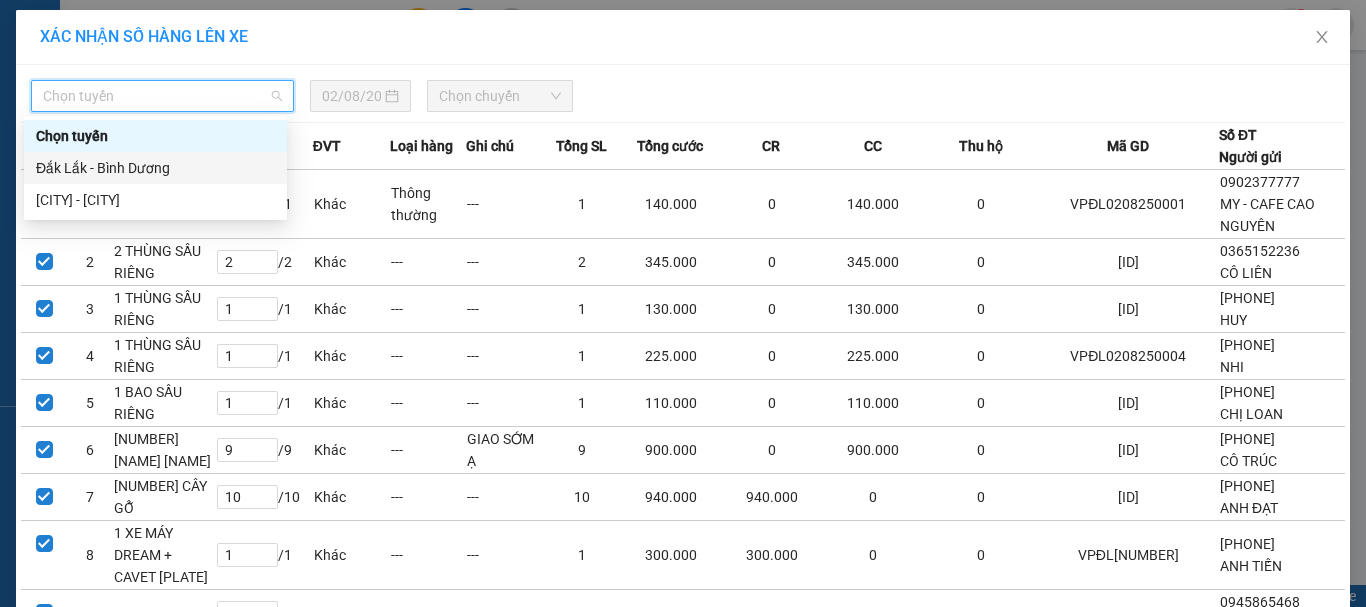 click on "Đắk Lắk - Bình Dương" at bounding box center (155, 168) 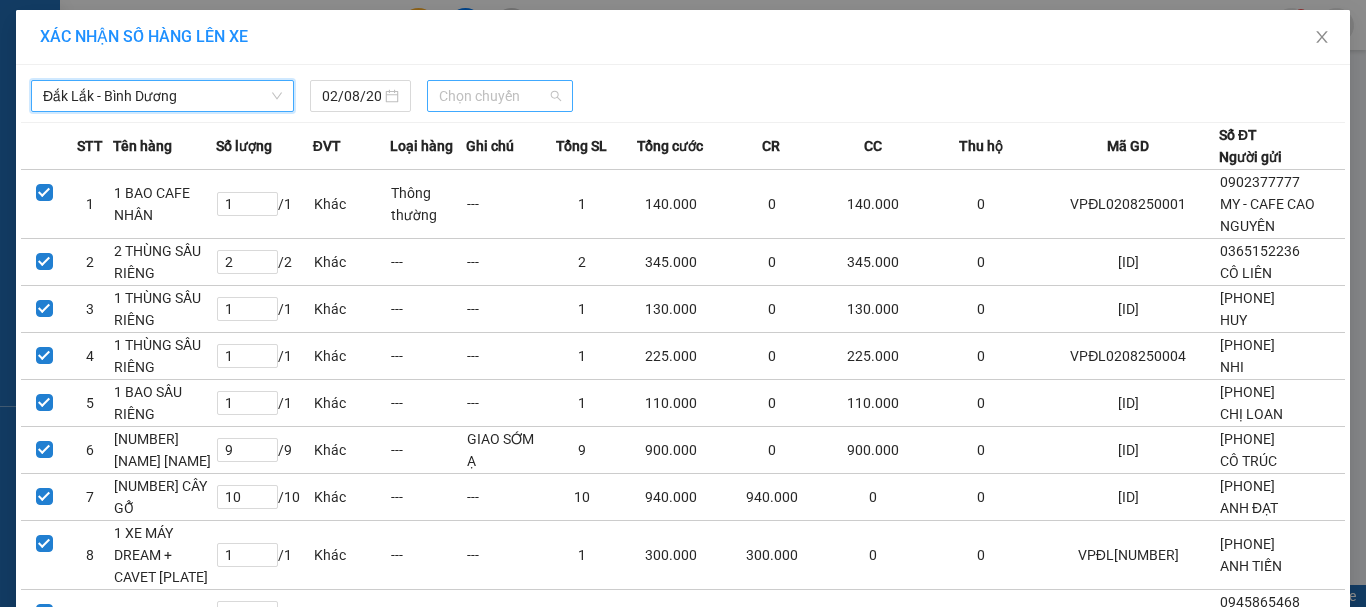 click on "Chọn chuyến" at bounding box center (500, 96) 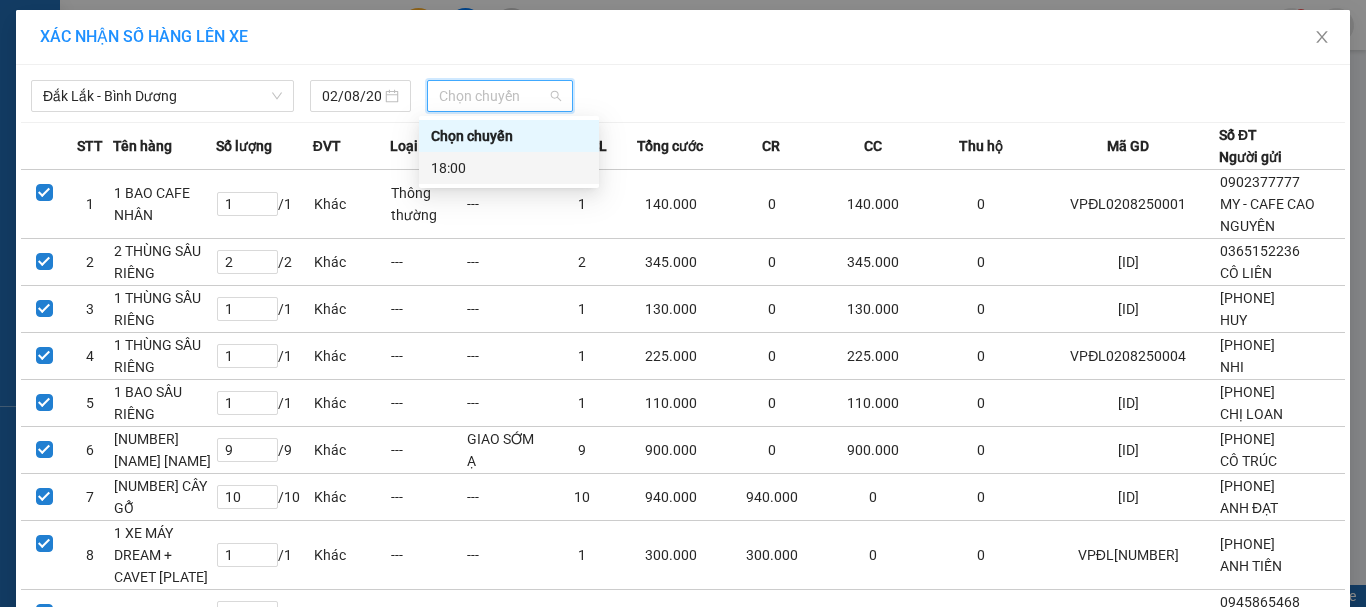 click on "18:00" at bounding box center [509, 168] 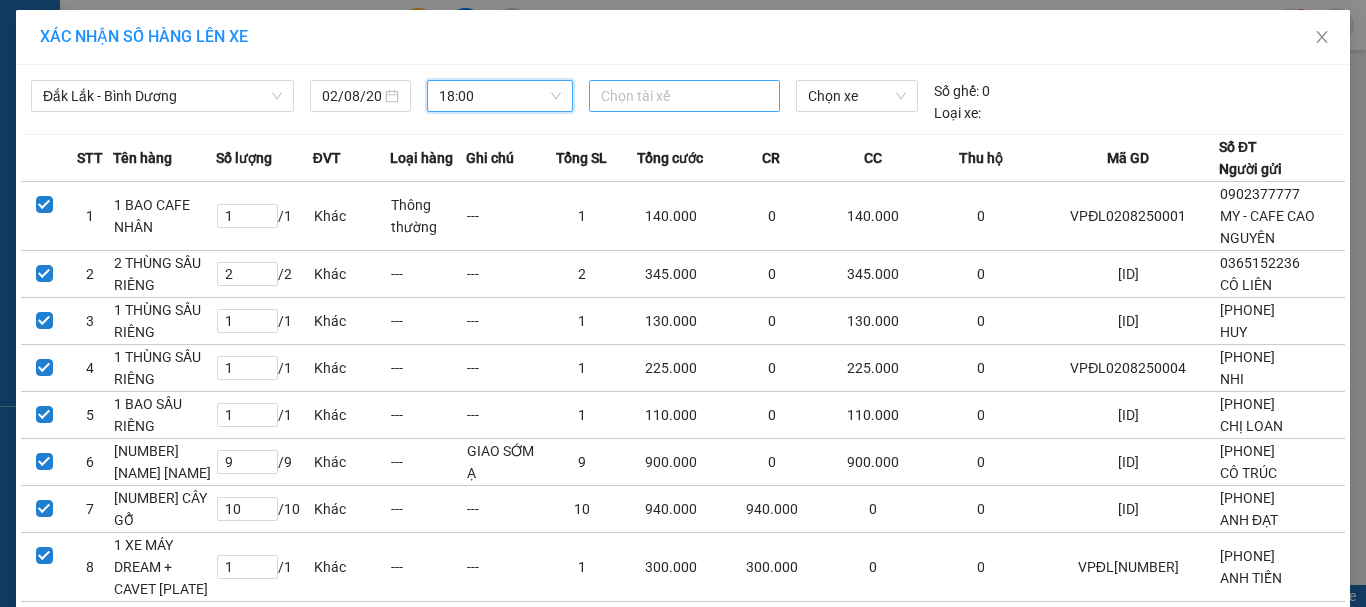 click at bounding box center [685, 96] 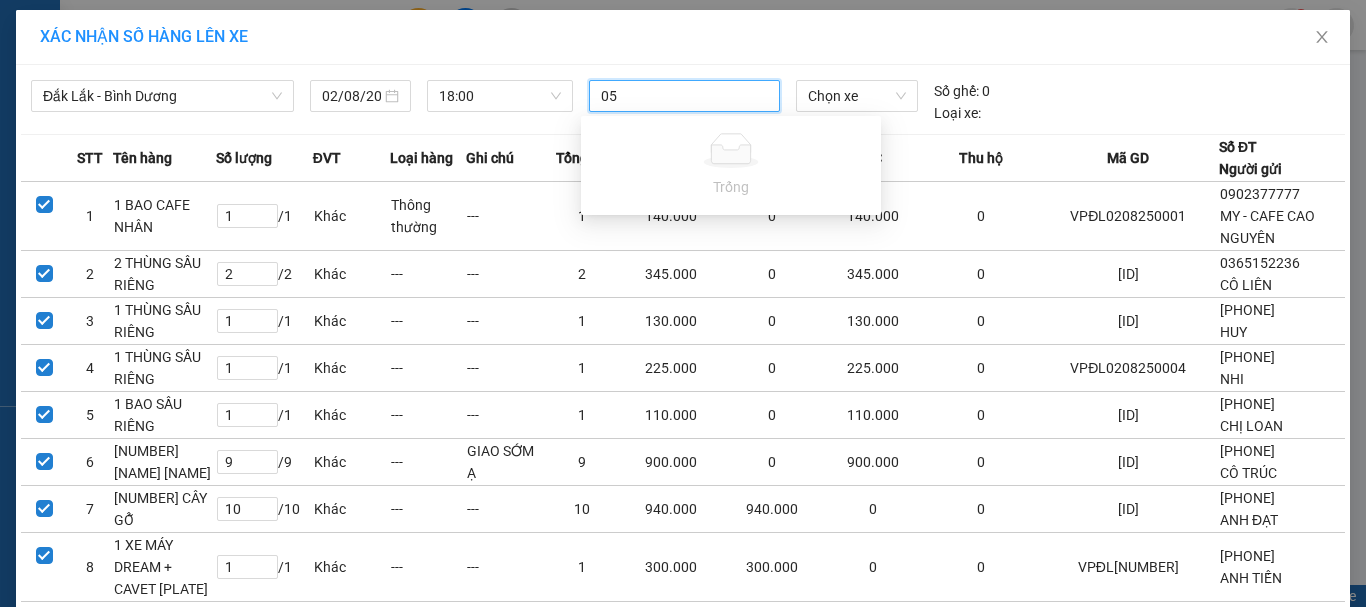 type on "0" 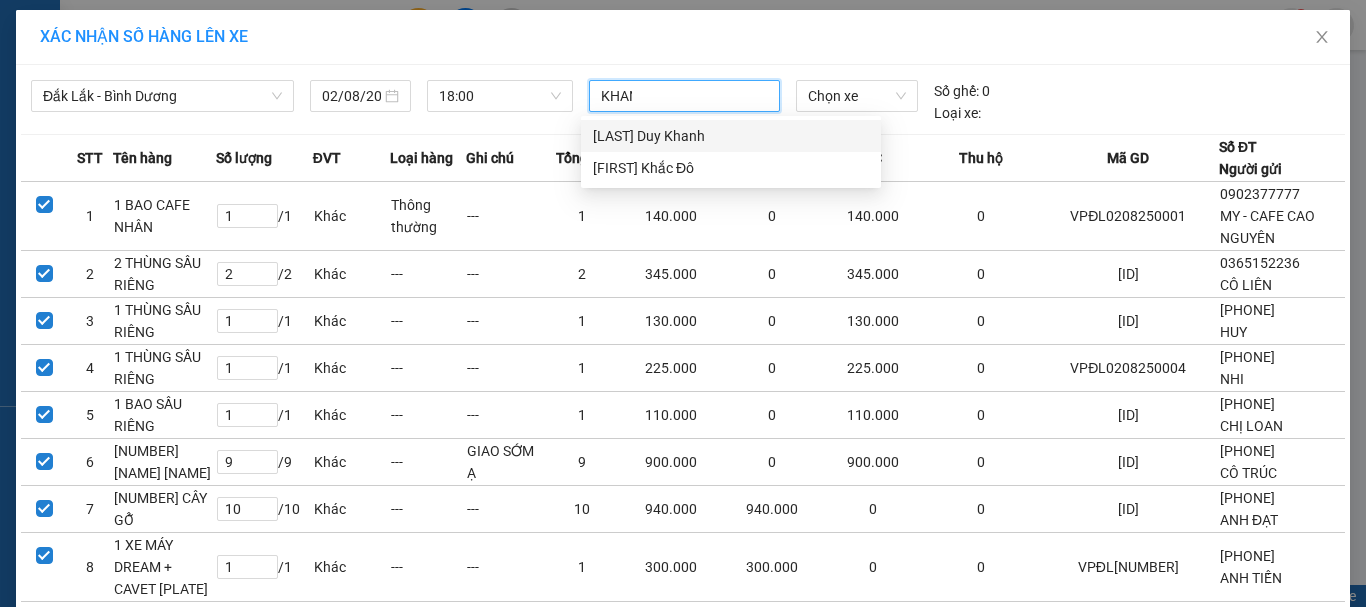type on "KHANH" 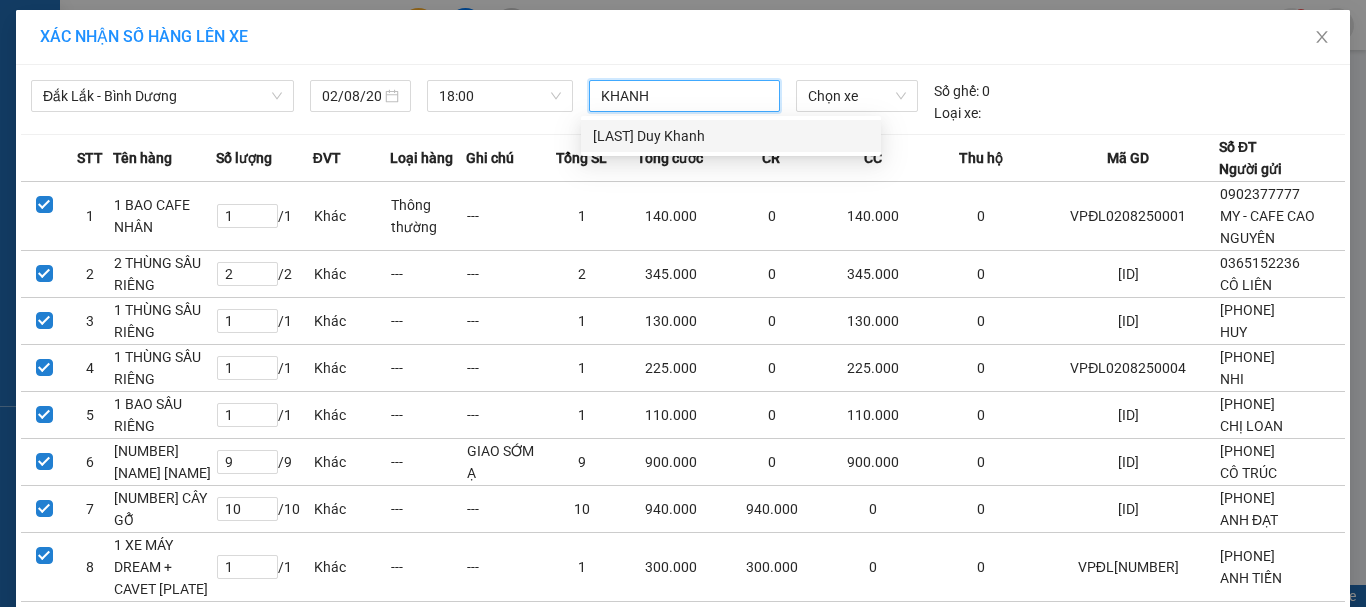click on "[LAST] Duy Khanh" at bounding box center [731, 136] 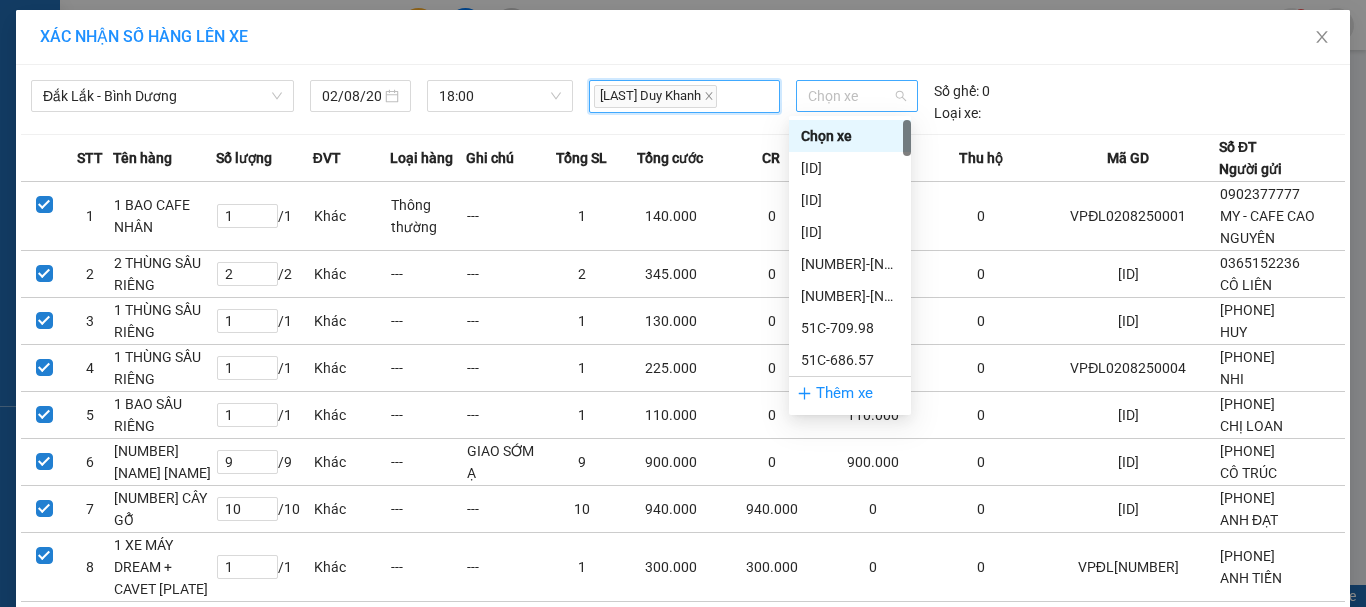 click on "Chọn xe" at bounding box center [857, 96] 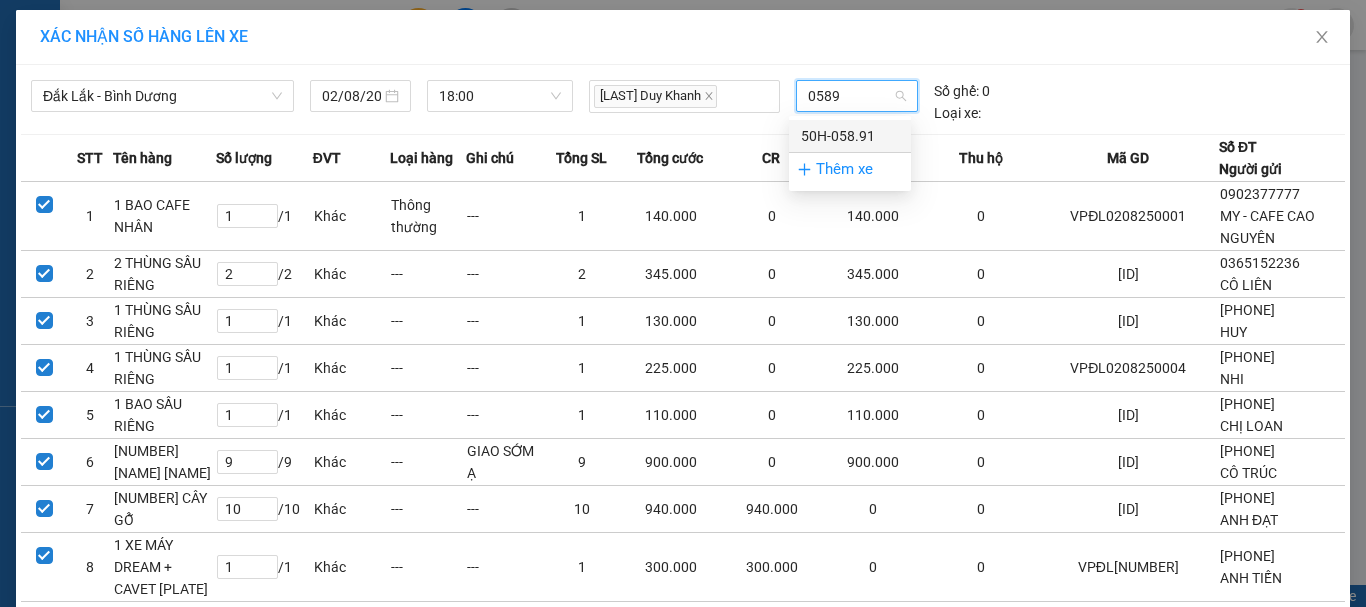 type on "[NUMBER]" 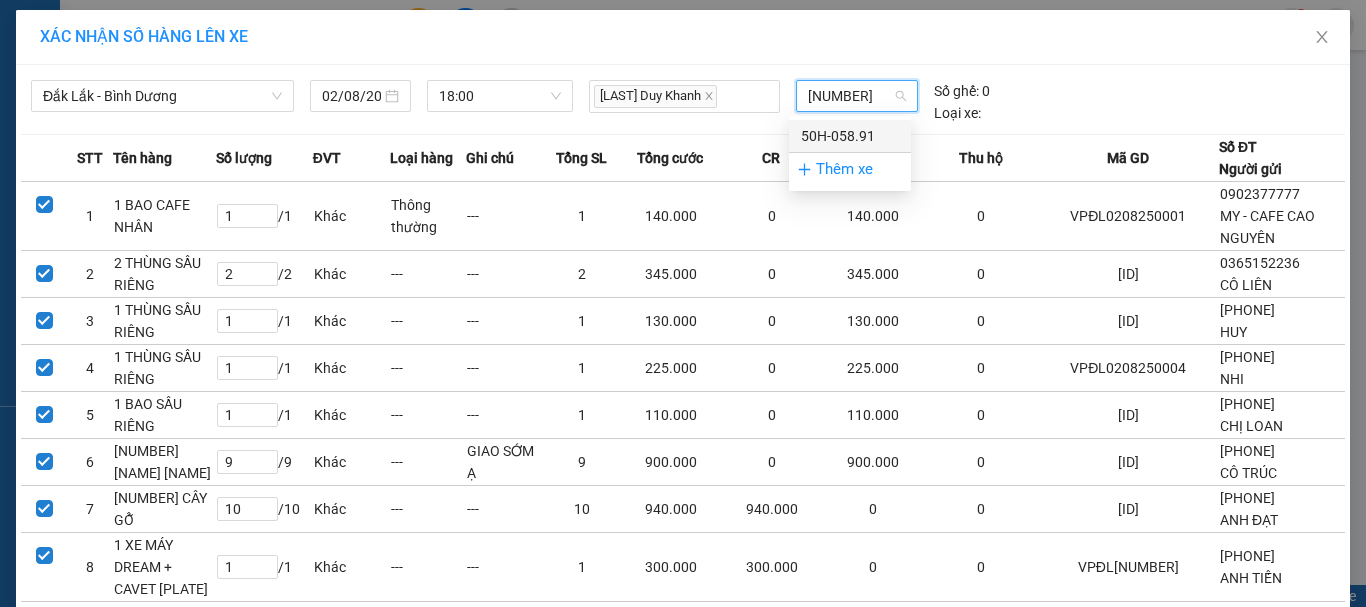 click on "50H-058.91" at bounding box center (850, 136) 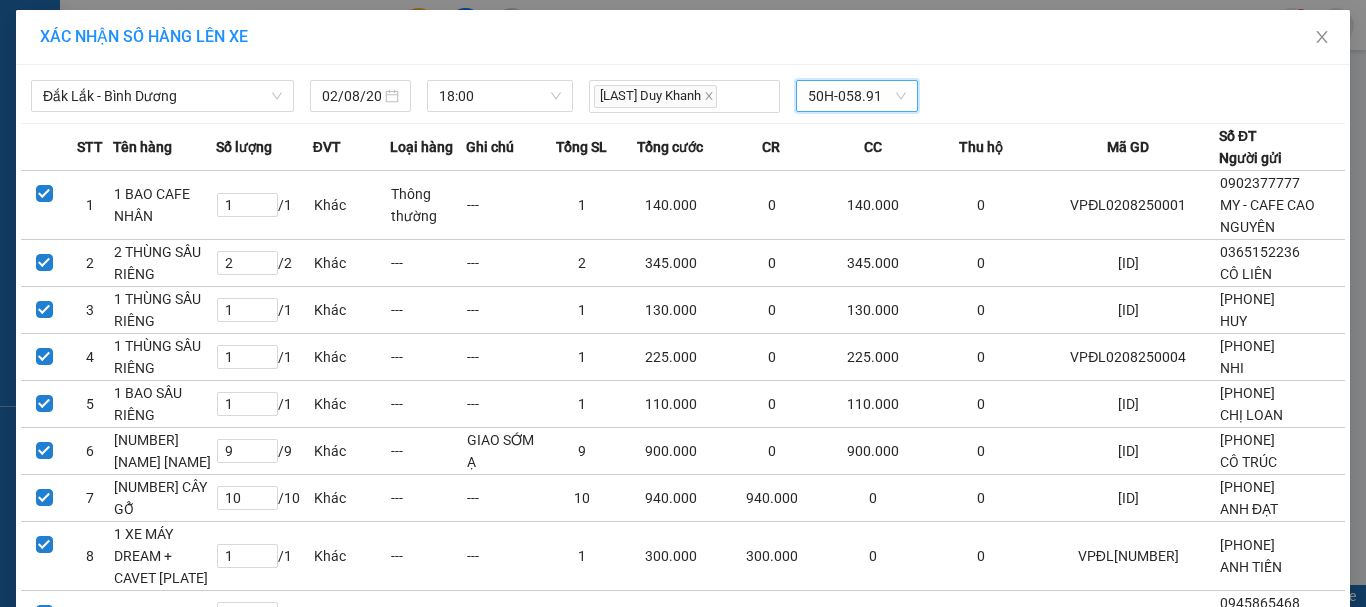 click on "Lên hàng" at bounding box center (756, 1816) 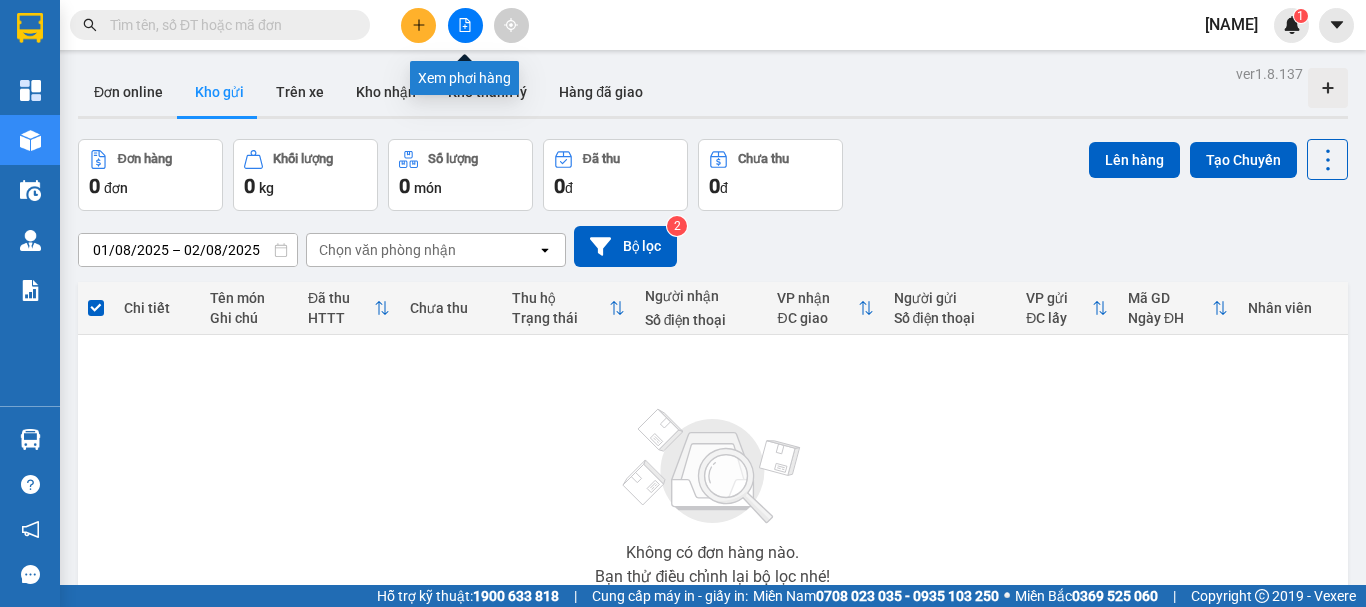 click 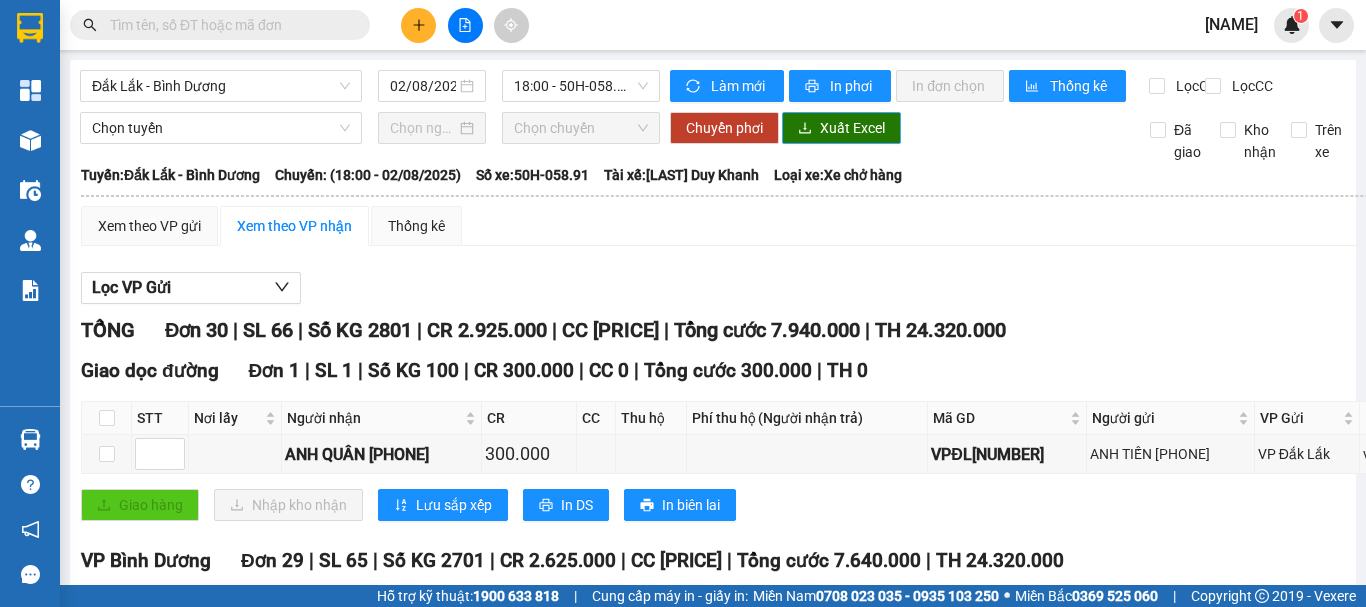 click on "Xuất Excel" at bounding box center (852, 128) 